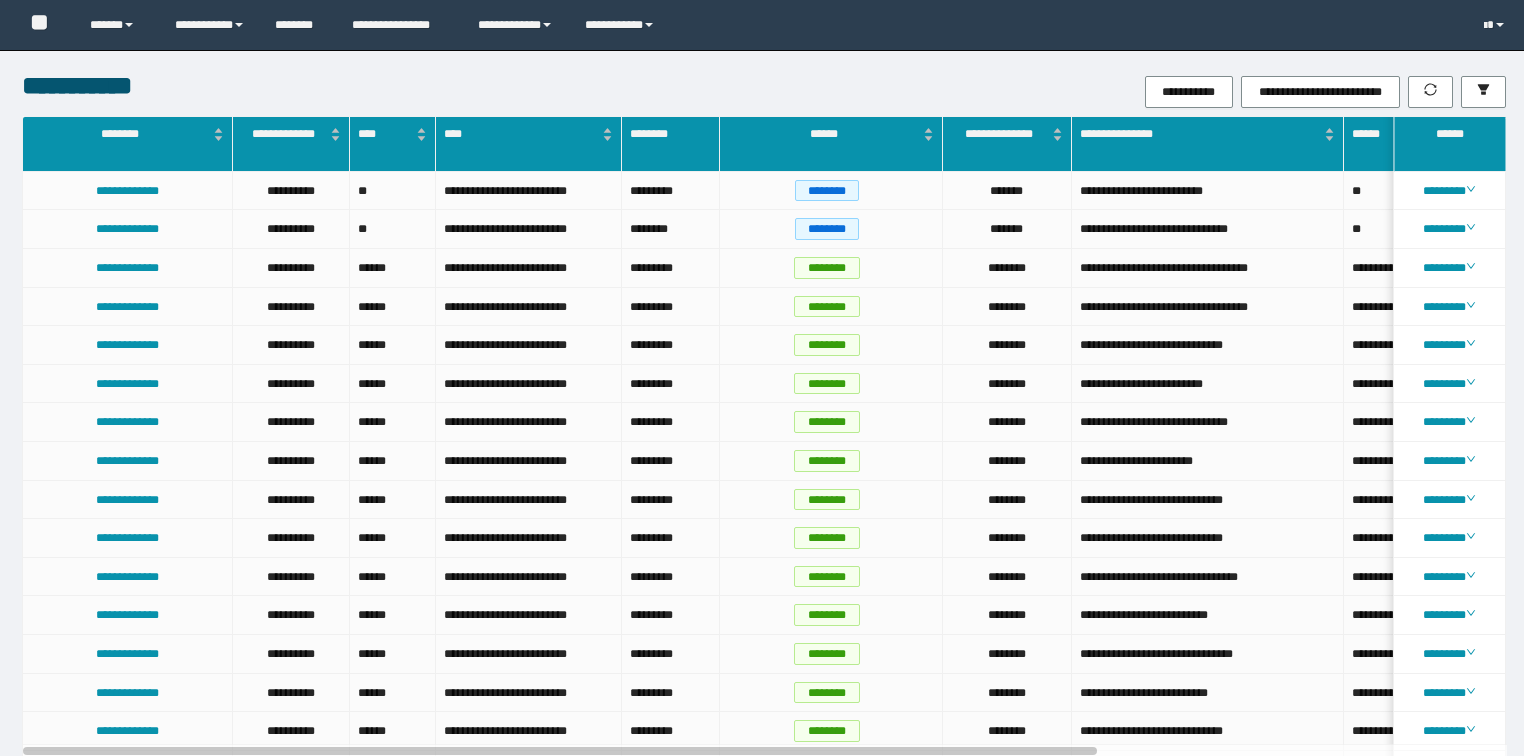 scroll, scrollTop: 0, scrollLeft: 0, axis: both 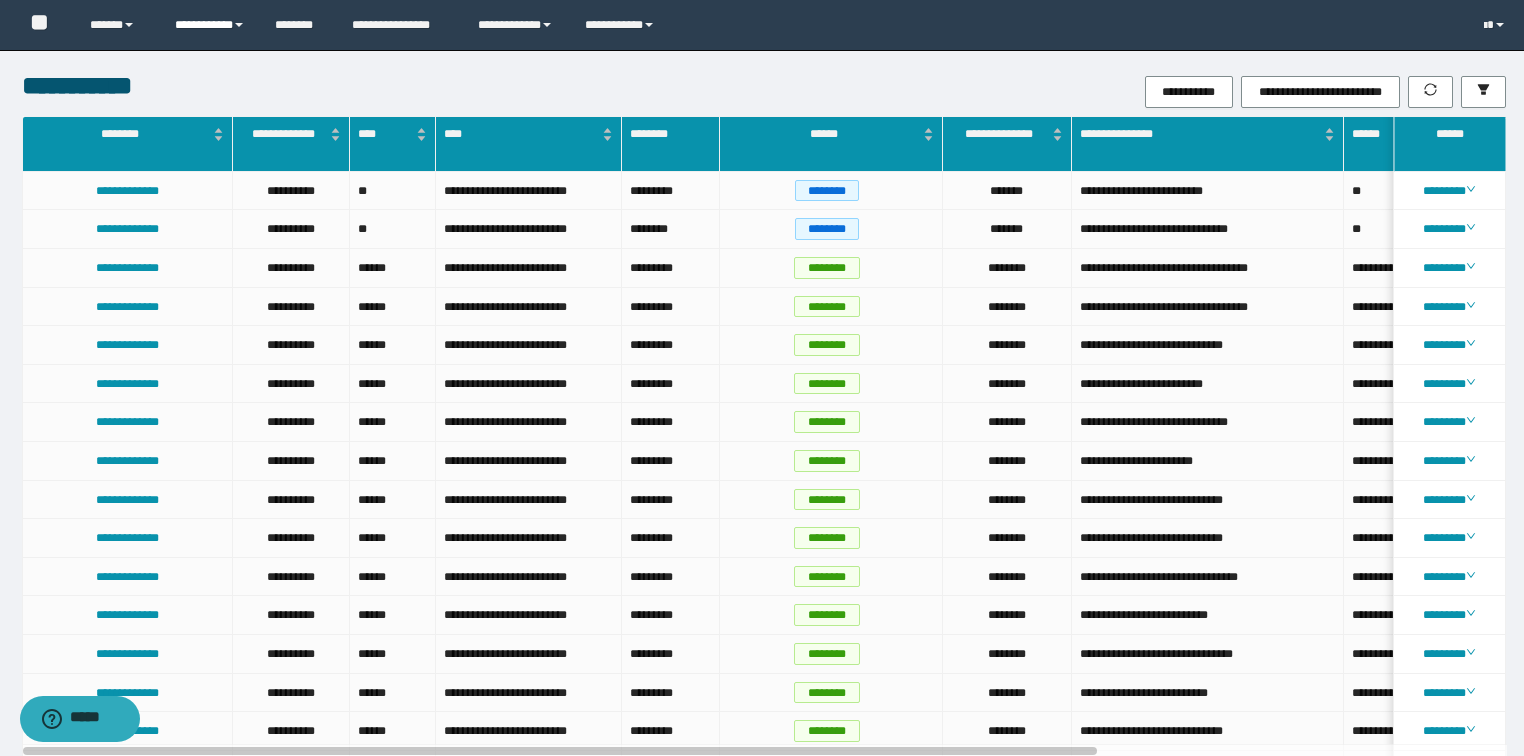 click on "**********" at bounding box center [210, 25] 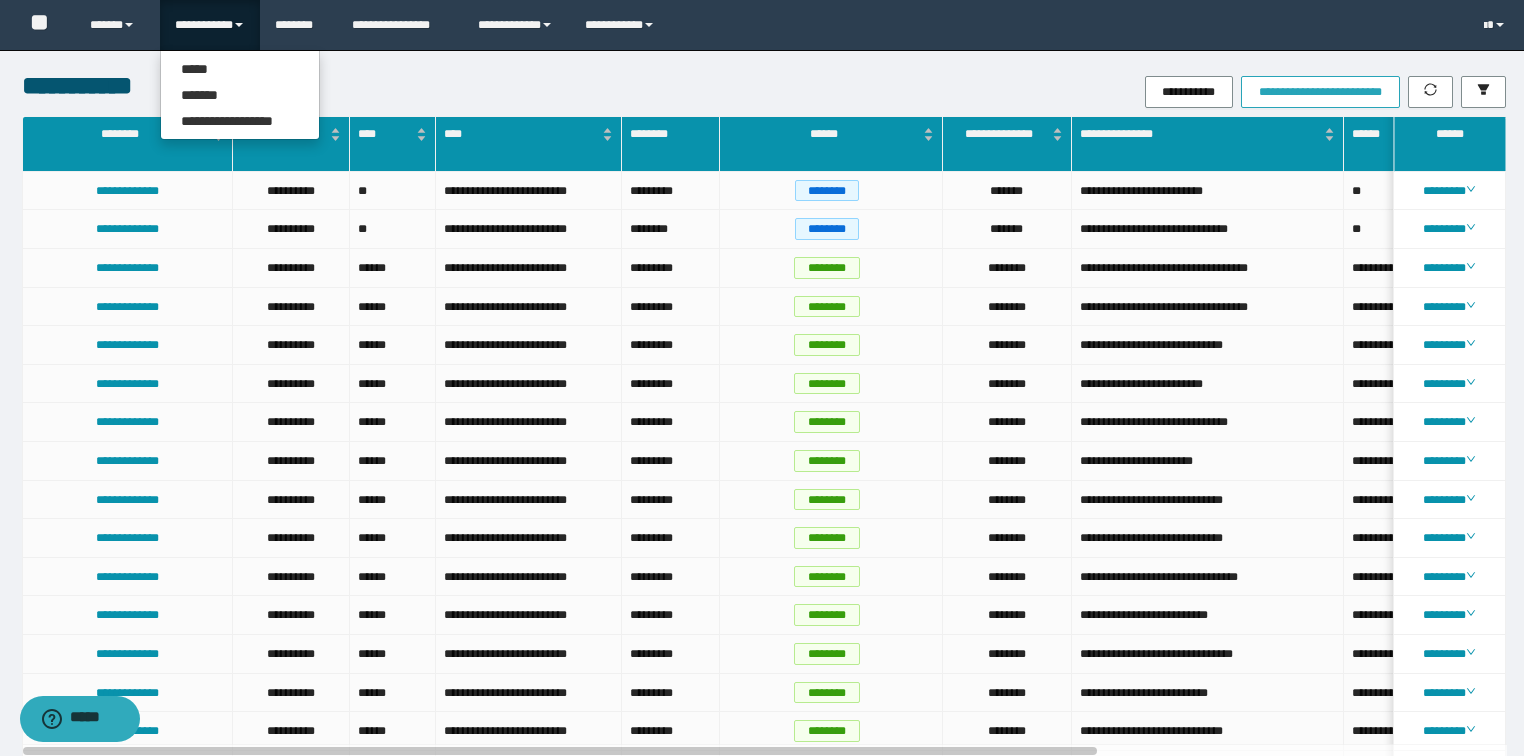 click on "**********" at bounding box center (1320, 92) 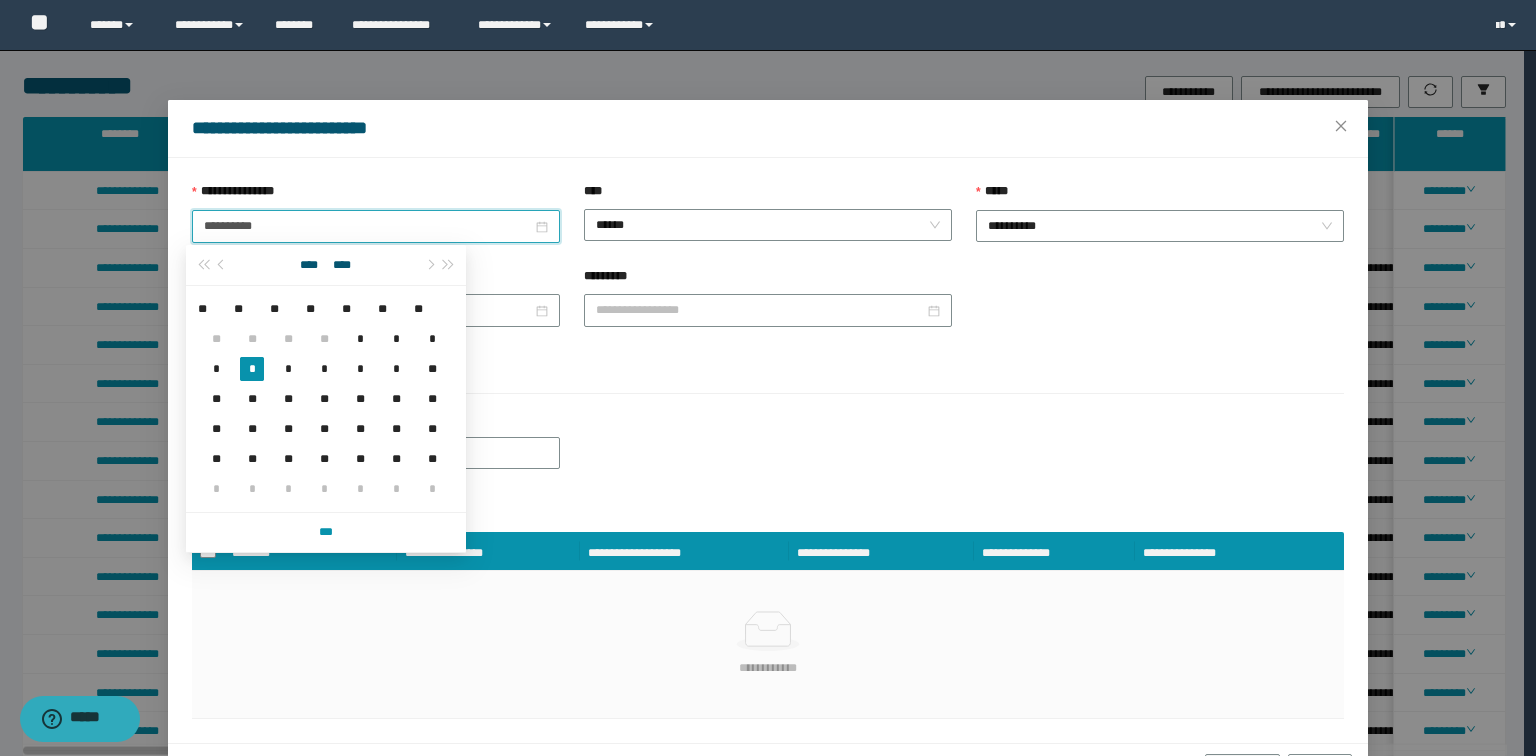 drag, startPoint x: 276, startPoint y: 225, endPoint x: 41, endPoint y: 225, distance: 235 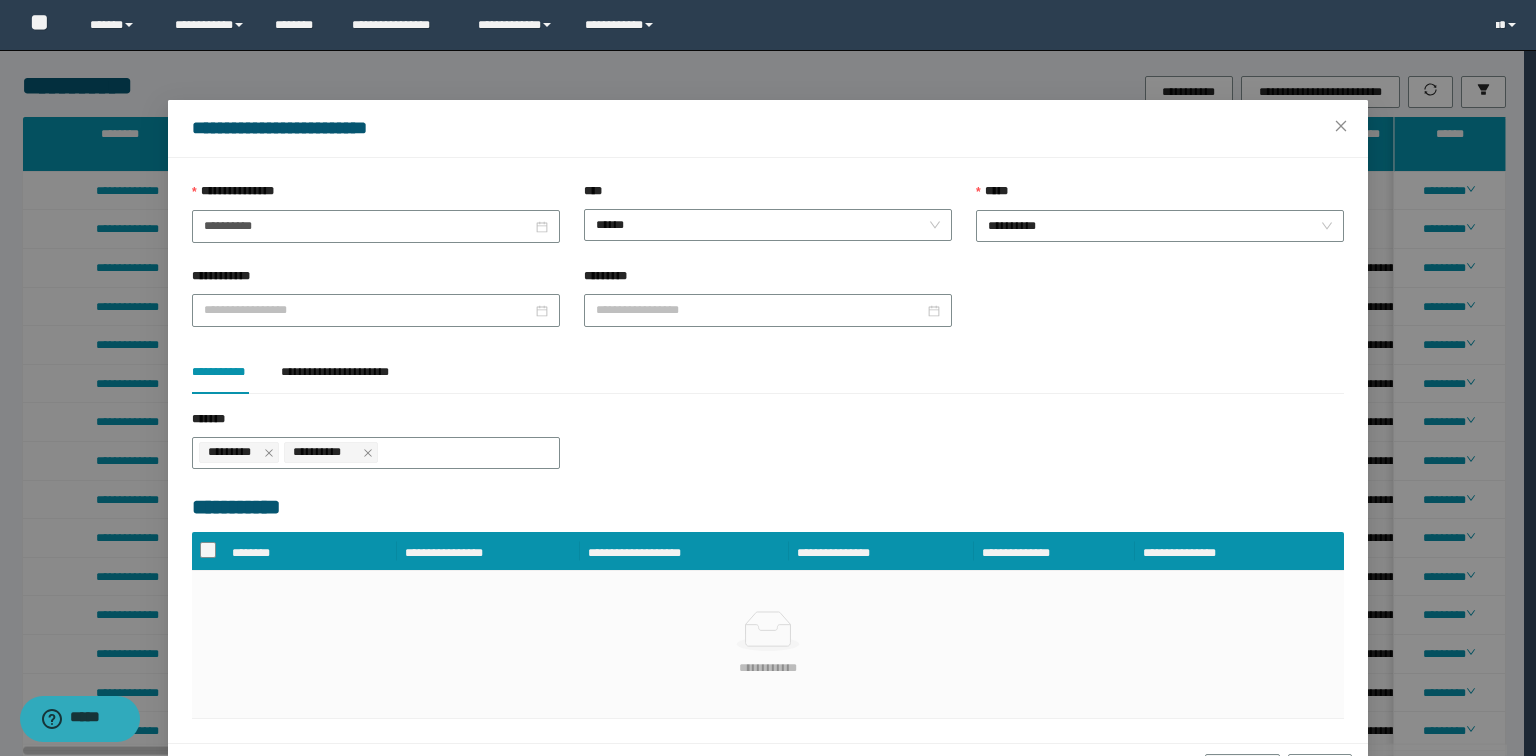 click on "**********" at bounding box center [768, 451] 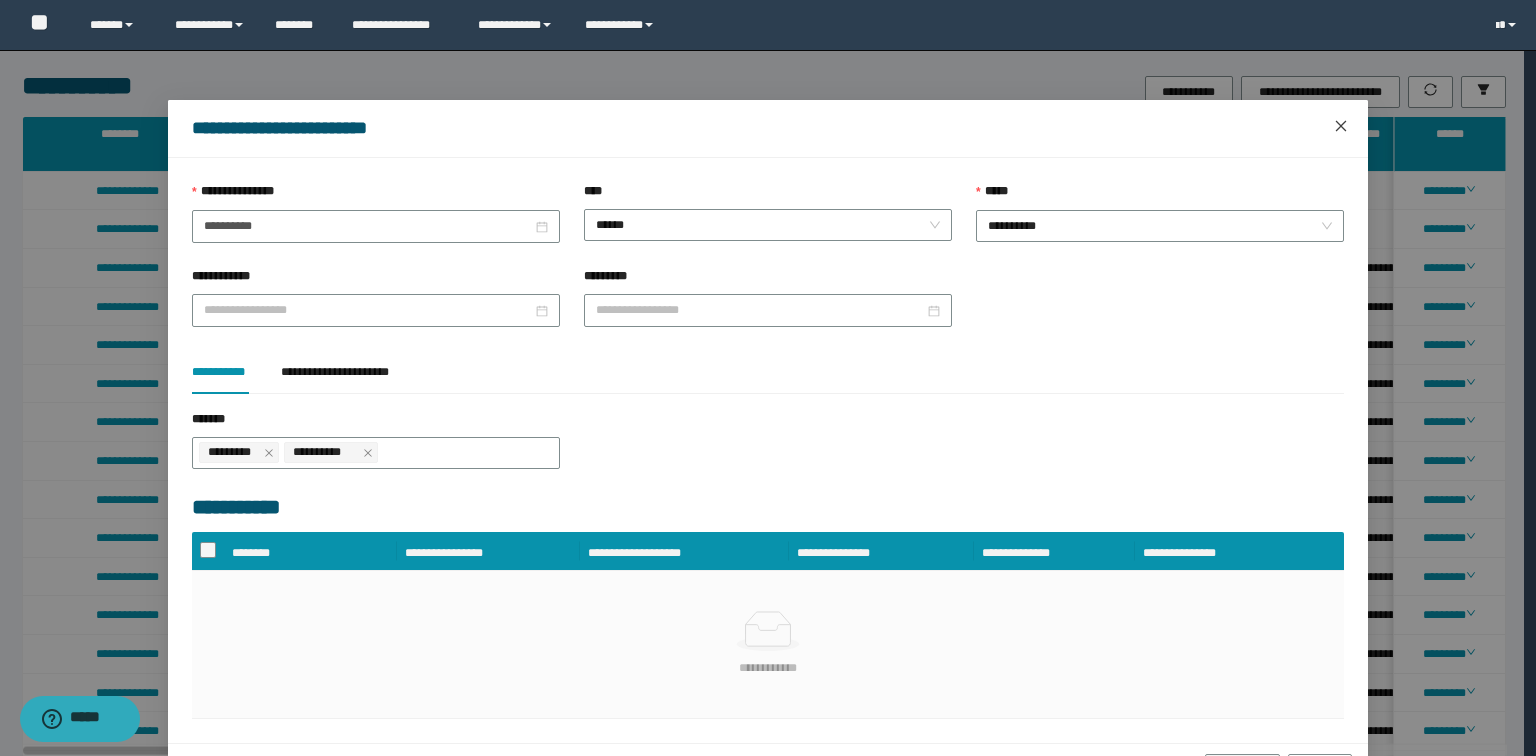 click 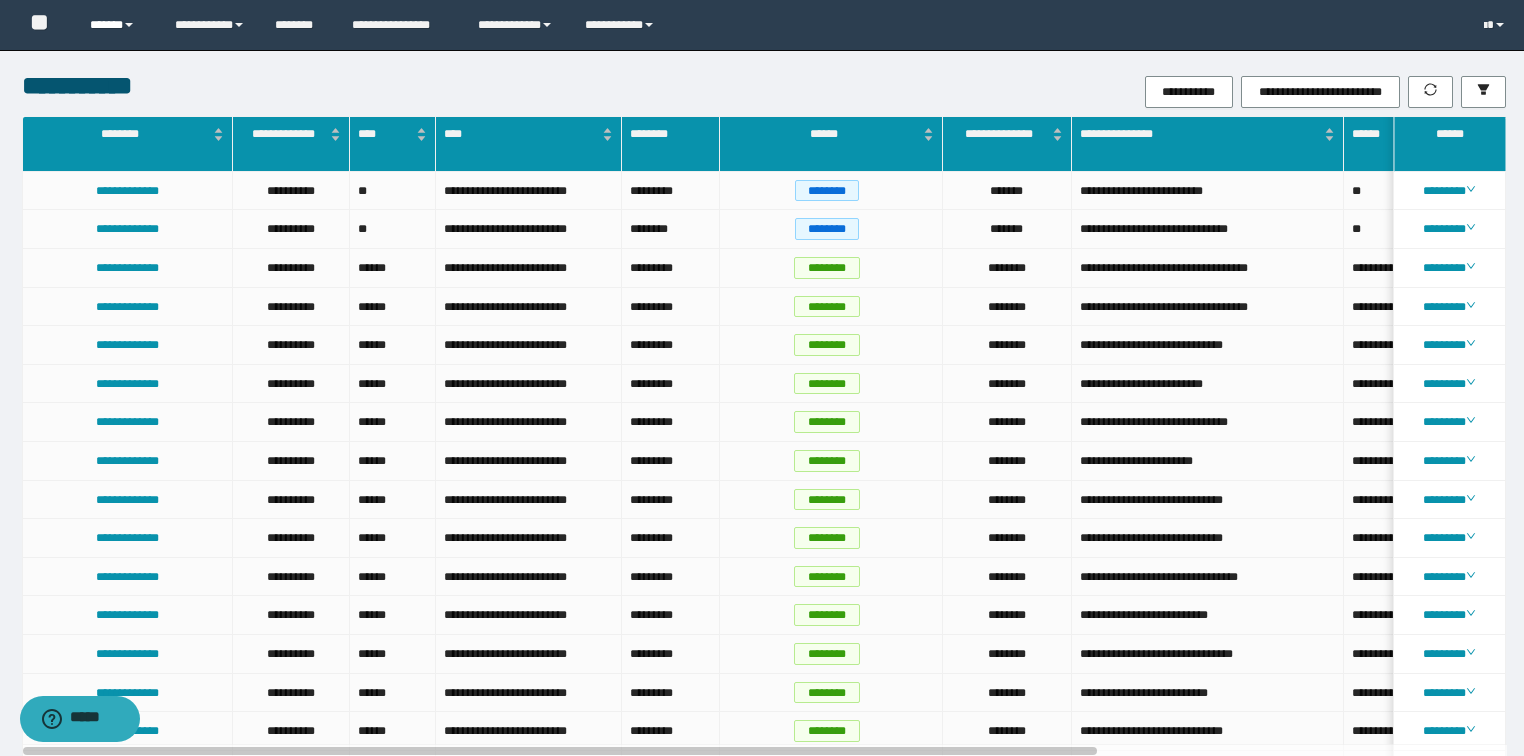 click on "******" at bounding box center [117, 25] 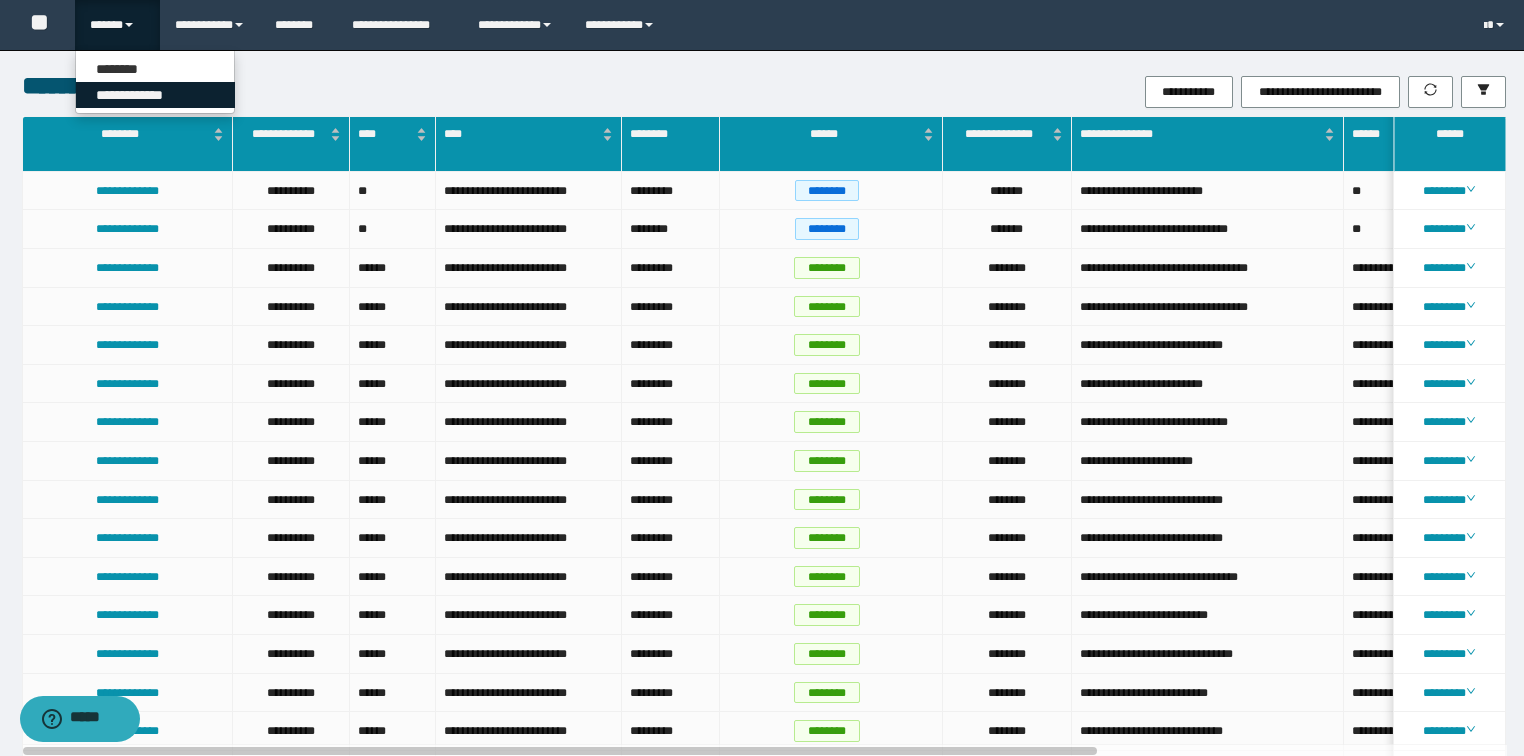 click on "**********" at bounding box center [155, 95] 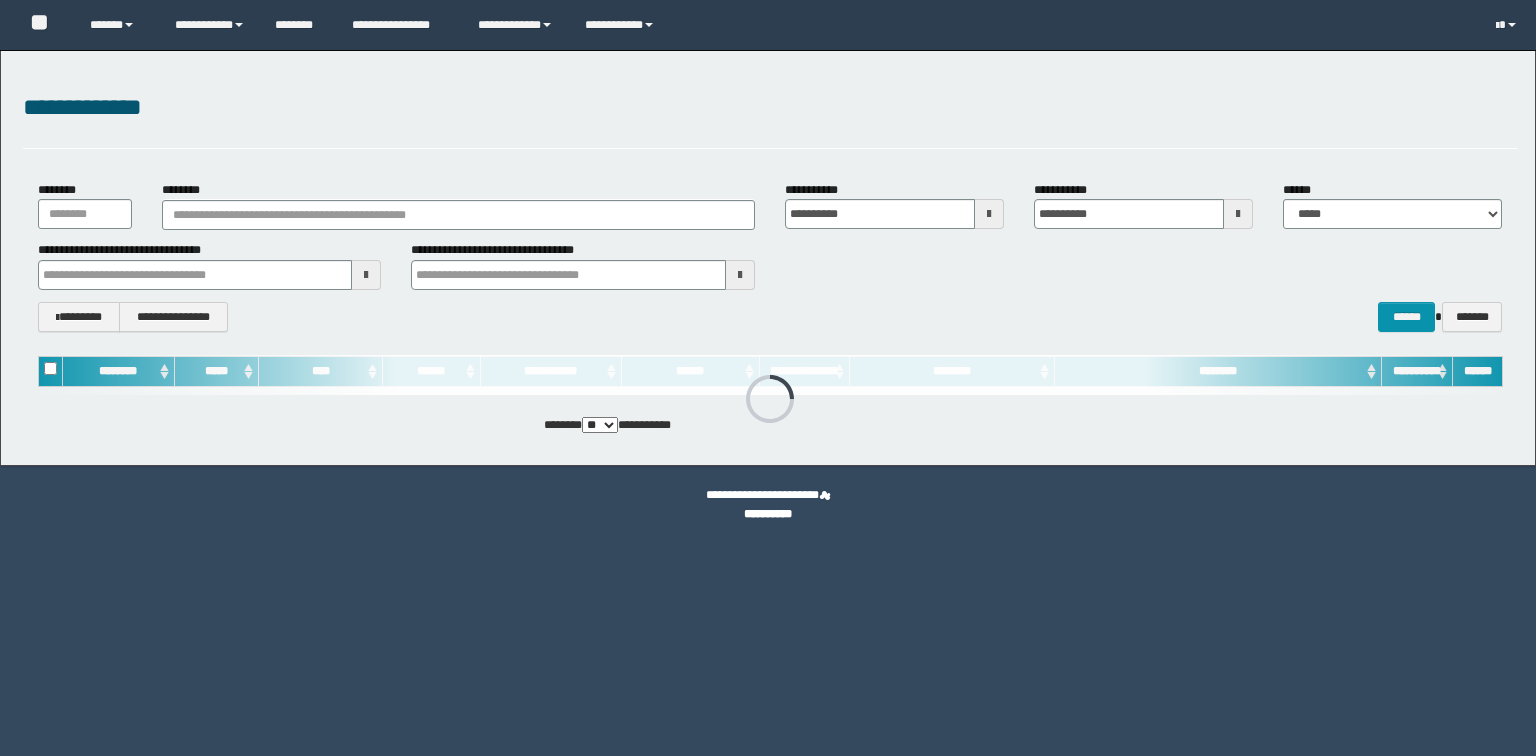 scroll, scrollTop: 0, scrollLeft: 0, axis: both 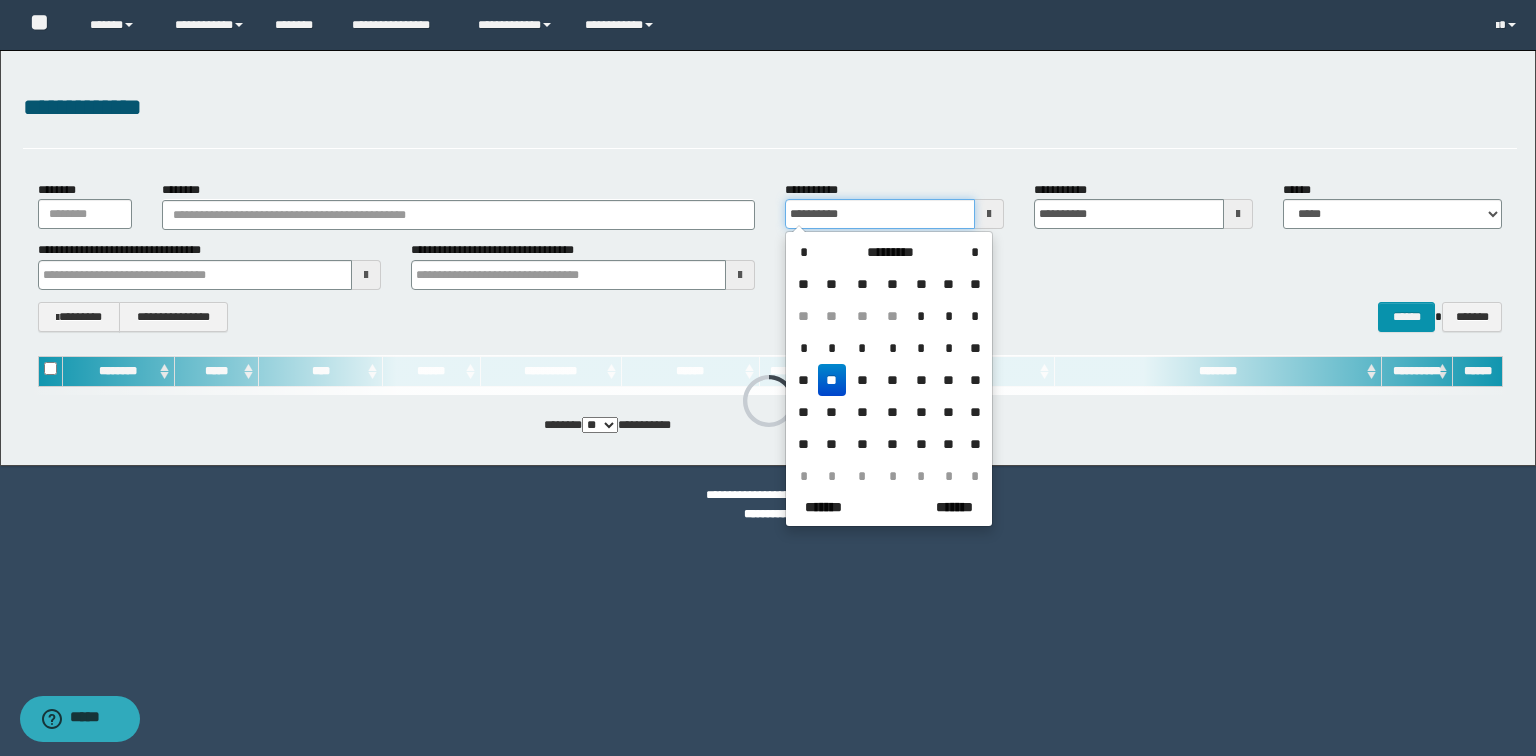 drag, startPoint x: 860, startPoint y: 215, endPoint x: 647, endPoint y: 212, distance: 213.02112 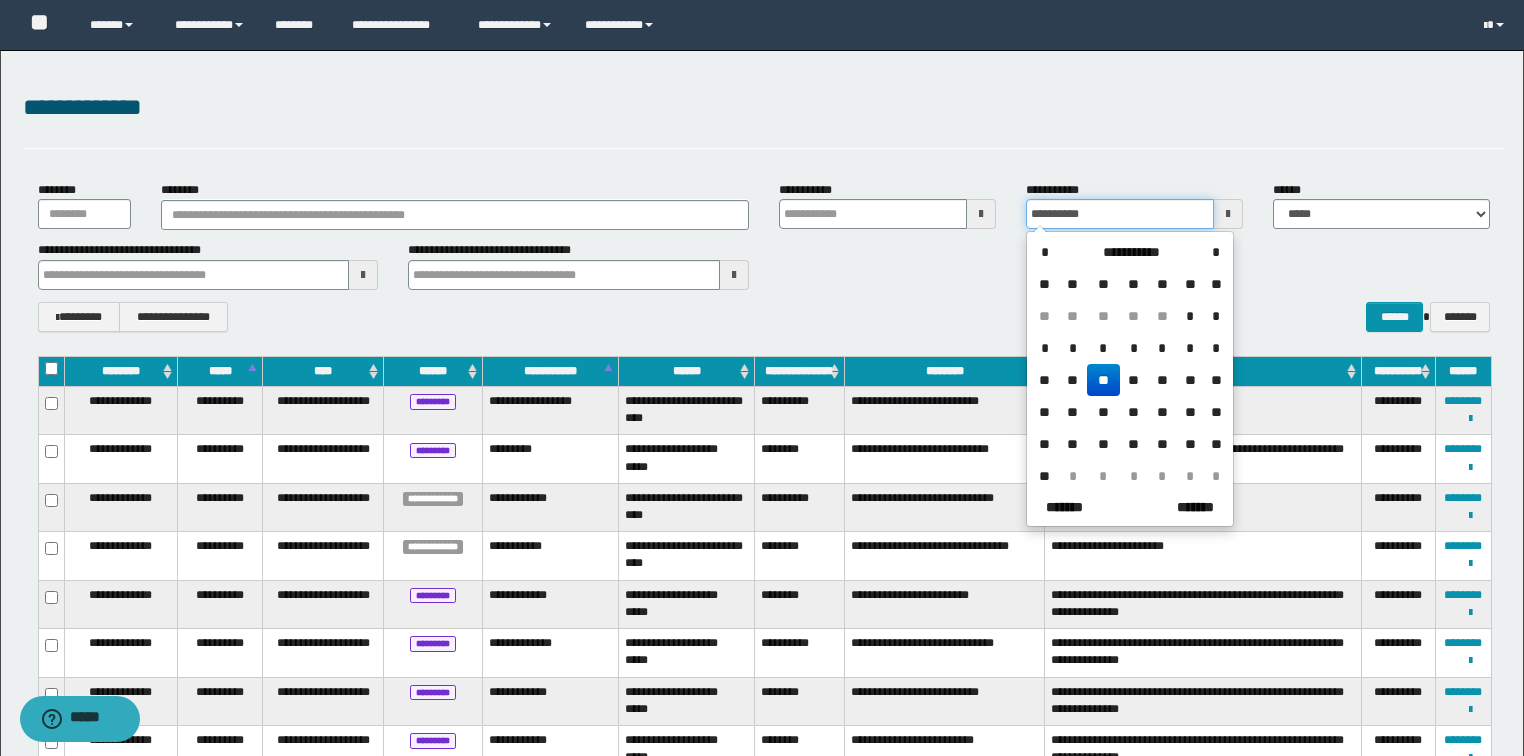 drag, startPoint x: 1120, startPoint y: 212, endPoint x: 944, endPoint y: 218, distance: 176.10225 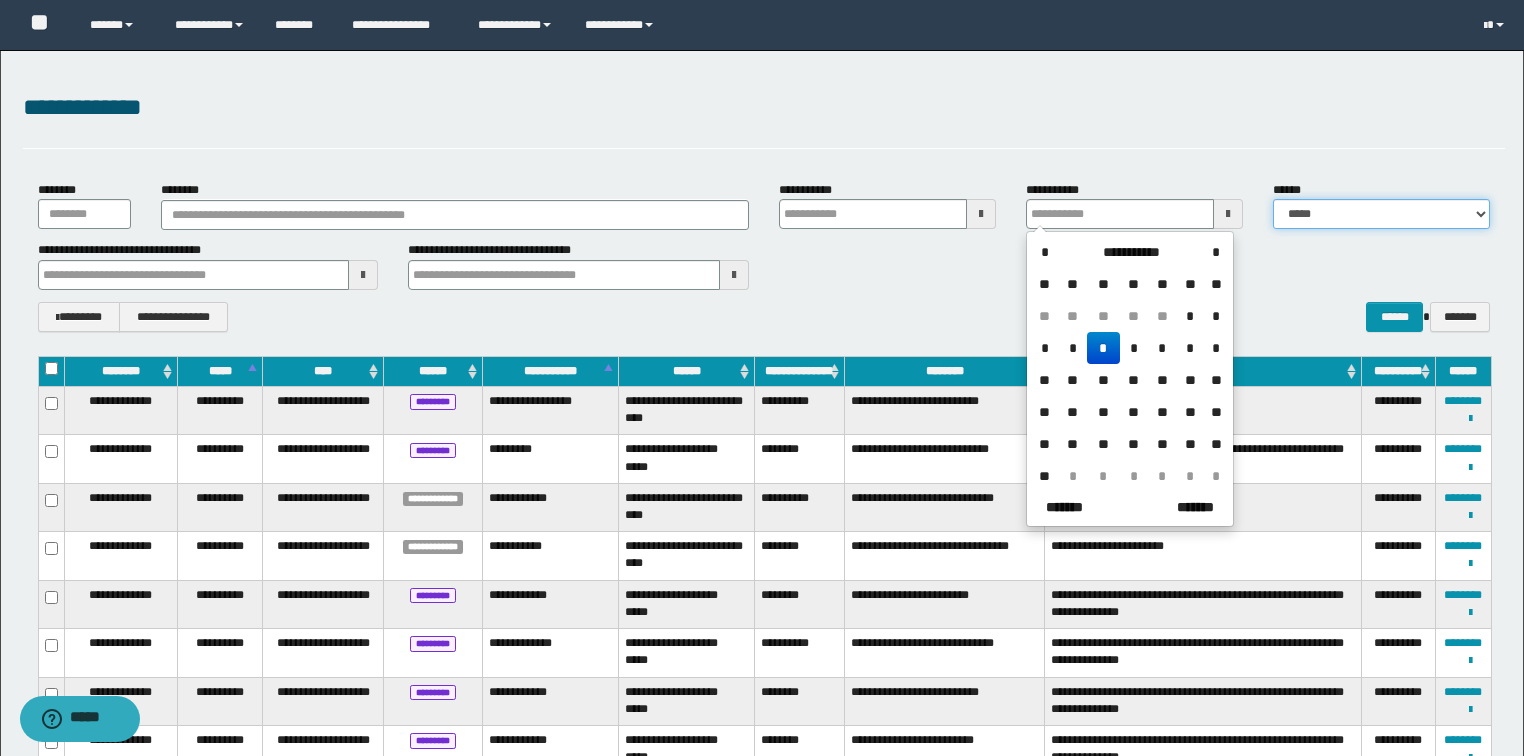 click on "**********" at bounding box center [1381, 214] 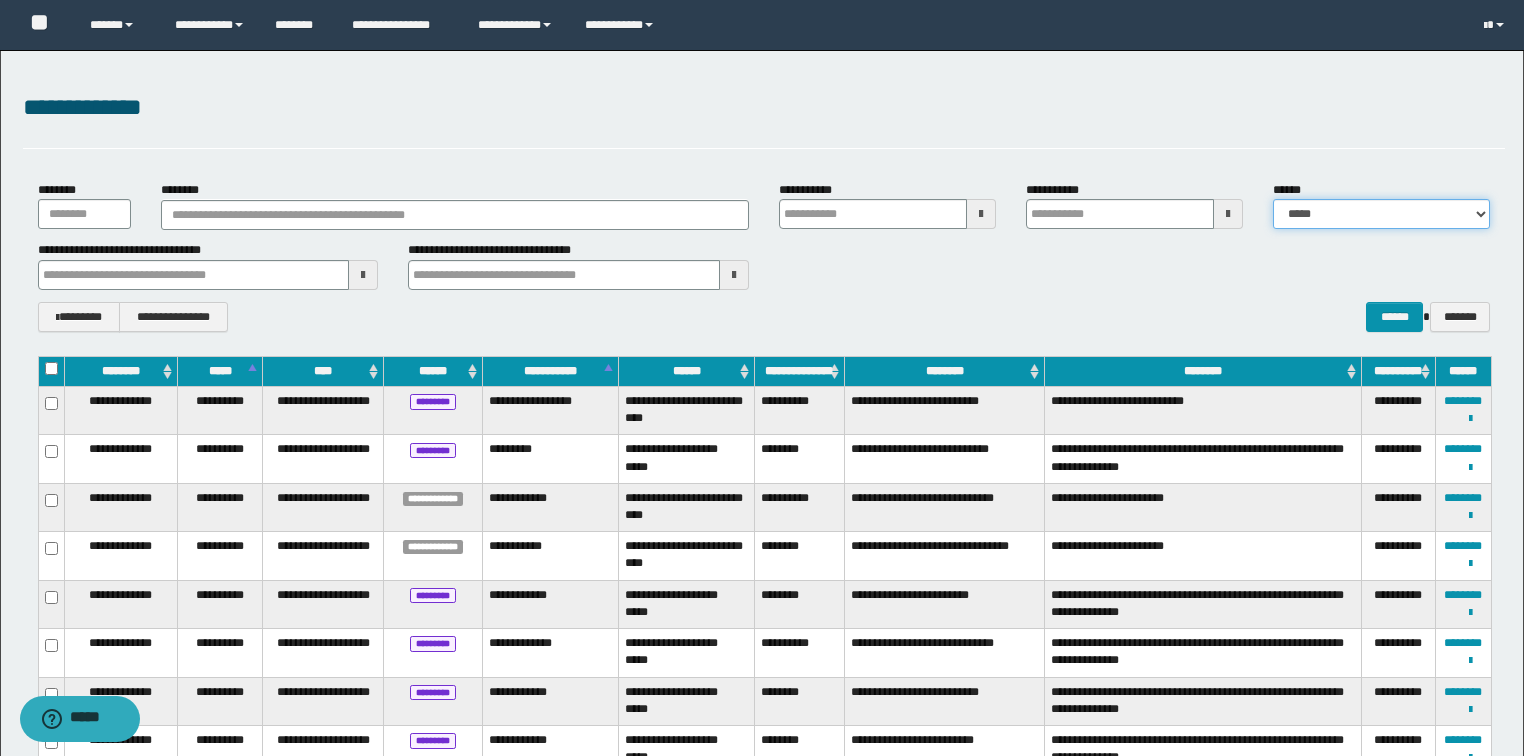 select on "**" 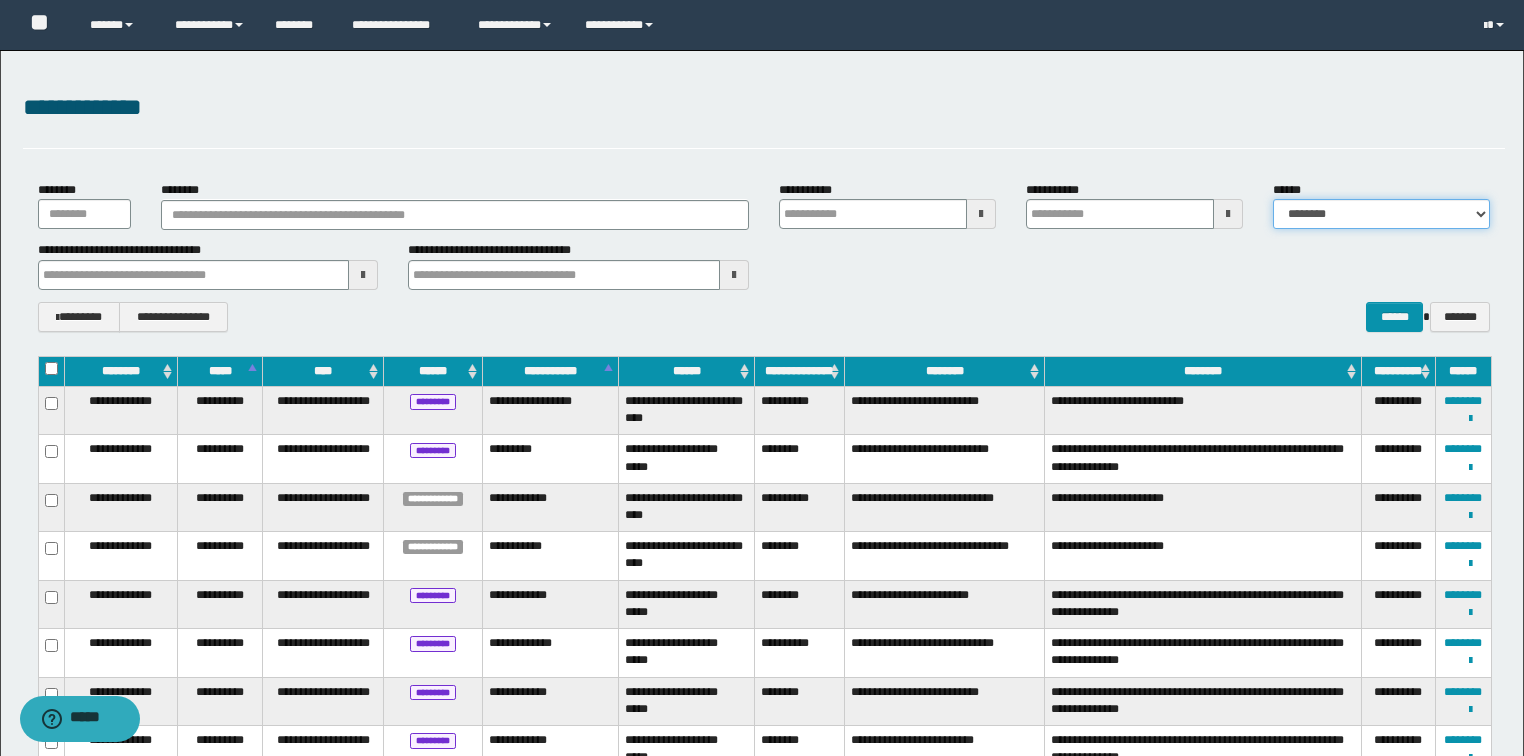 click on "**********" at bounding box center [1381, 214] 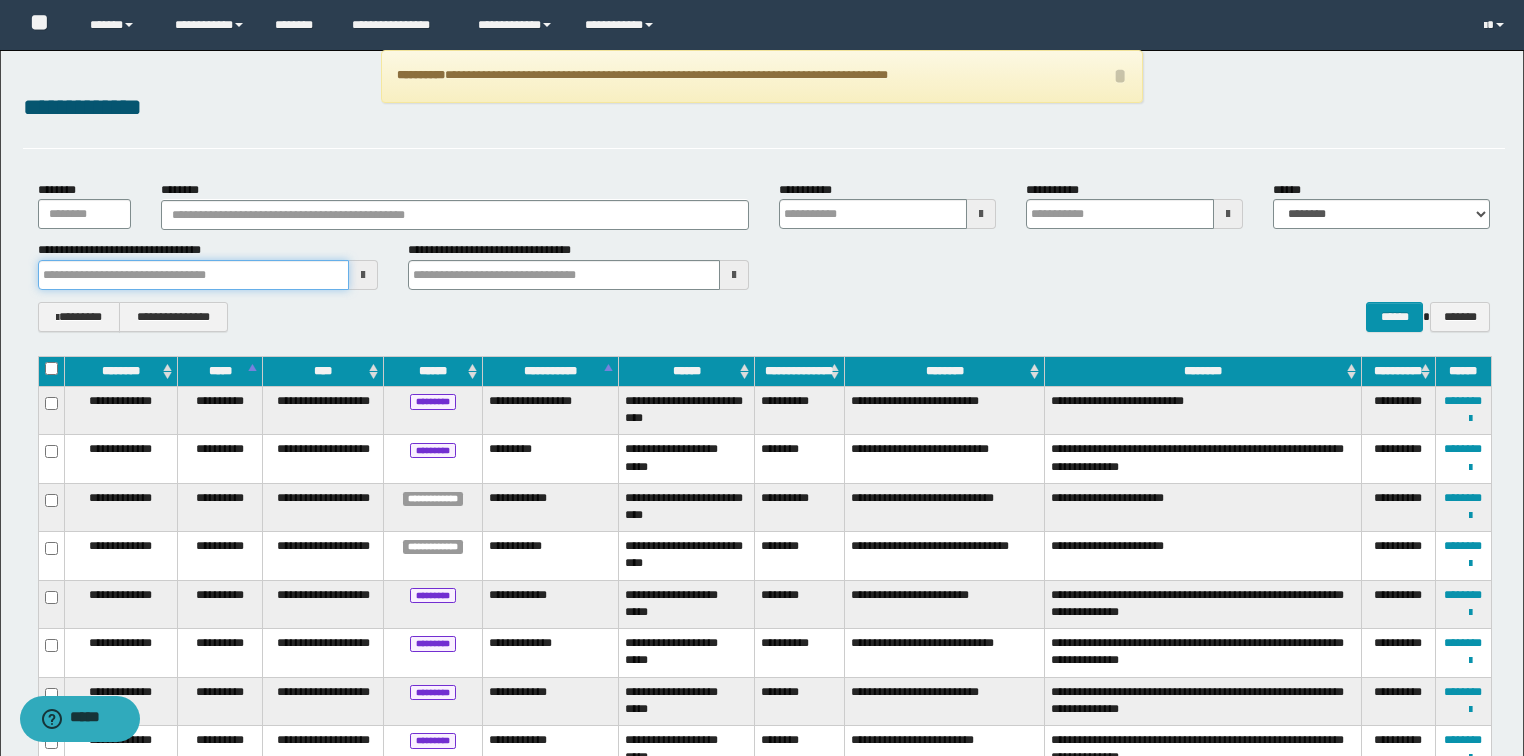 click at bounding box center [194, 275] 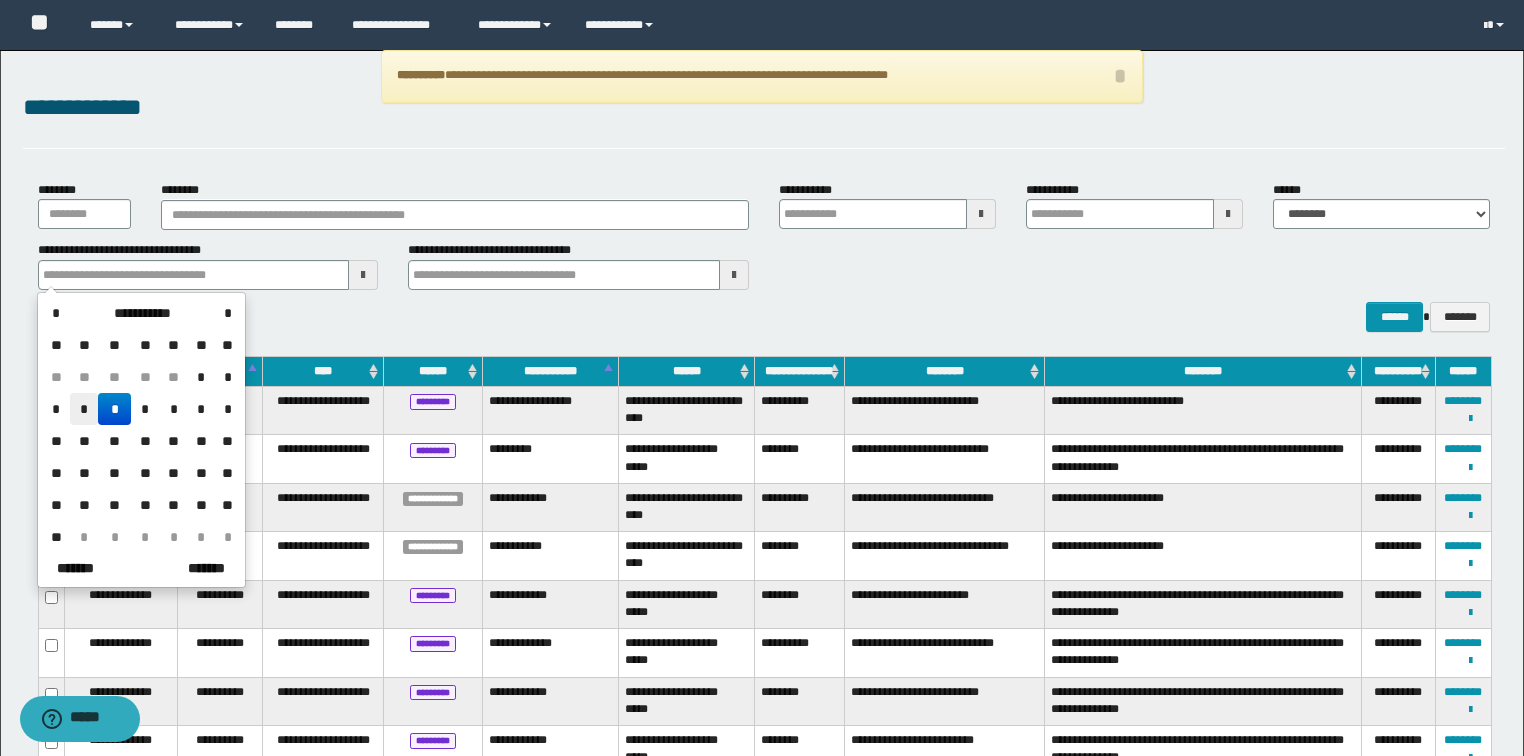 click on "*" at bounding box center (84, 409) 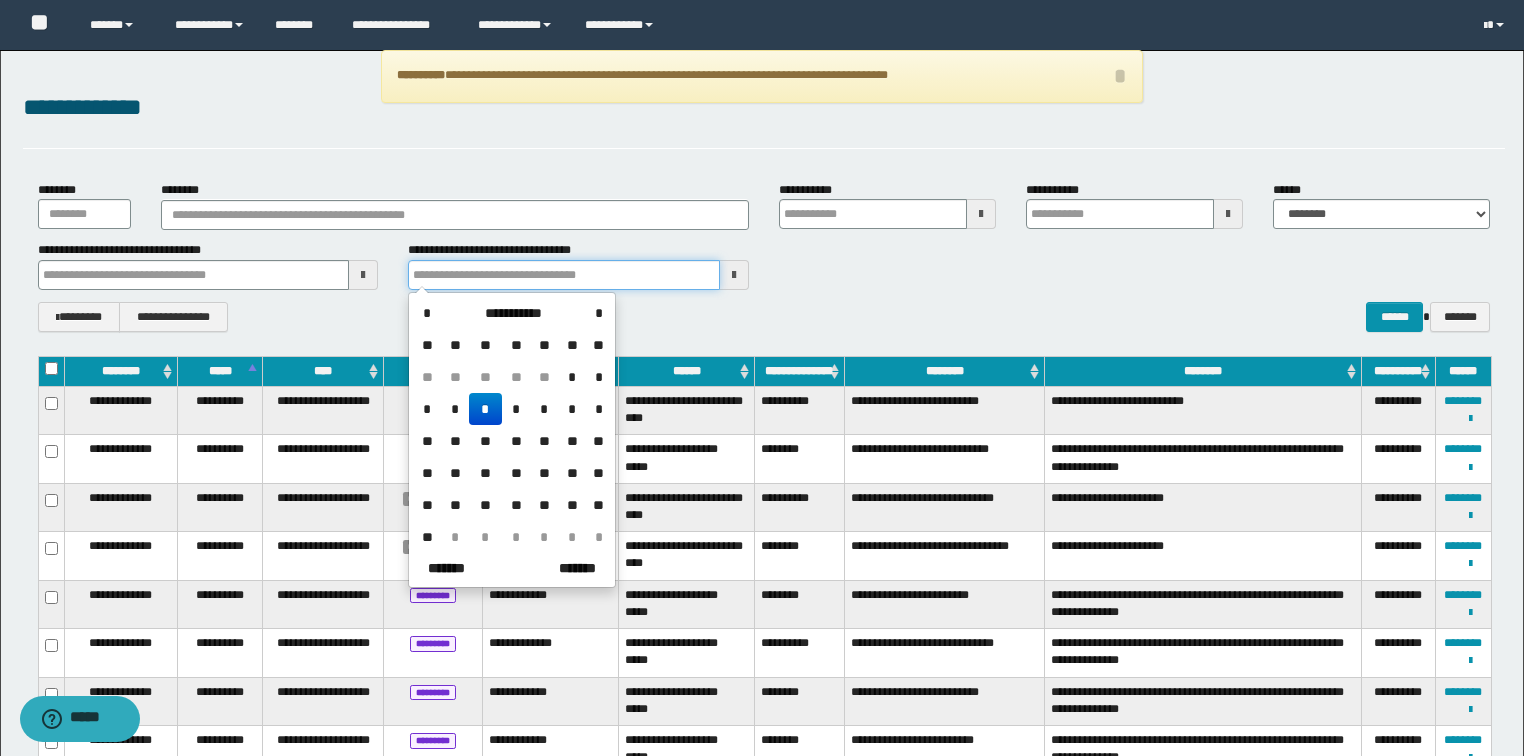 click at bounding box center (564, 275) 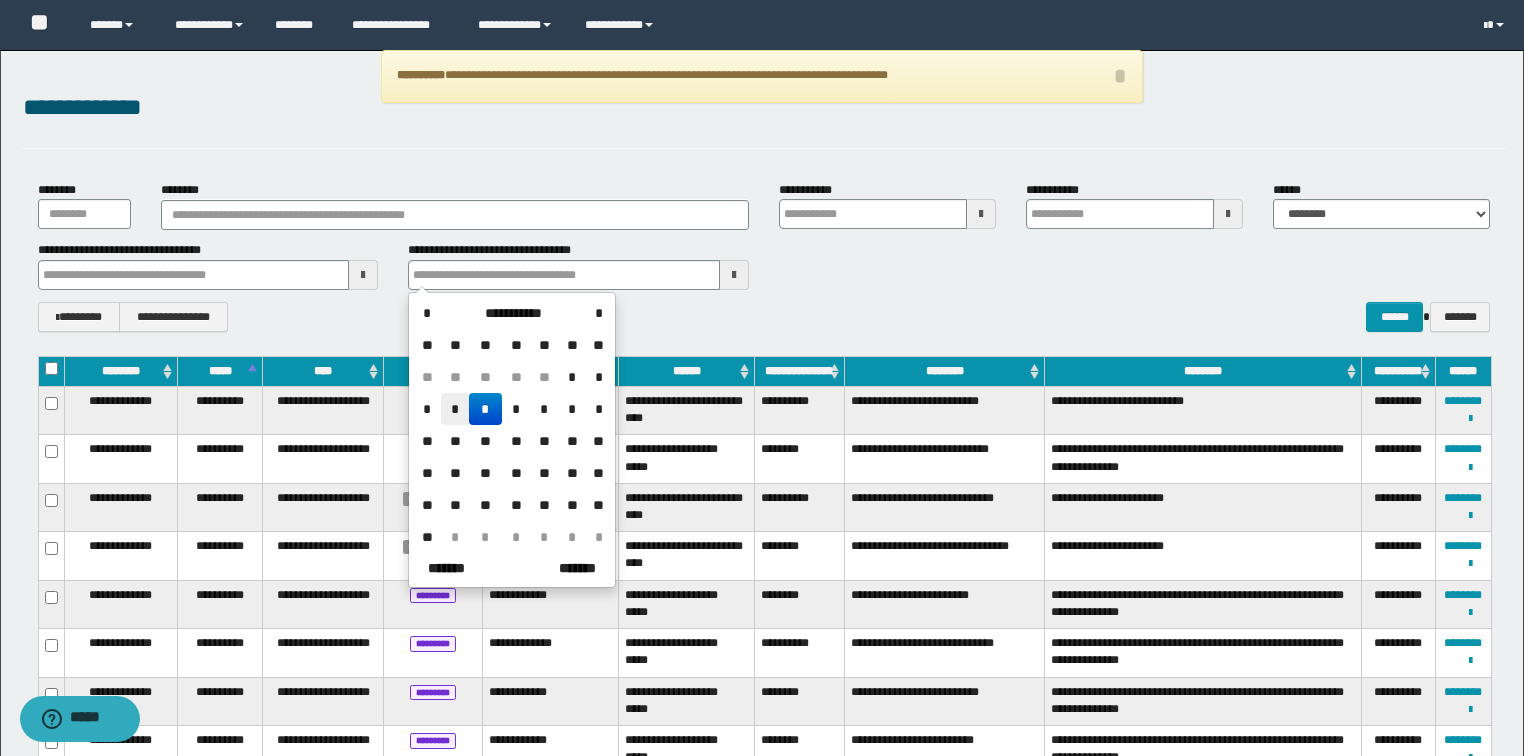 drag, startPoint x: 452, startPoint y: 408, endPoint x: 850, endPoint y: 376, distance: 399.28436 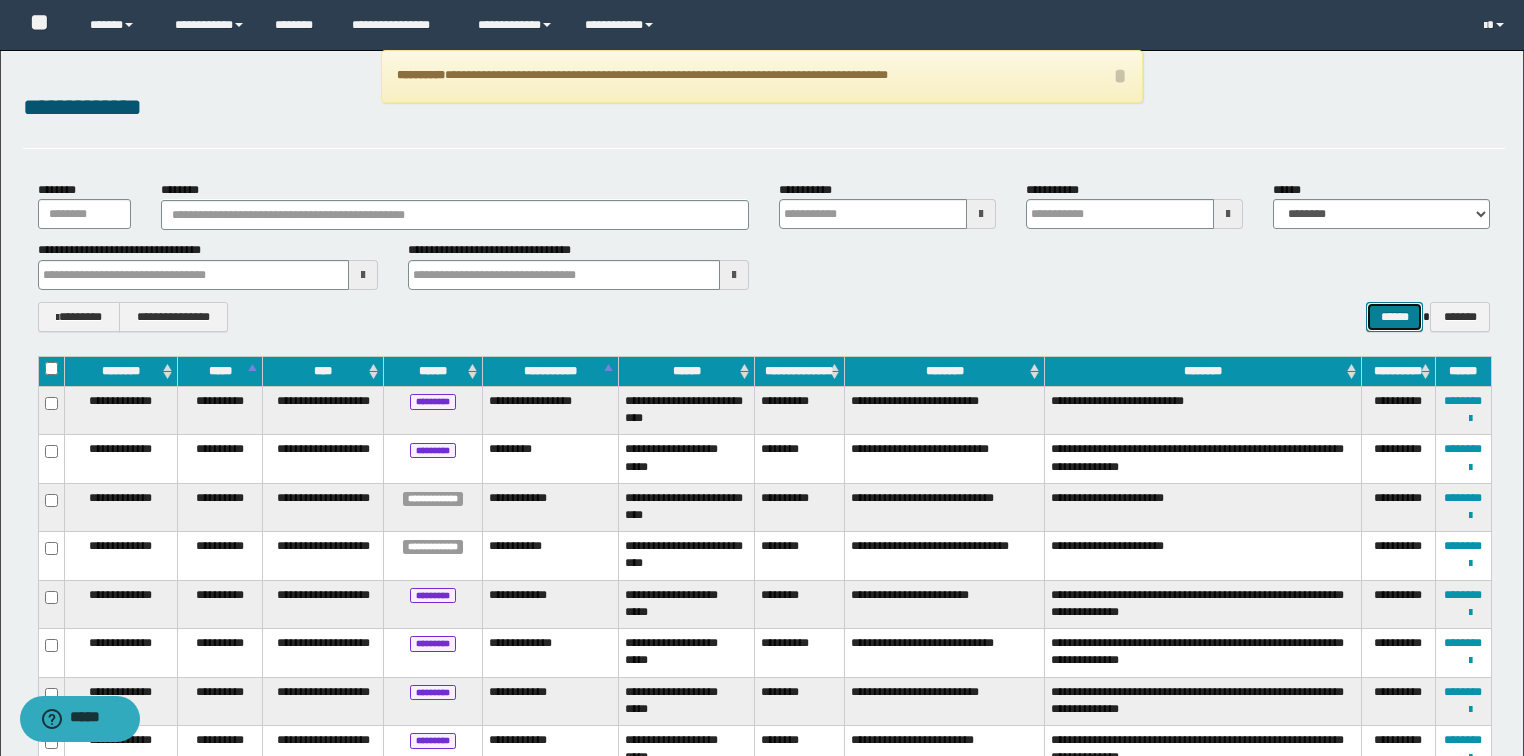 click on "******" at bounding box center [1394, 317] 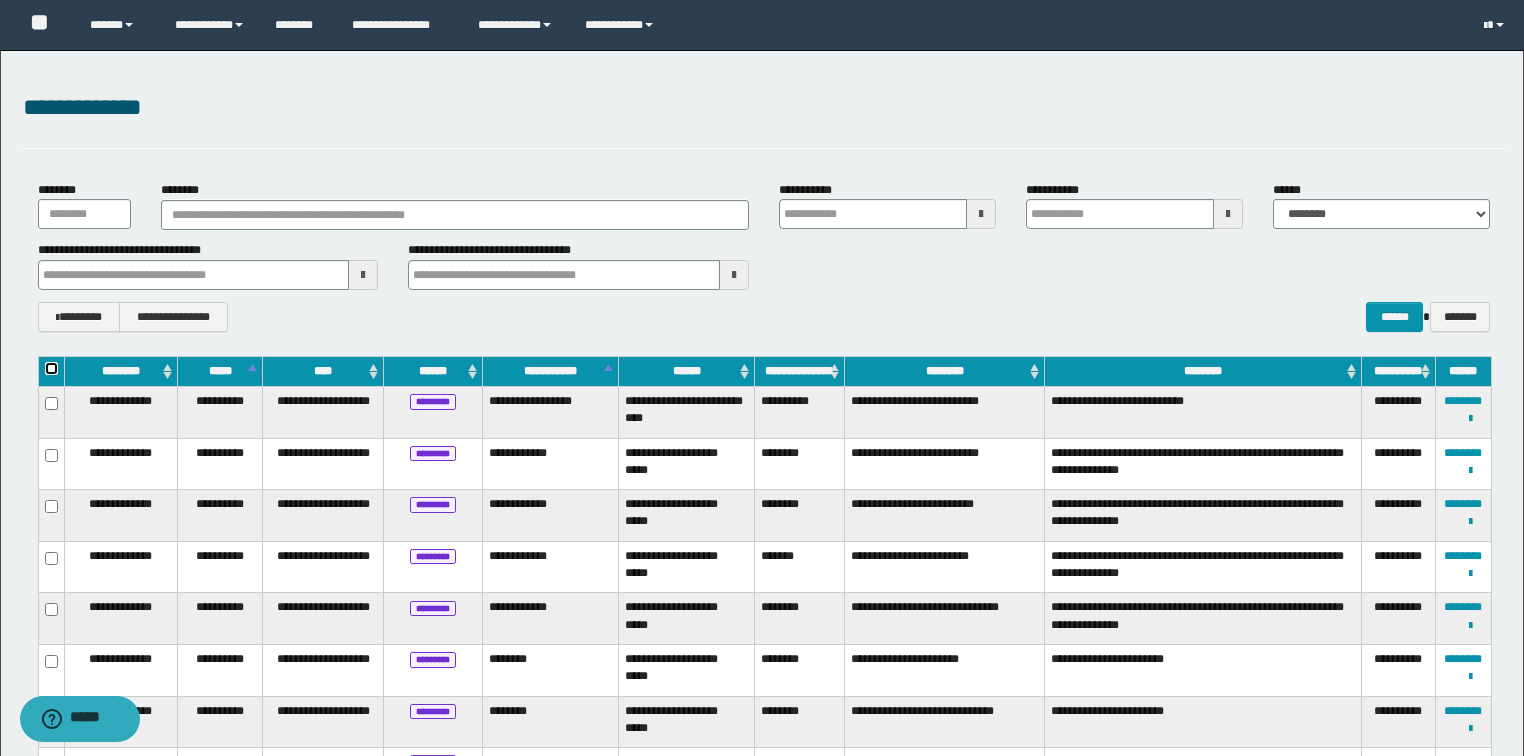 click on "**********" at bounding box center [765, 758] 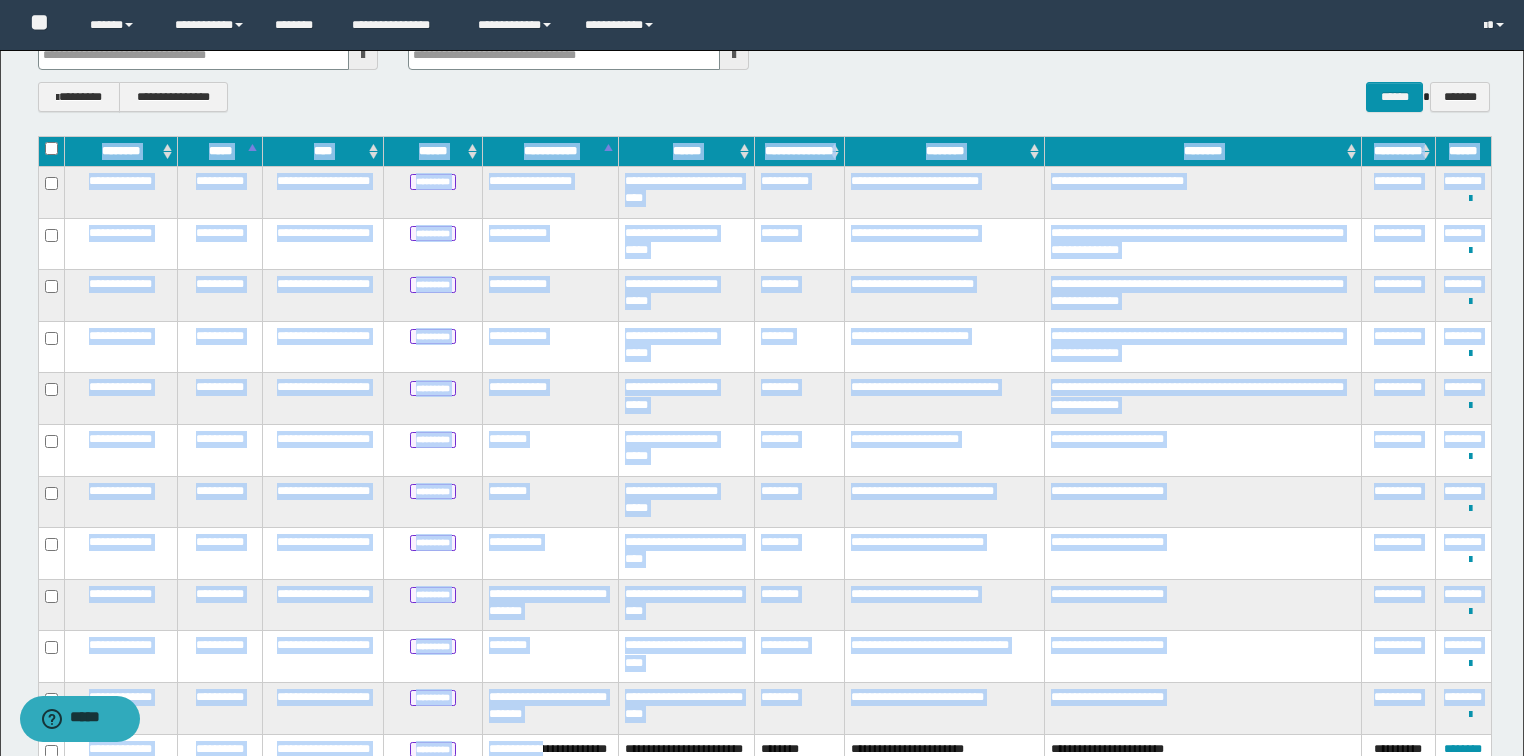 scroll, scrollTop: 560, scrollLeft: 0, axis: vertical 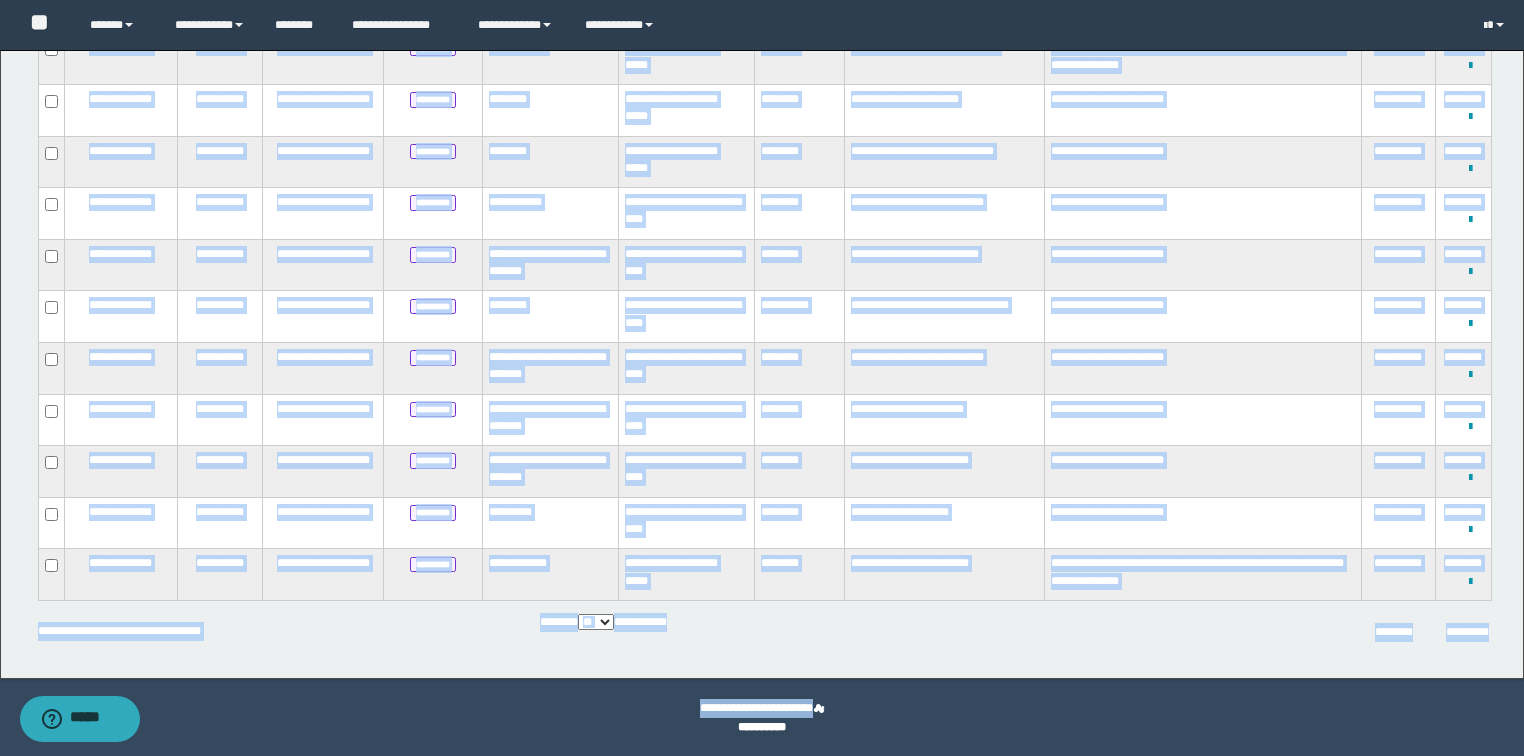 drag, startPoint x: 47, startPoint y: 378, endPoint x: 592, endPoint y: 791, distance: 683.8085 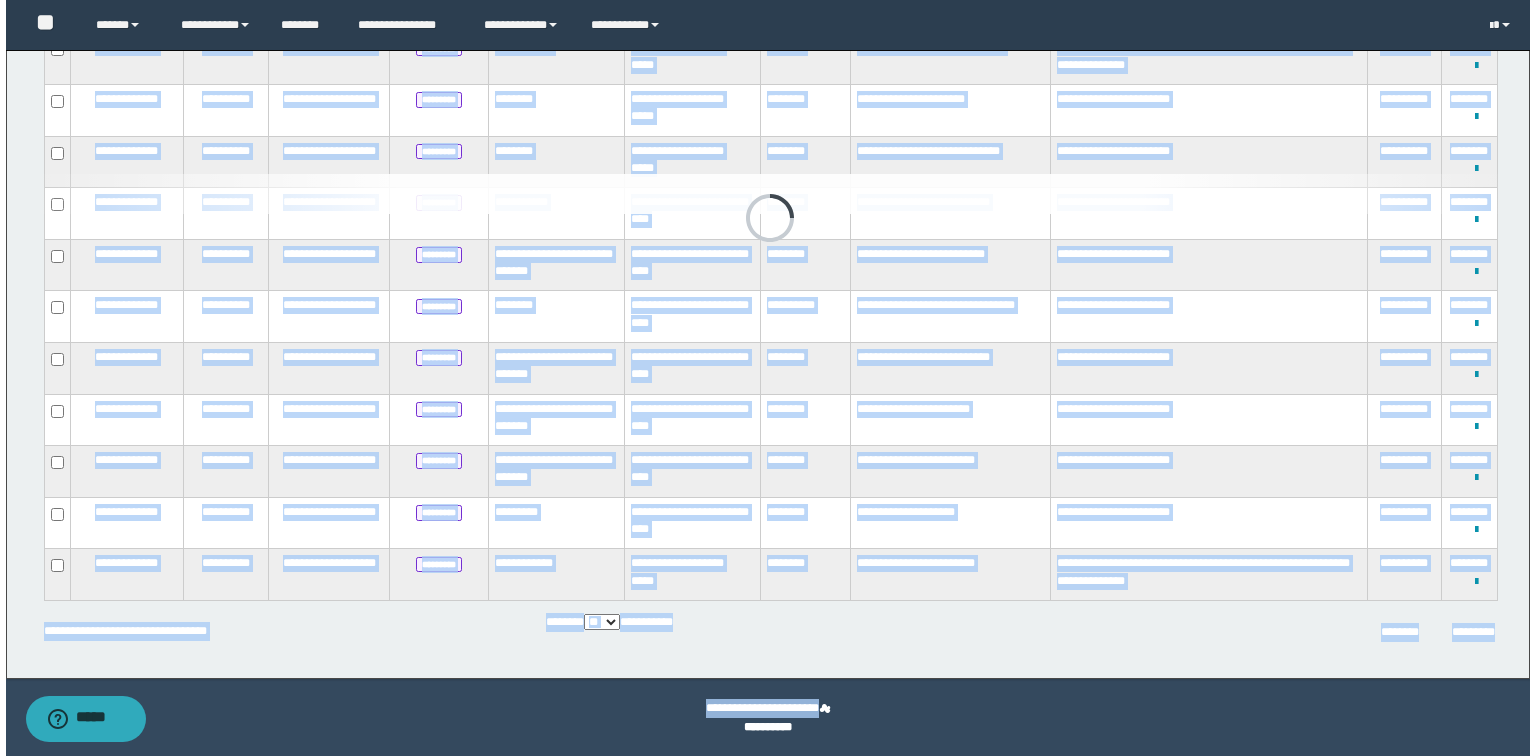 scroll, scrollTop: 0, scrollLeft: 0, axis: both 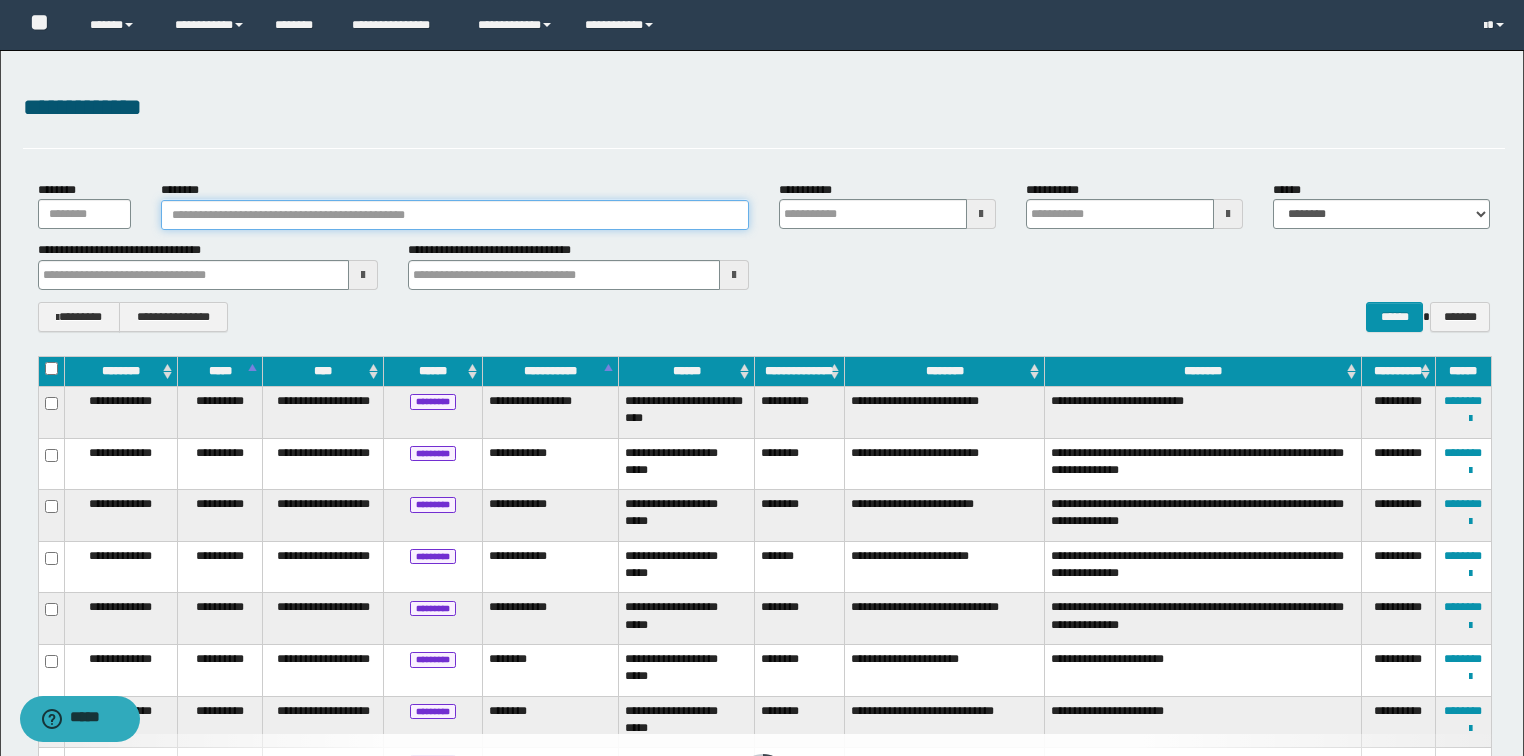 click on "********" at bounding box center [455, 215] 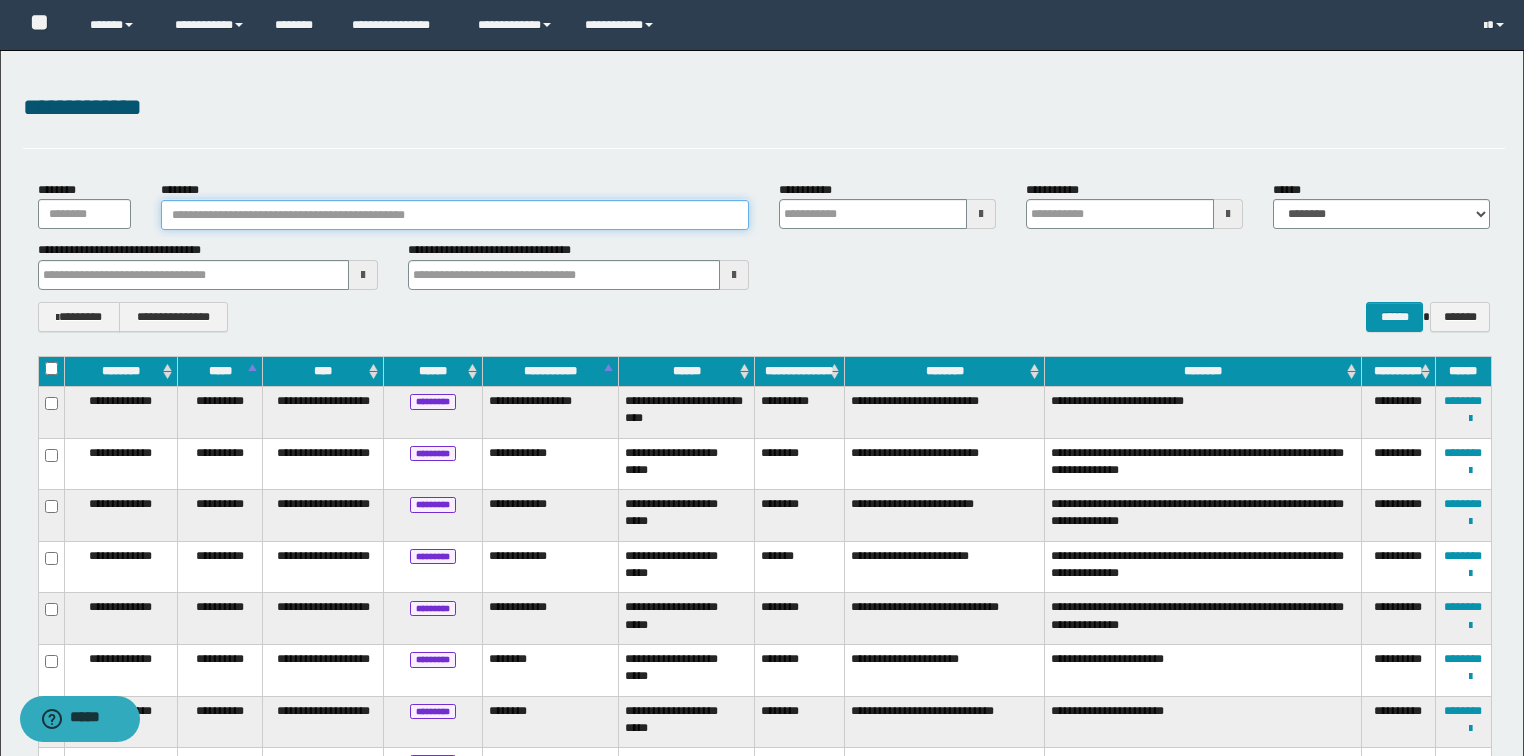 paste on "********" 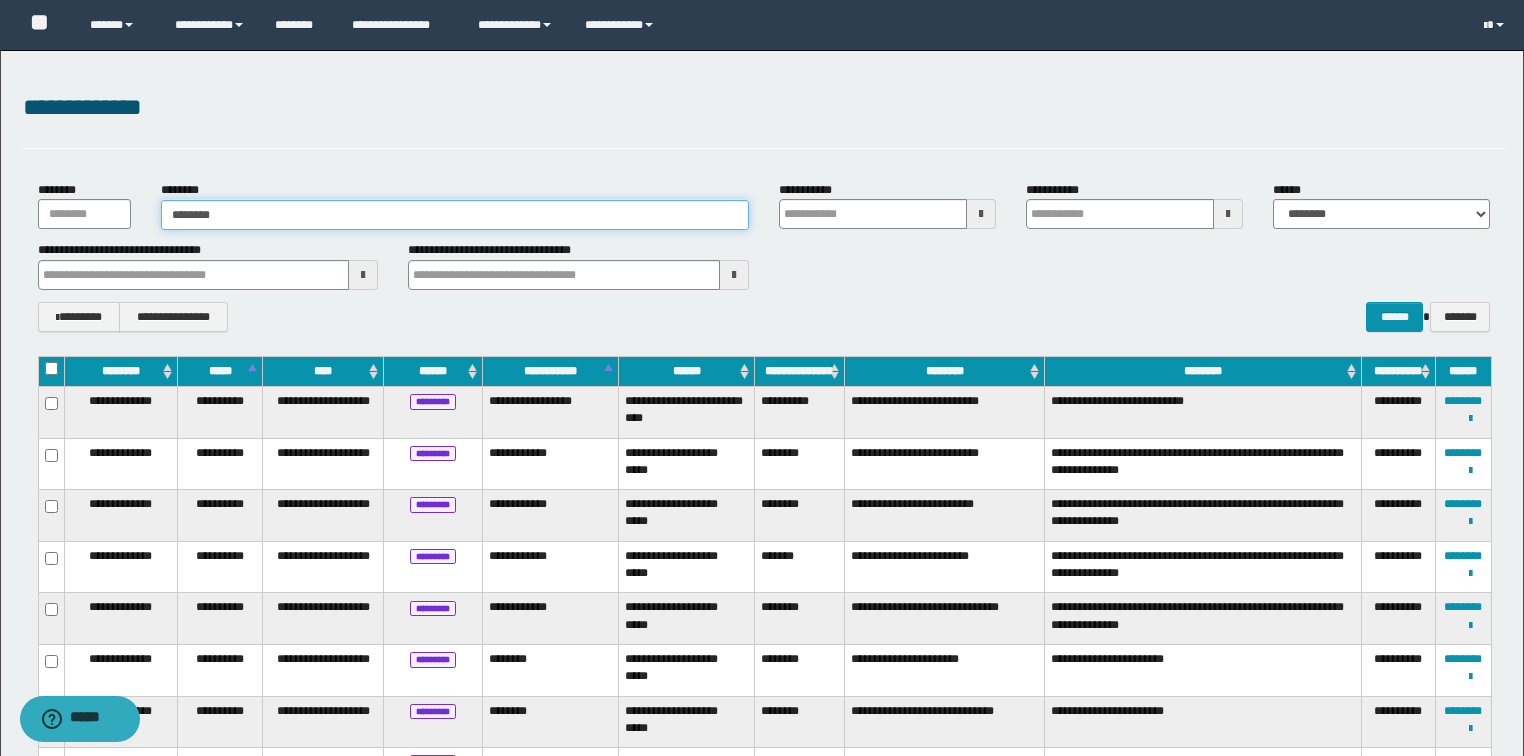 type on "********" 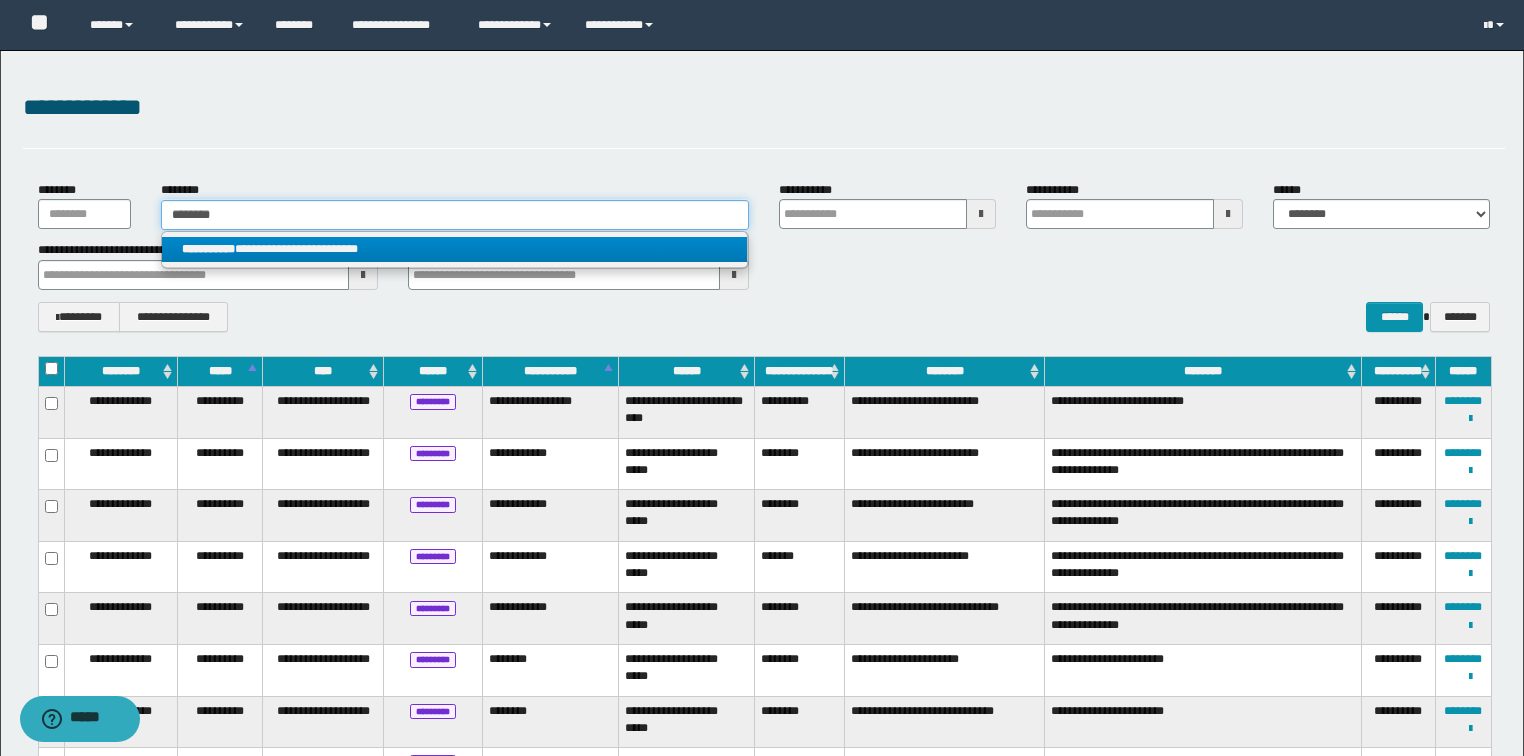 type on "********" 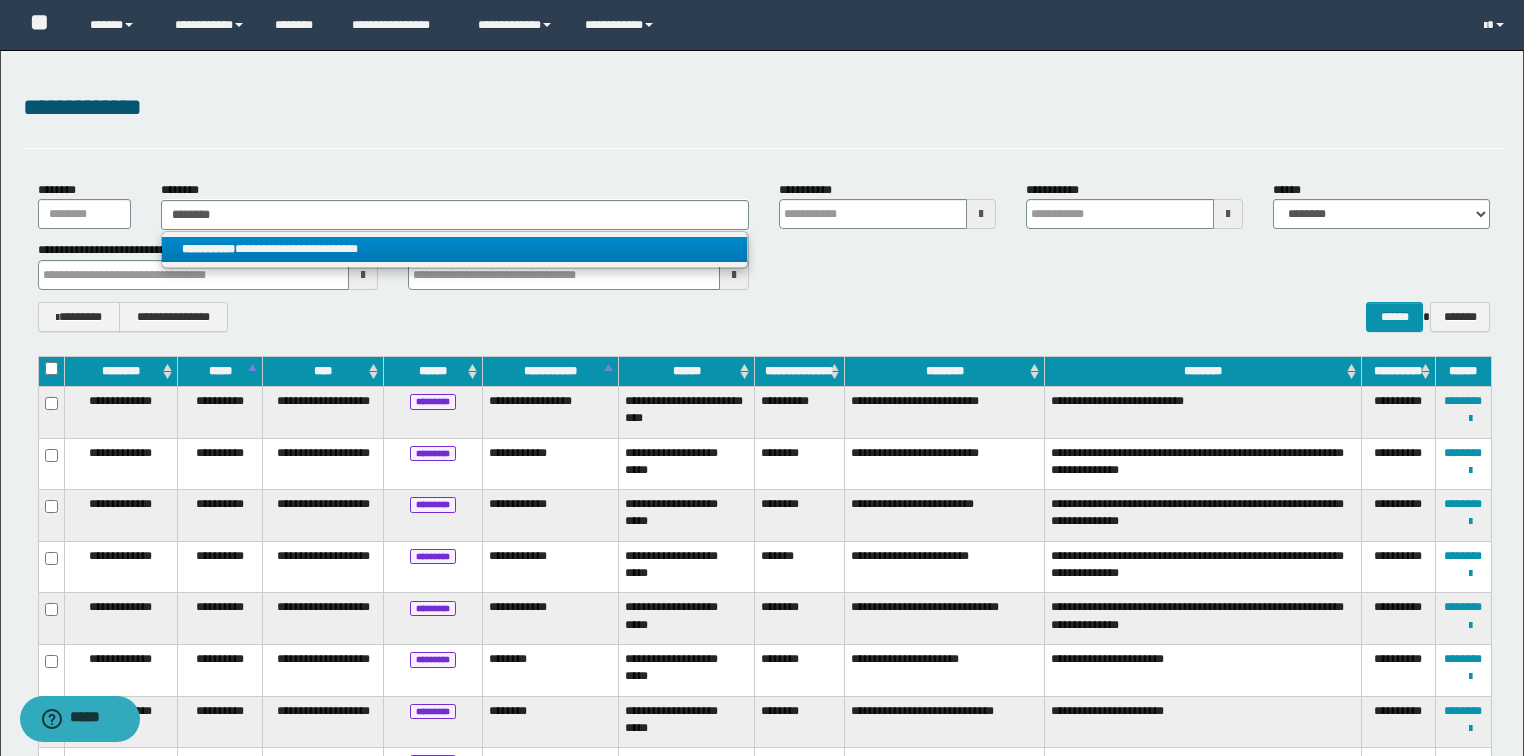 click on "**********" at bounding box center [454, 249] 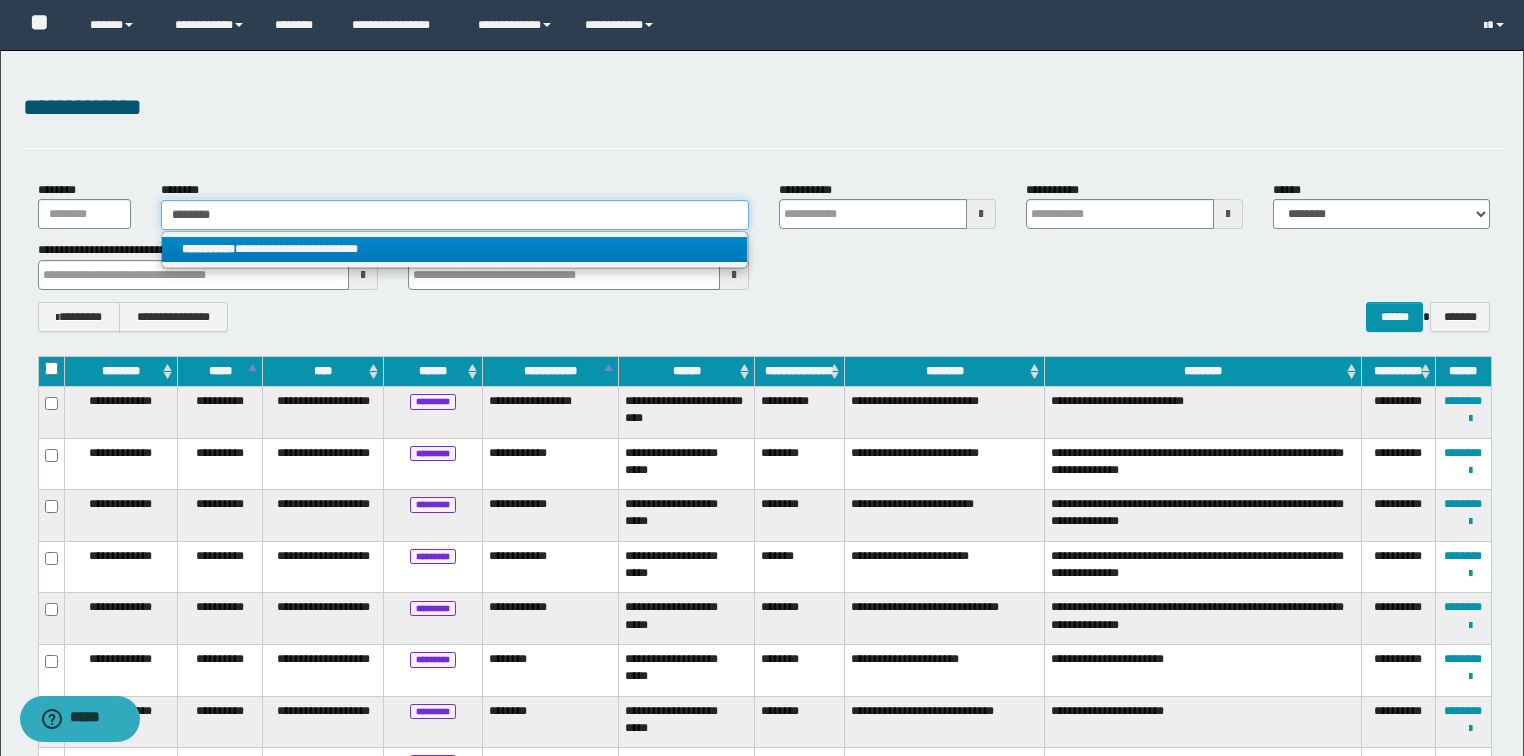type 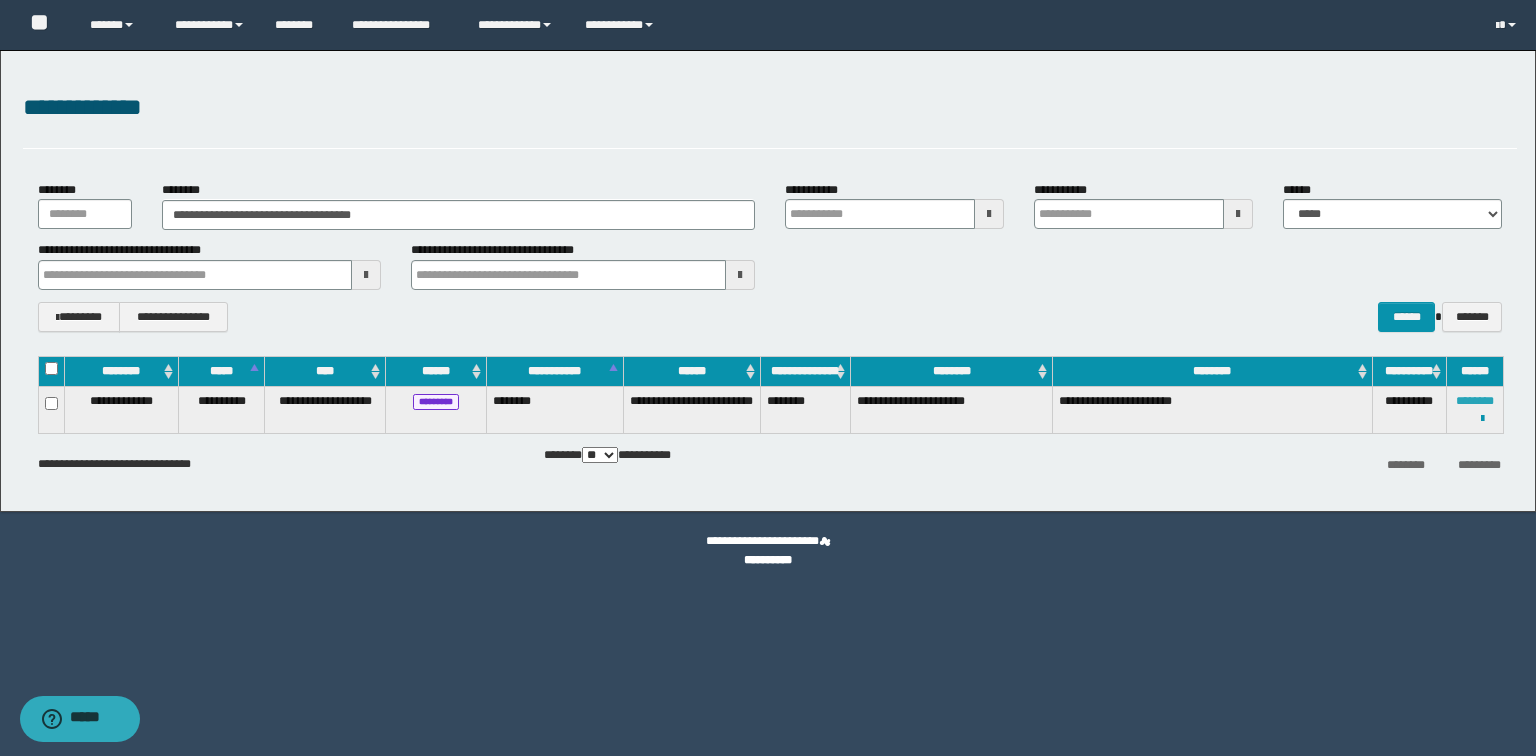 click on "********" at bounding box center (1475, 401) 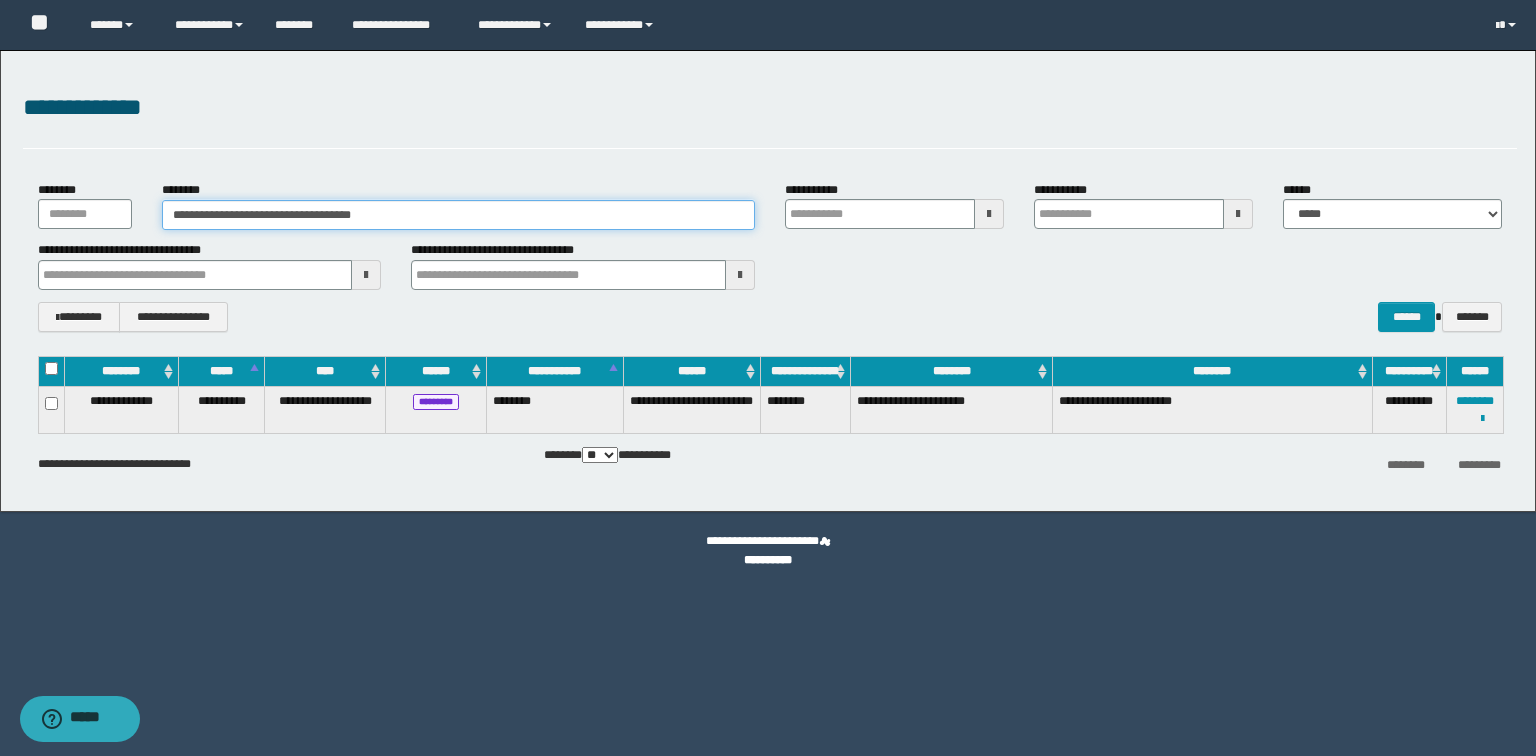 drag, startPoint x: 448, startPoint y: 206, endPoint x: 0, endPoint y: 193, distance: 448.18857 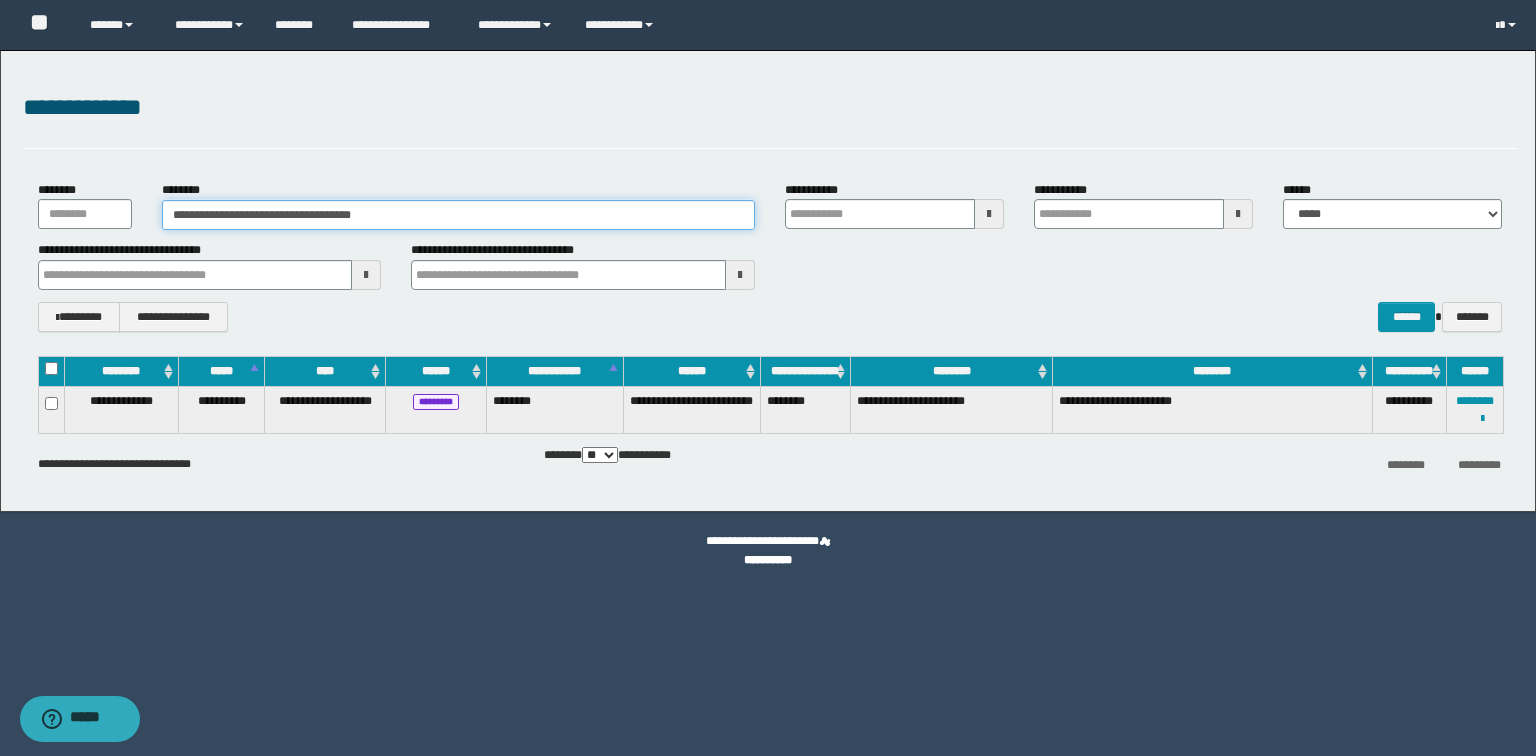 paste 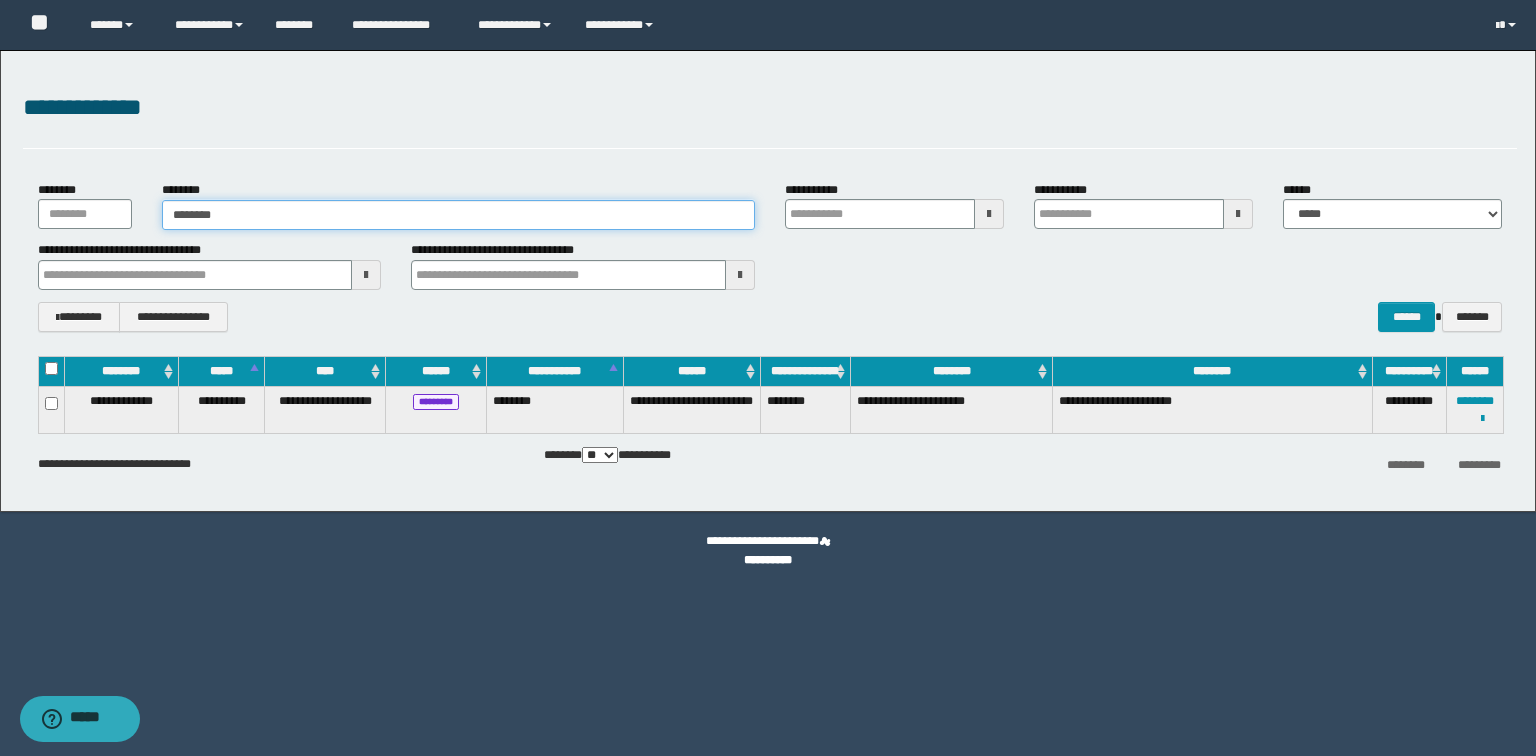 type on "********" 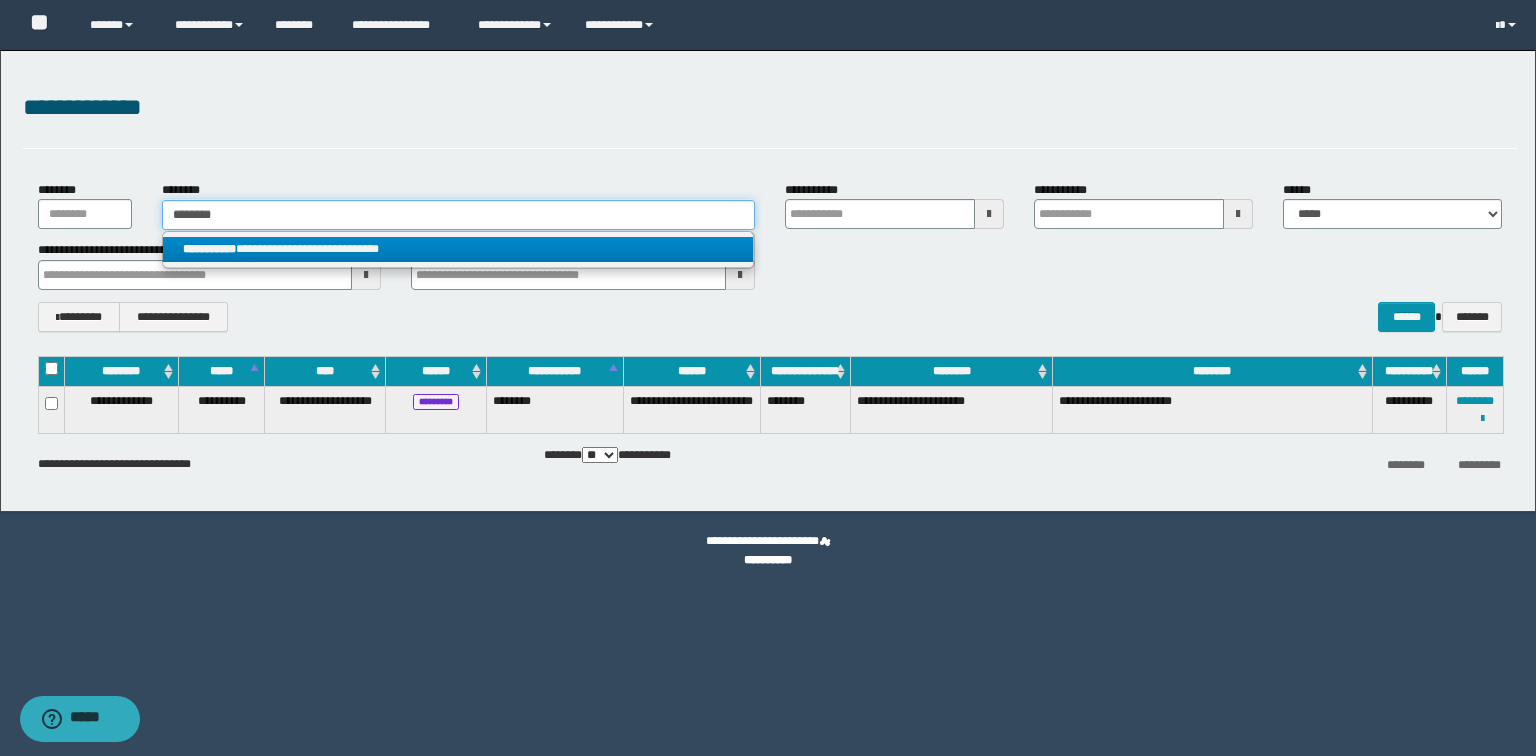 type on "********" 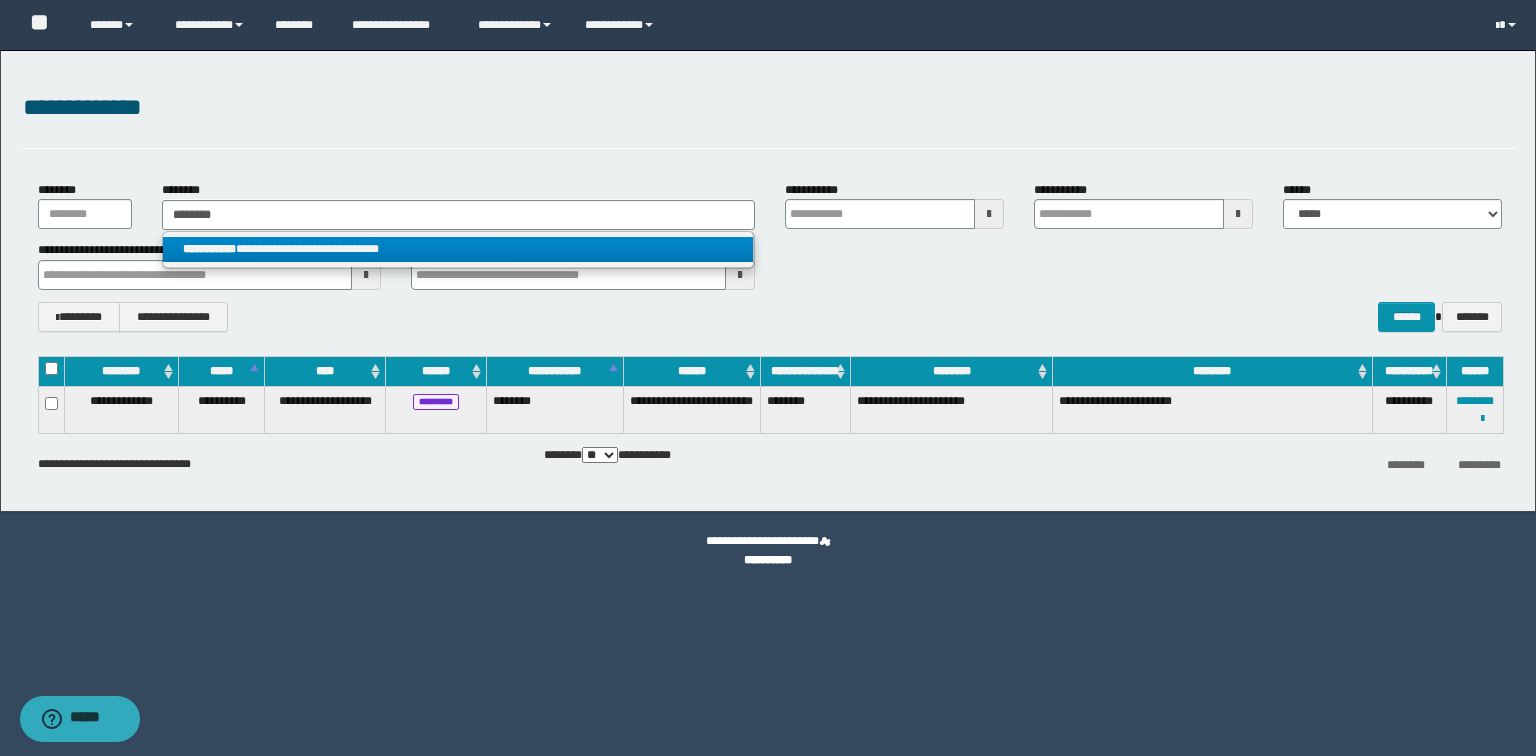 click on "**********" at bounding box center (458, 249) 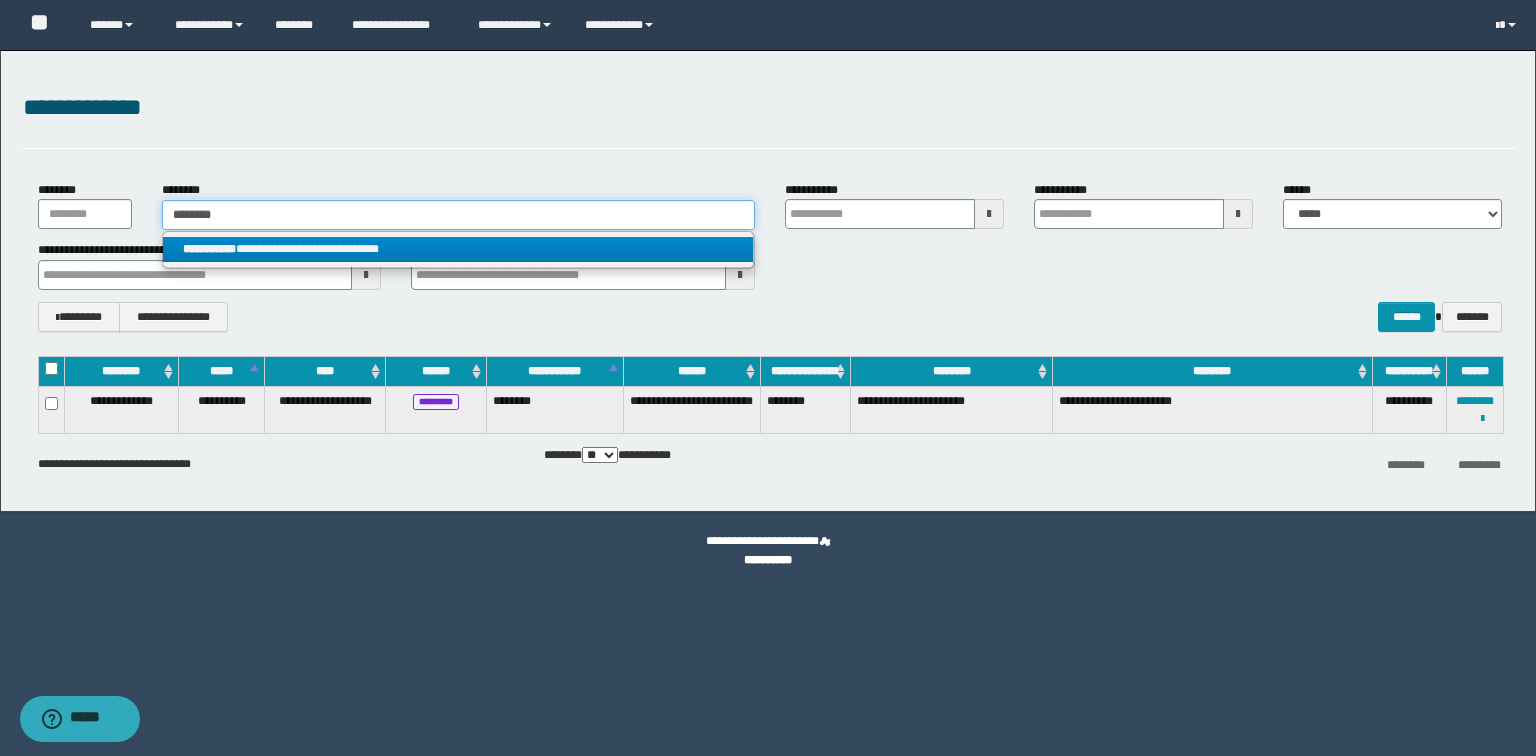 type 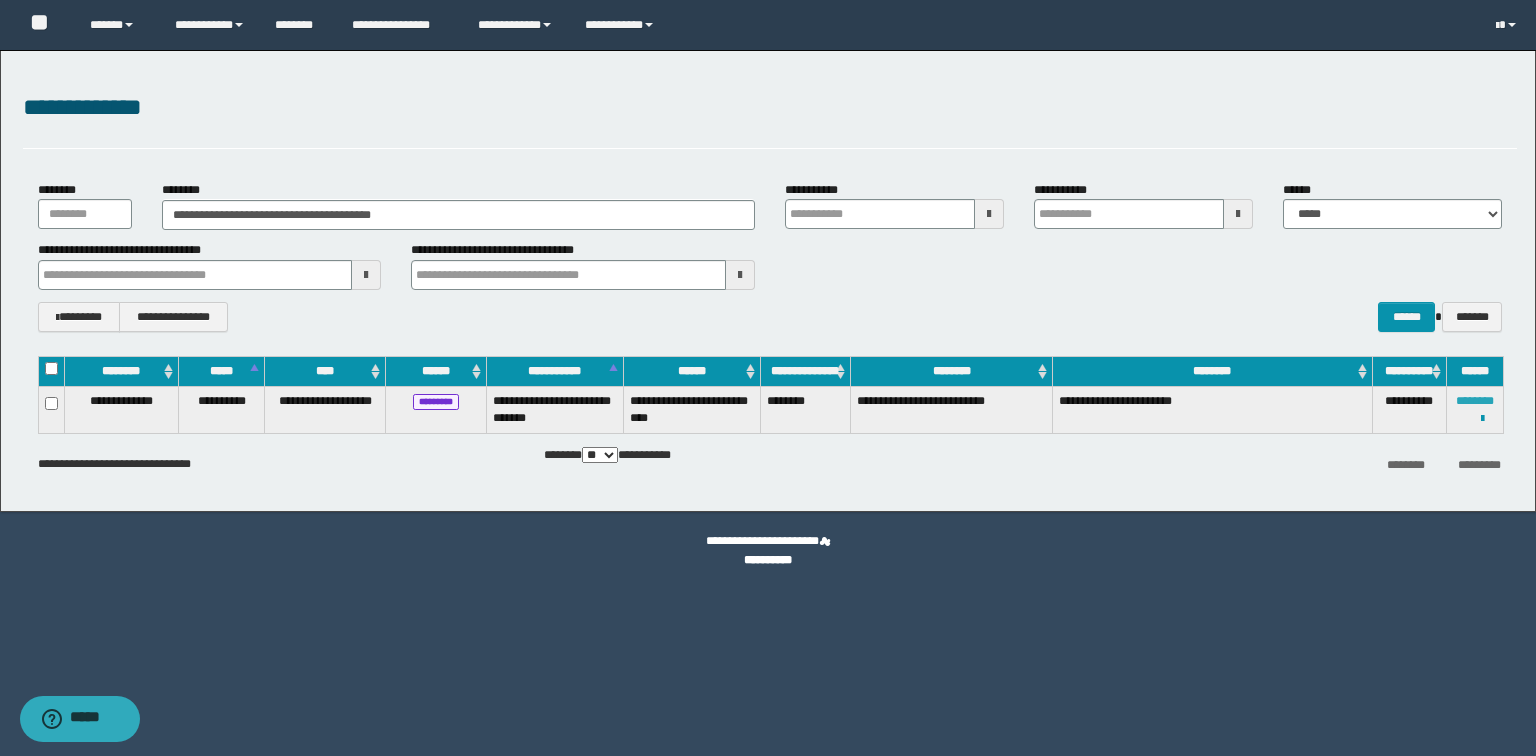 click on "********" at bounding box center (1475, 401) 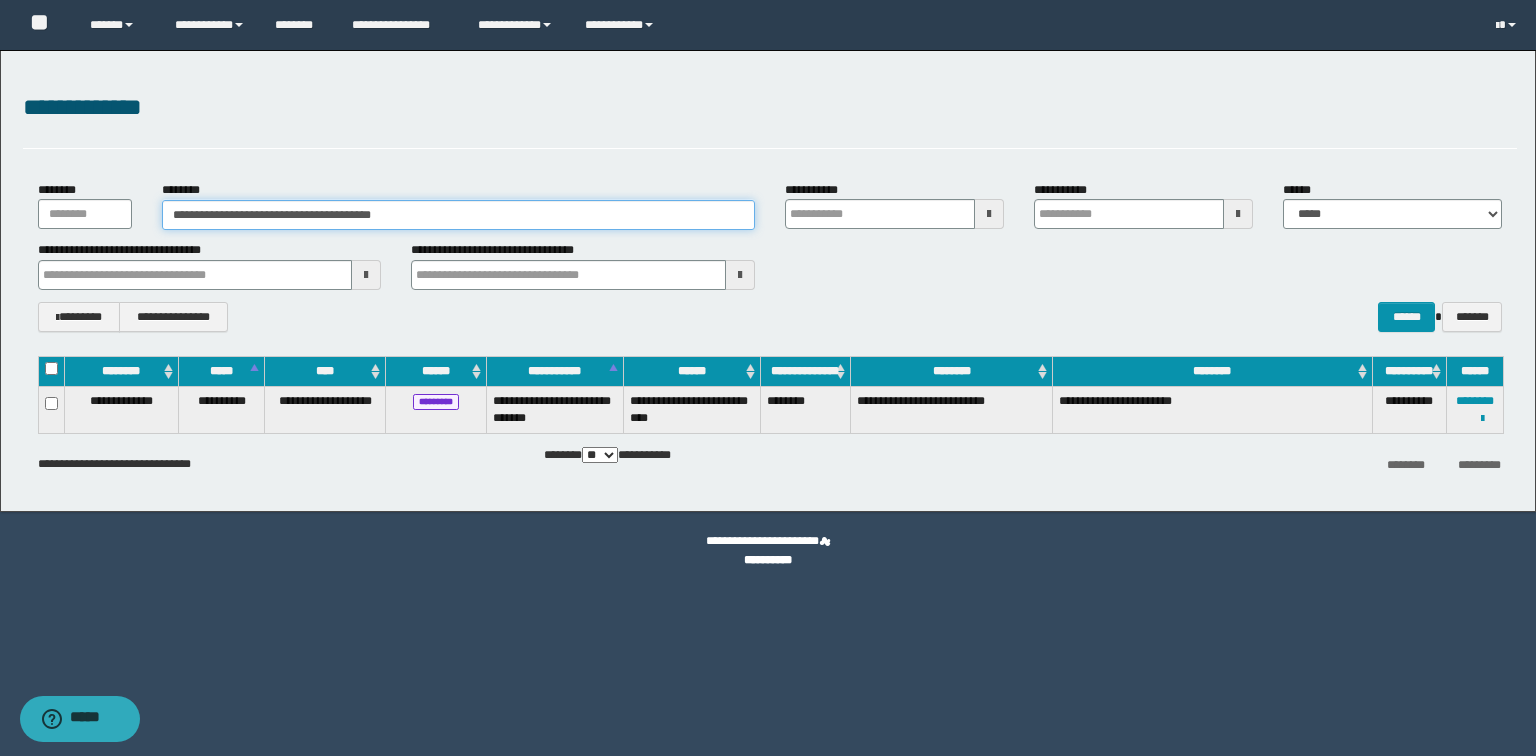 drag, startPoint x: 448, startPoint y: 210, endPoint x: 0, endPoint y: 215, distance: 448.0279 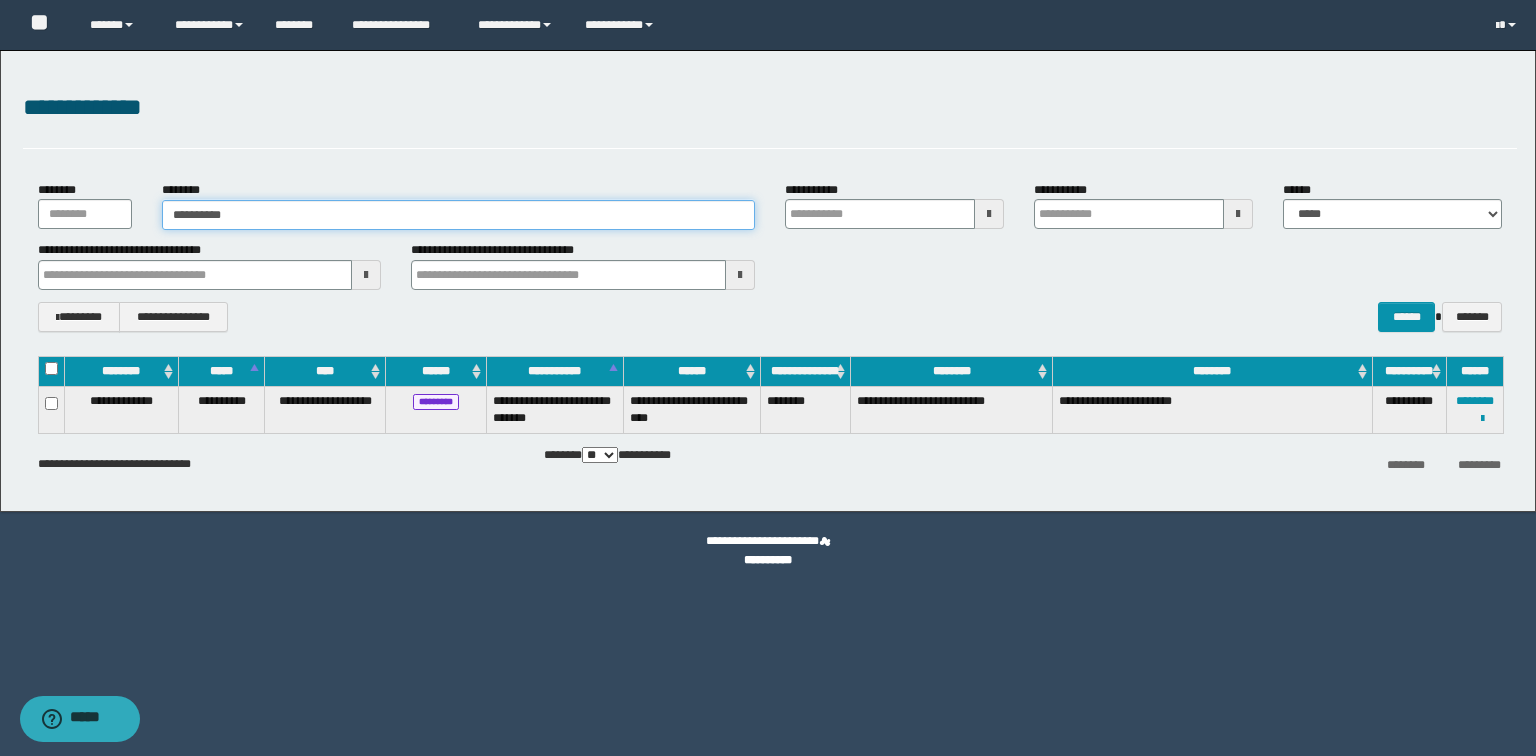 type on "**********" 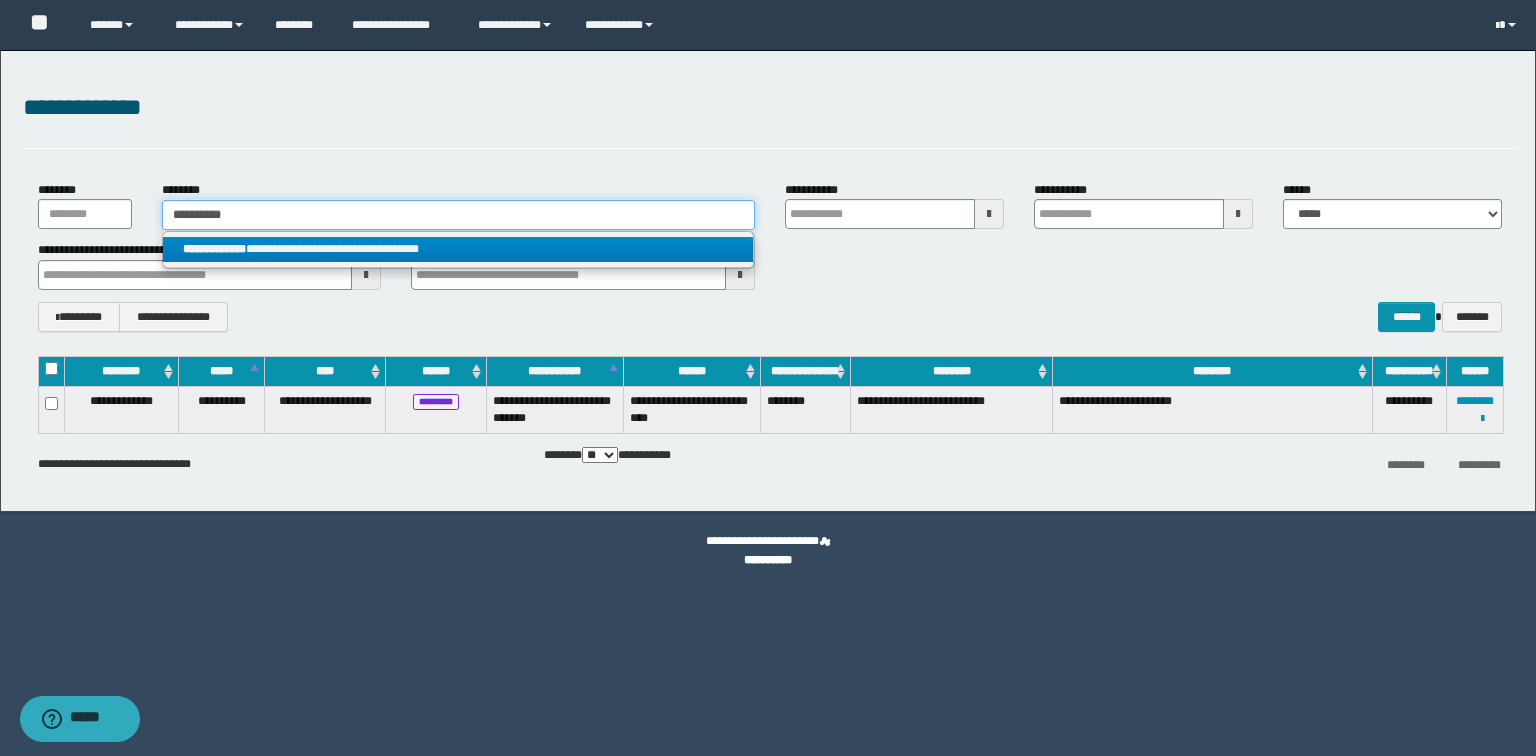 type on "**********" 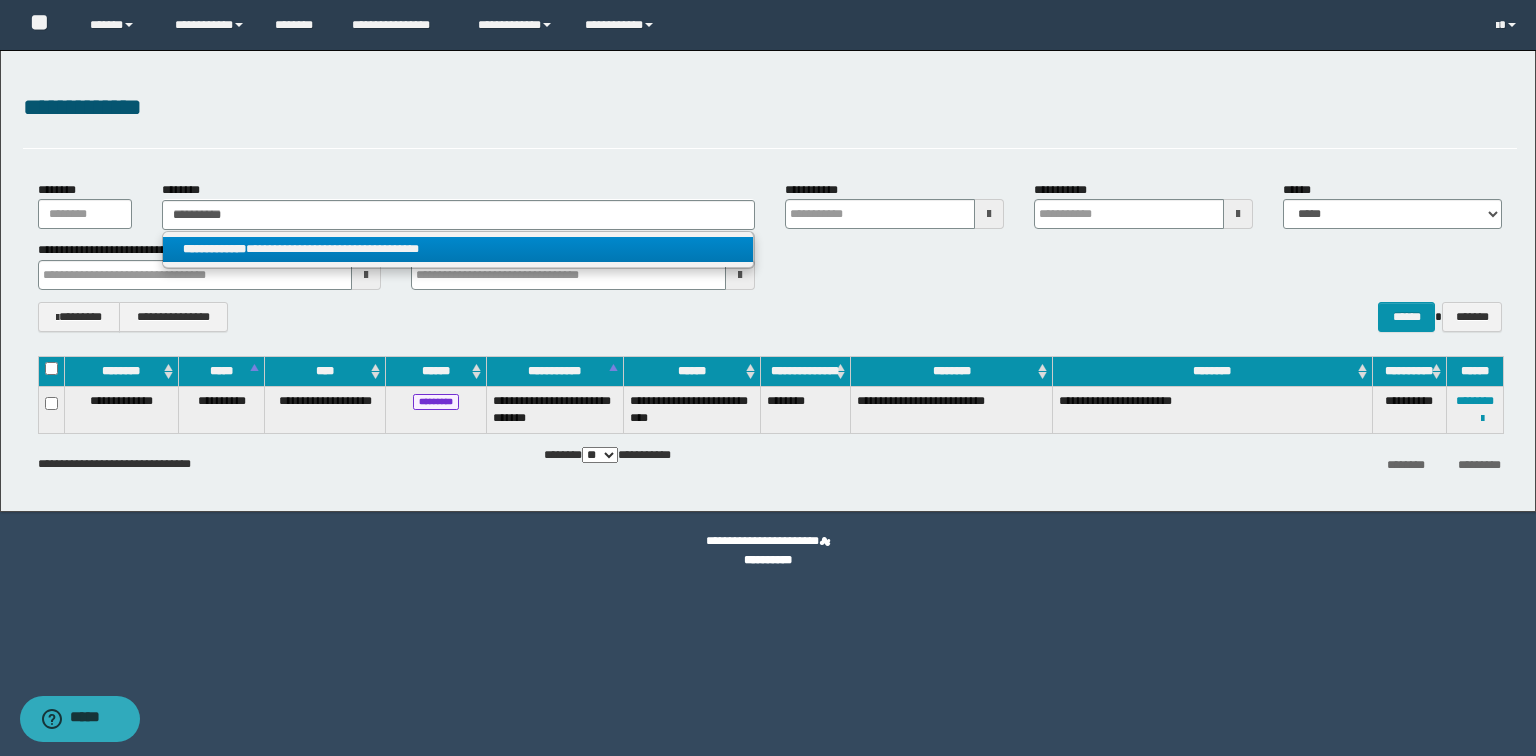click on "**********" at bounding box center [458, 249] 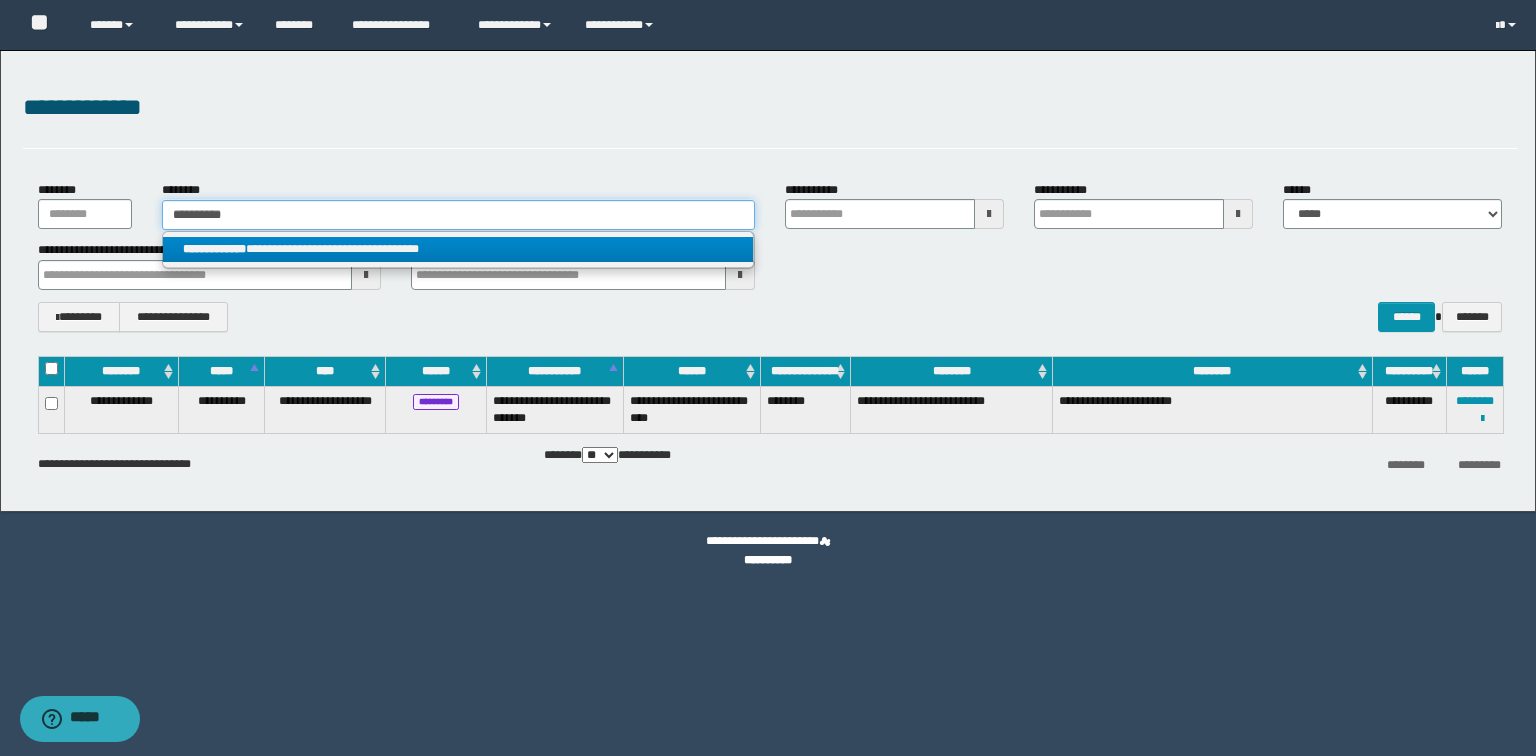 type 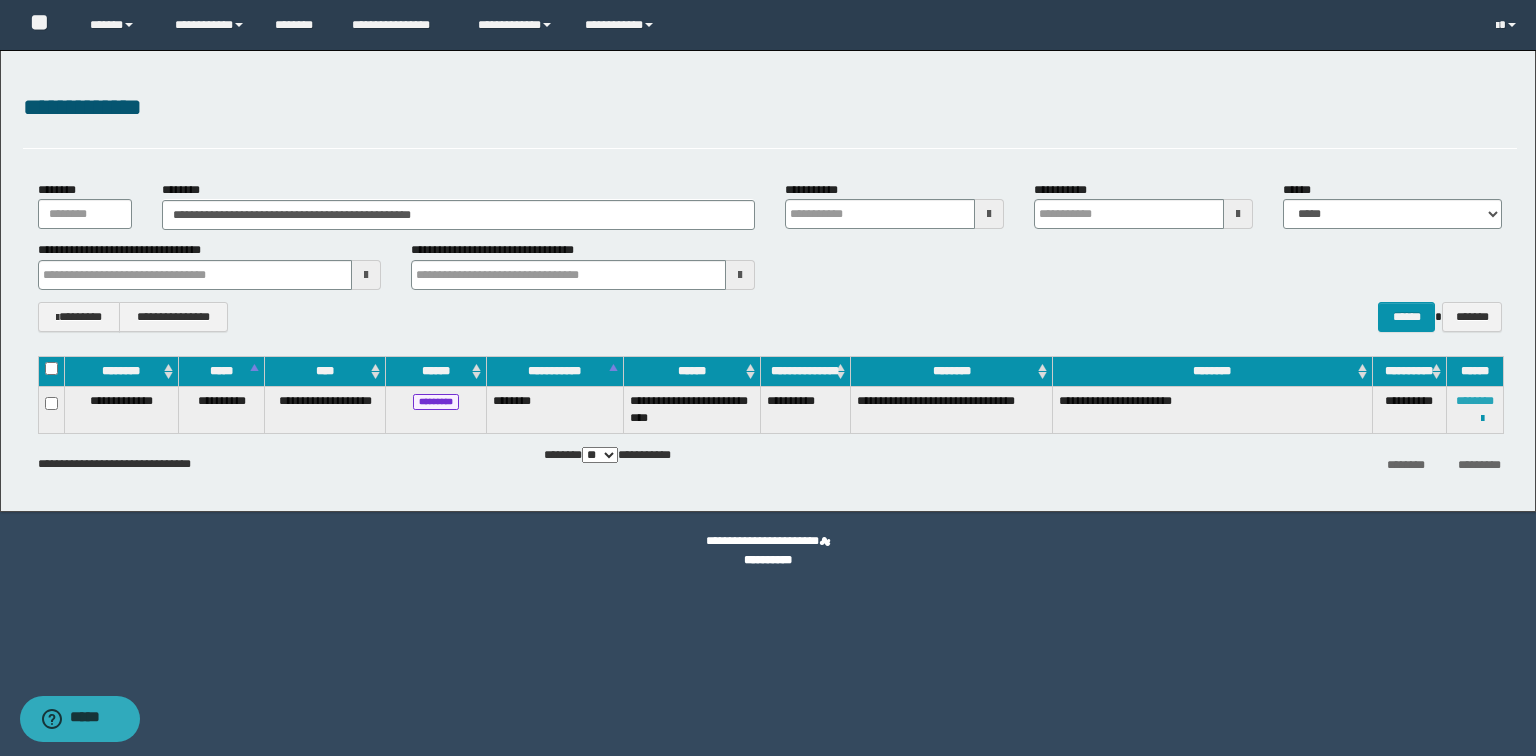 click on "********" at bounding box center [1475, 401] 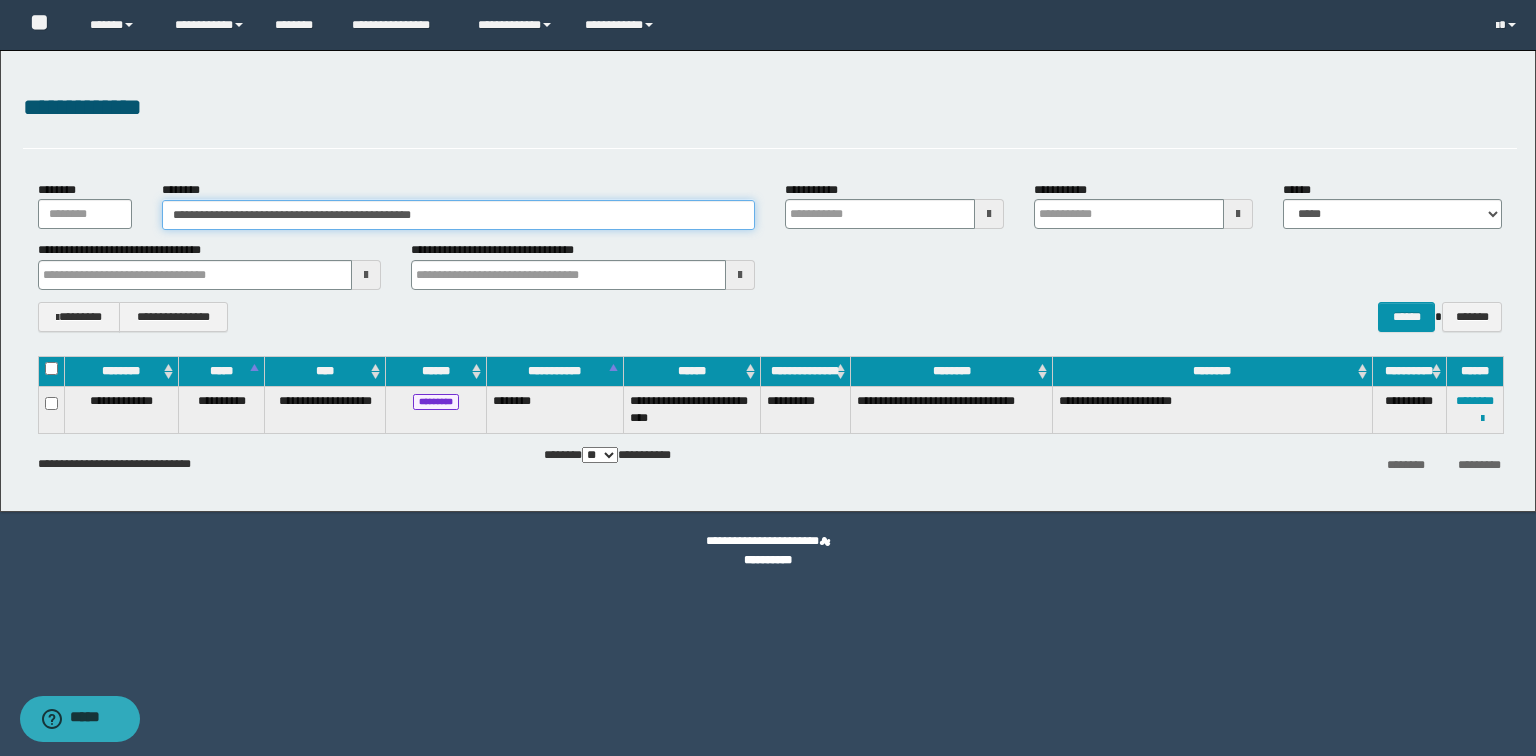 drag, startPoint x: 553, startPoint y: 220, endPoint x: 4, endPoint y: 211, distance: 549.0738 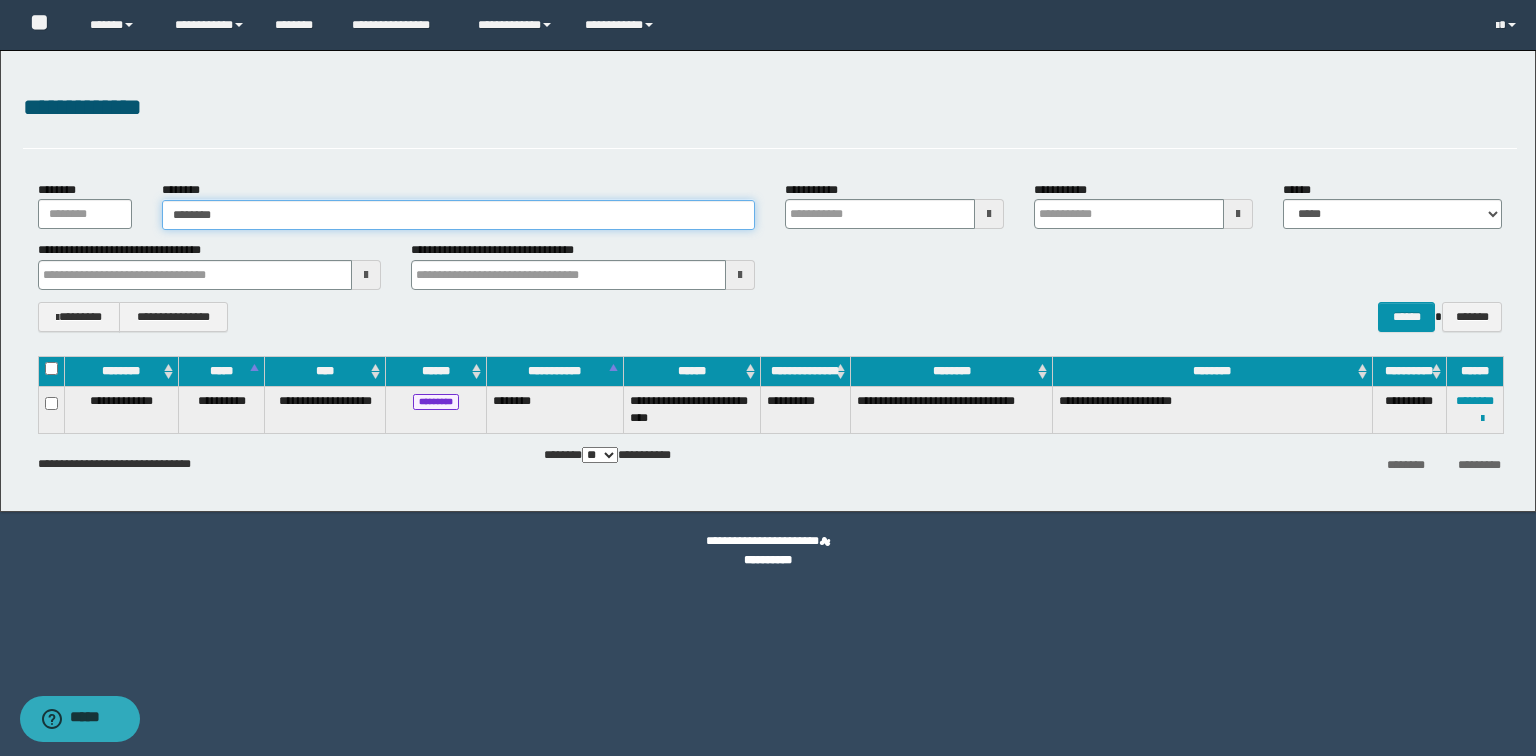 type on "********" 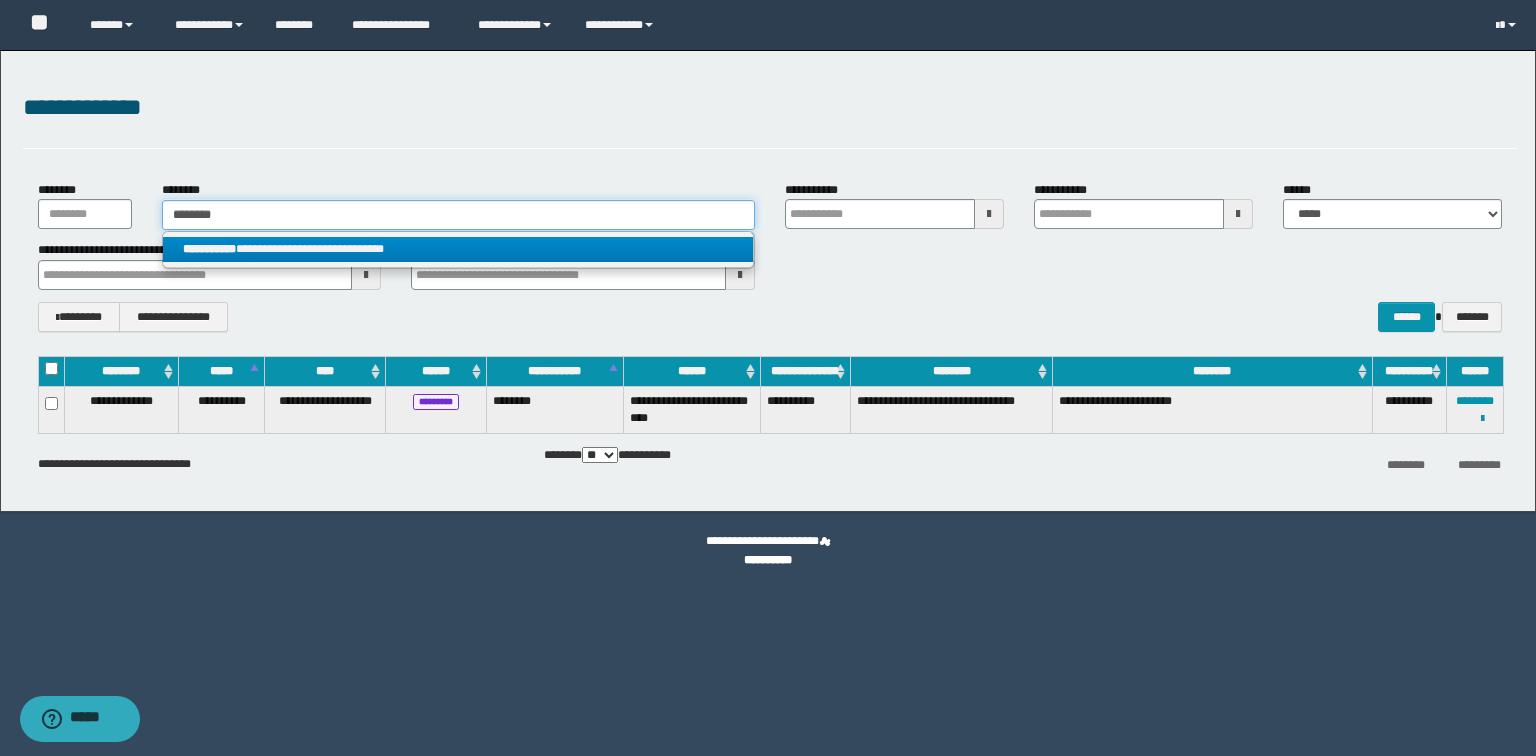 type on "********" 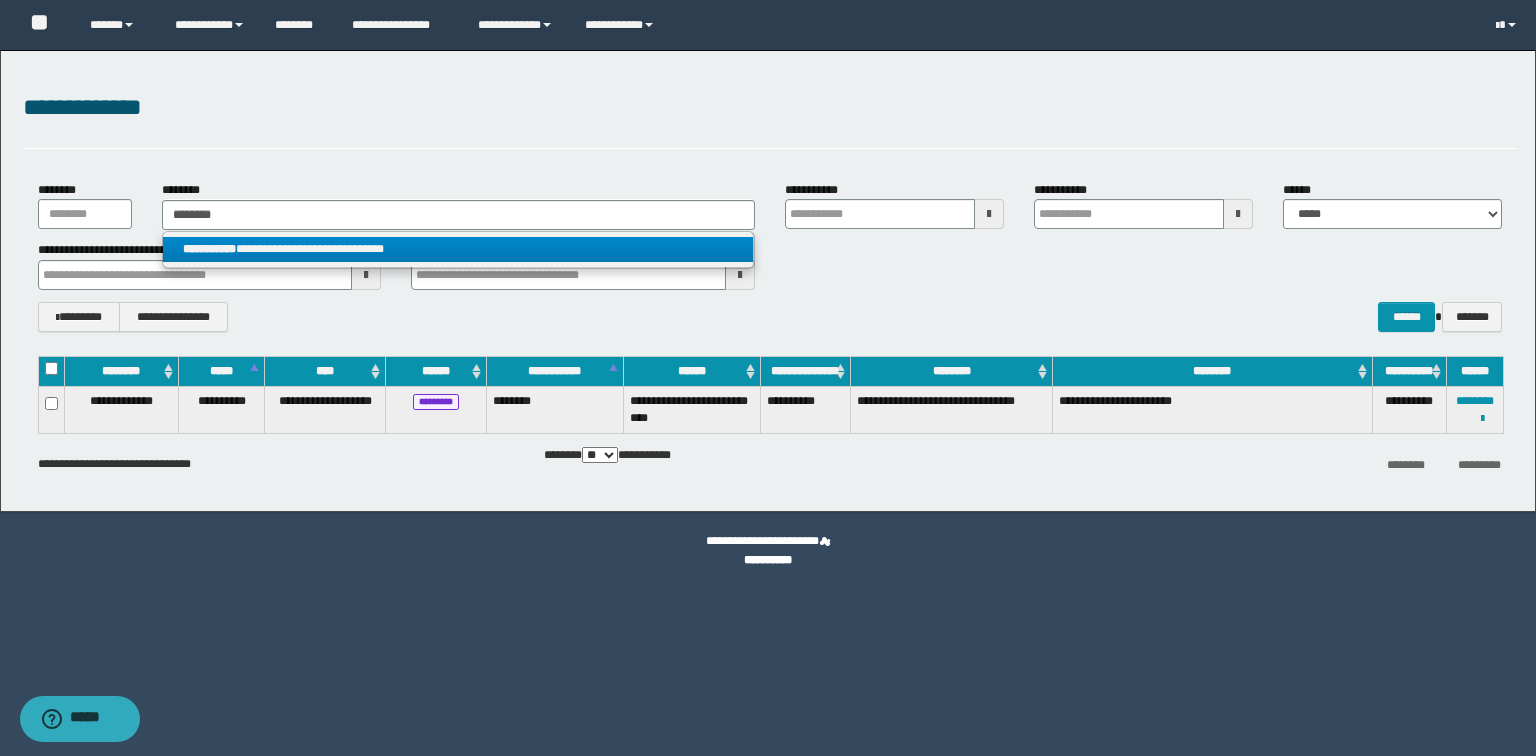 click on "**********" at bounding box center (458, 249) 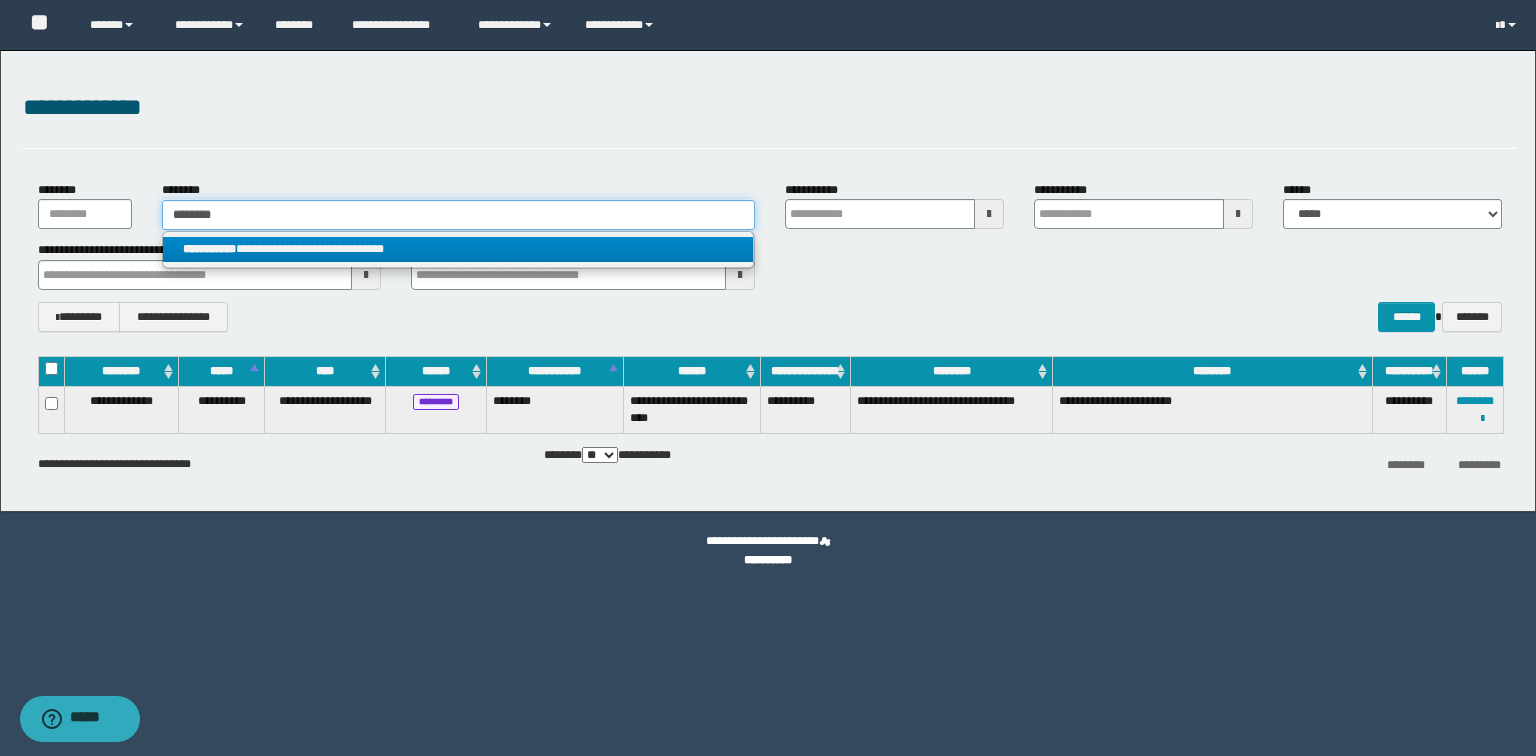 type 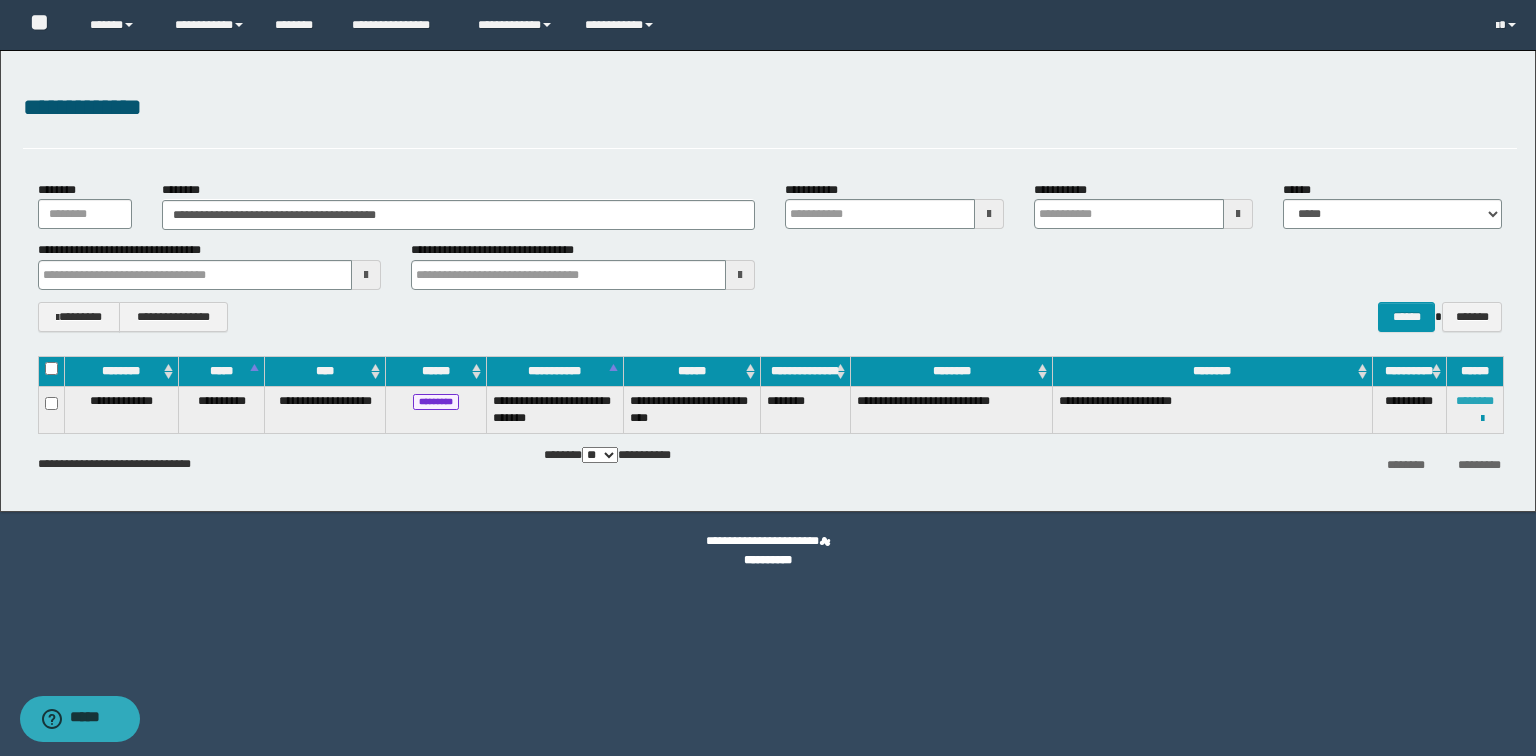 click on "********" at bounding box center [1475, 401] 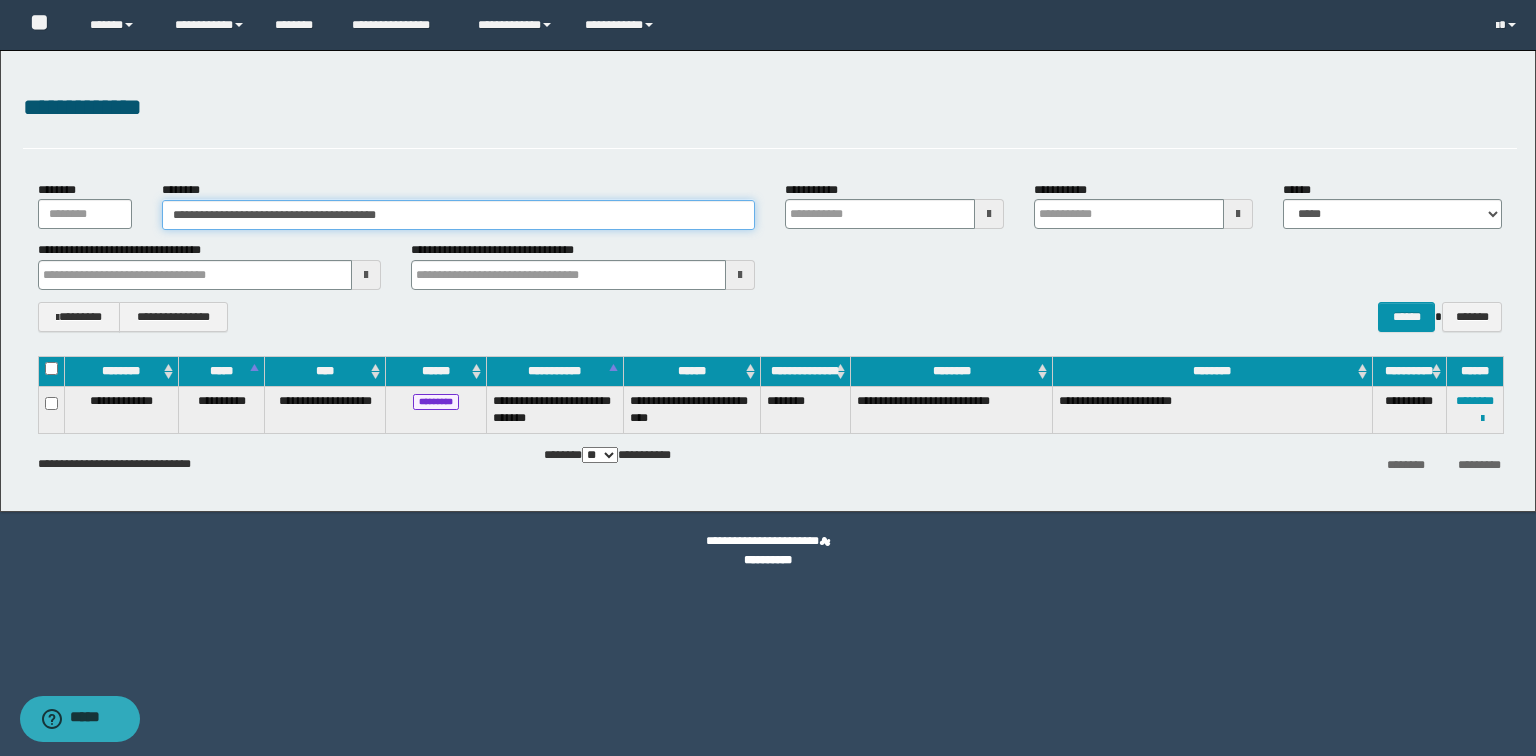 drag, startPoint x: 476, startPoint y: 217, endPoint x: 0, endPoint y: 198, distance: 476.37906 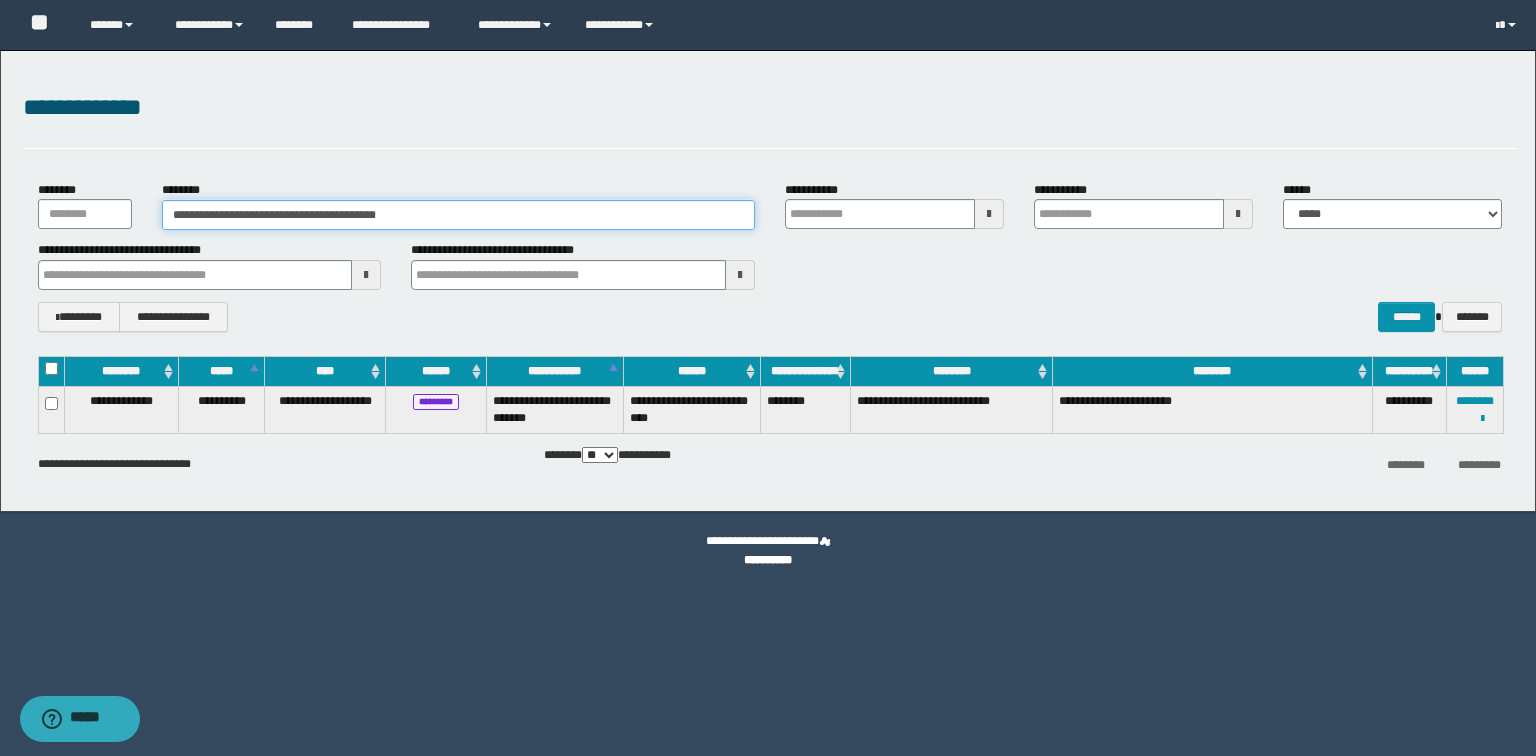paste 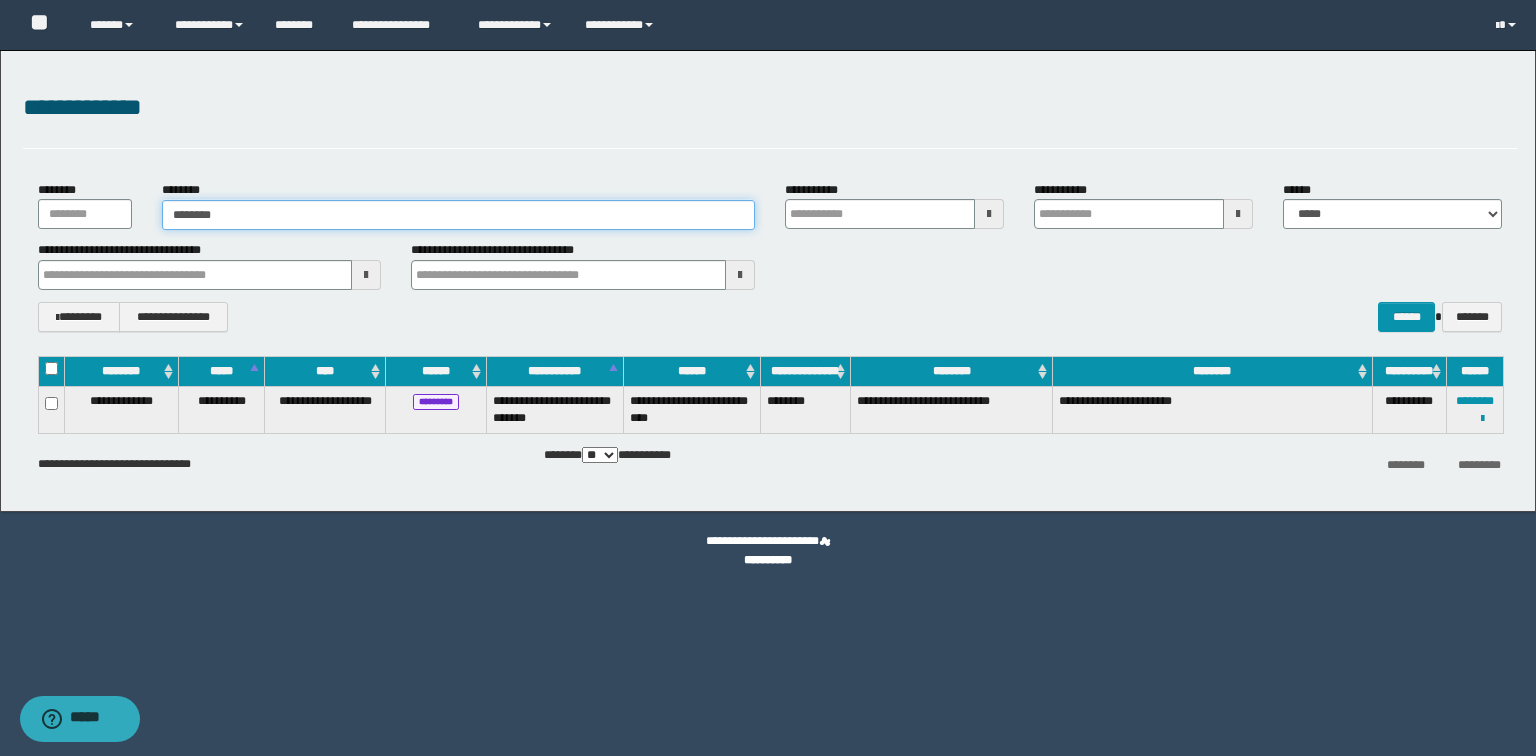 type on "********" 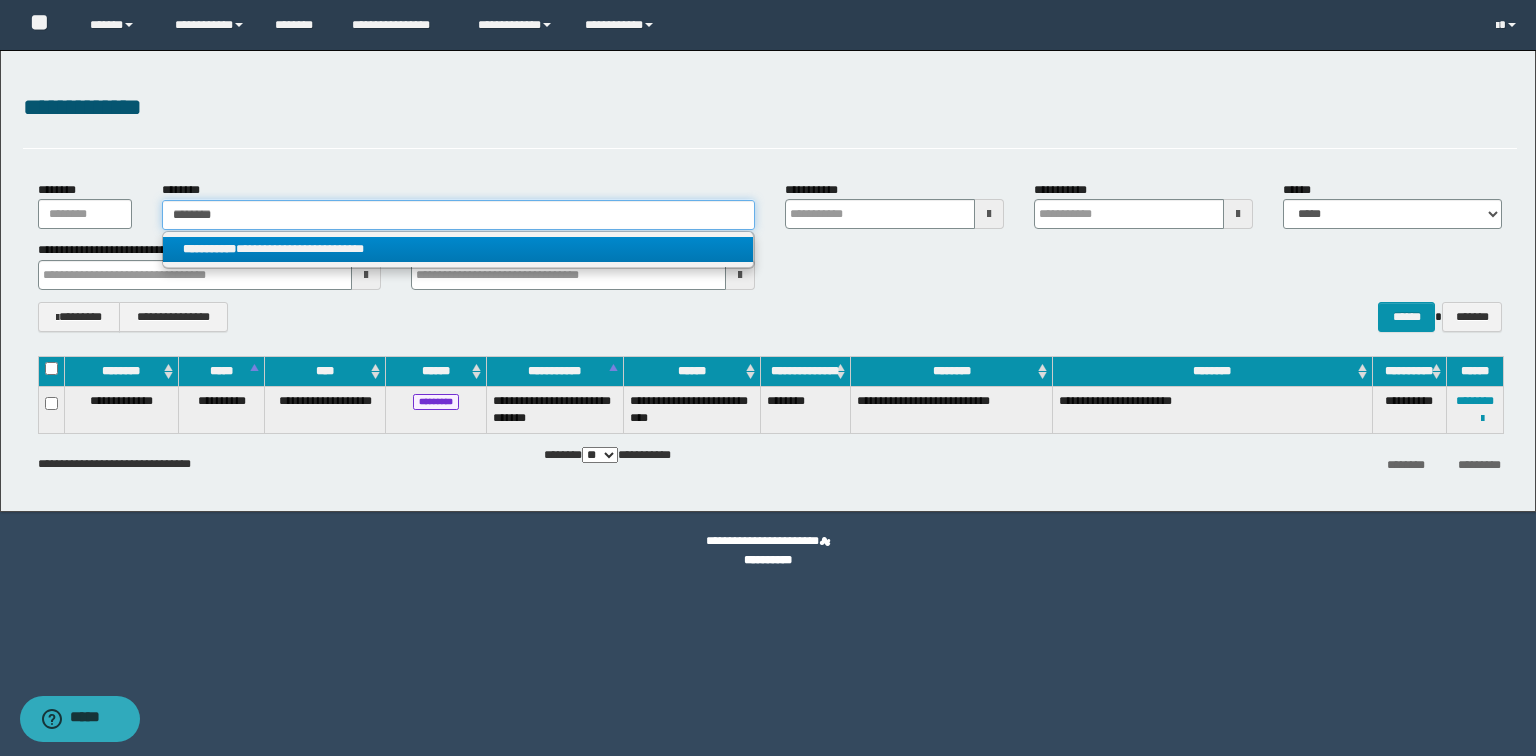 type on "********" 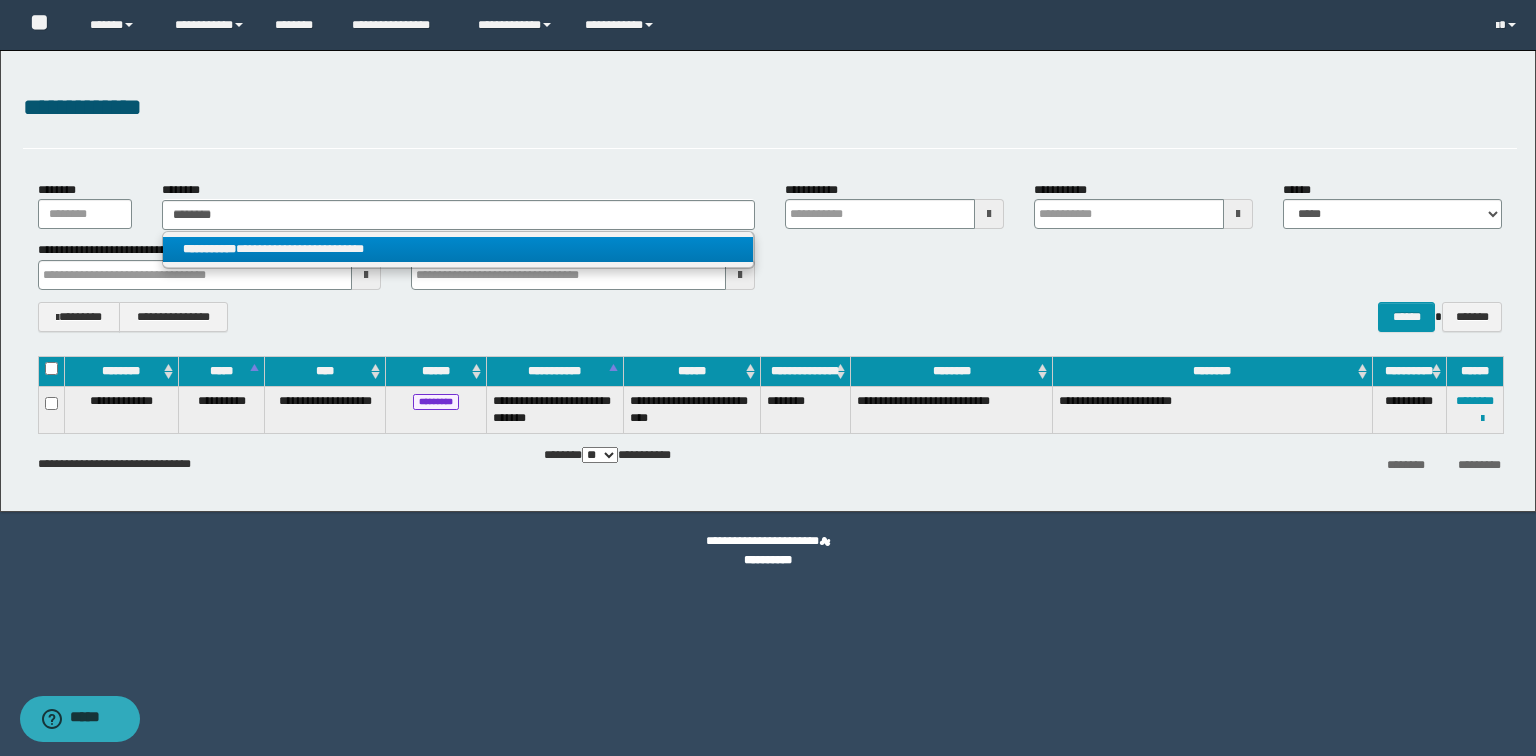 click on "**********" at bounding box center [458, 249] 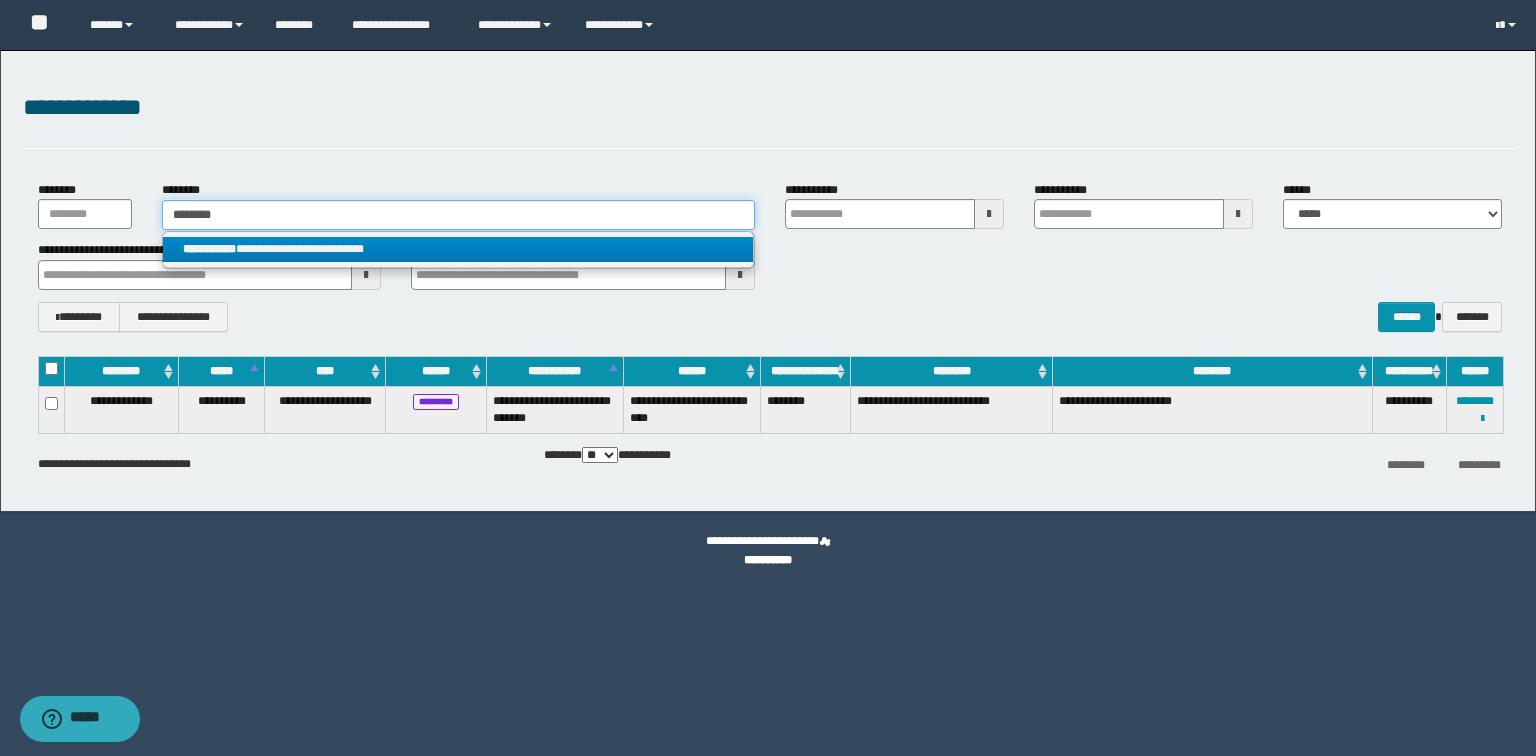 type 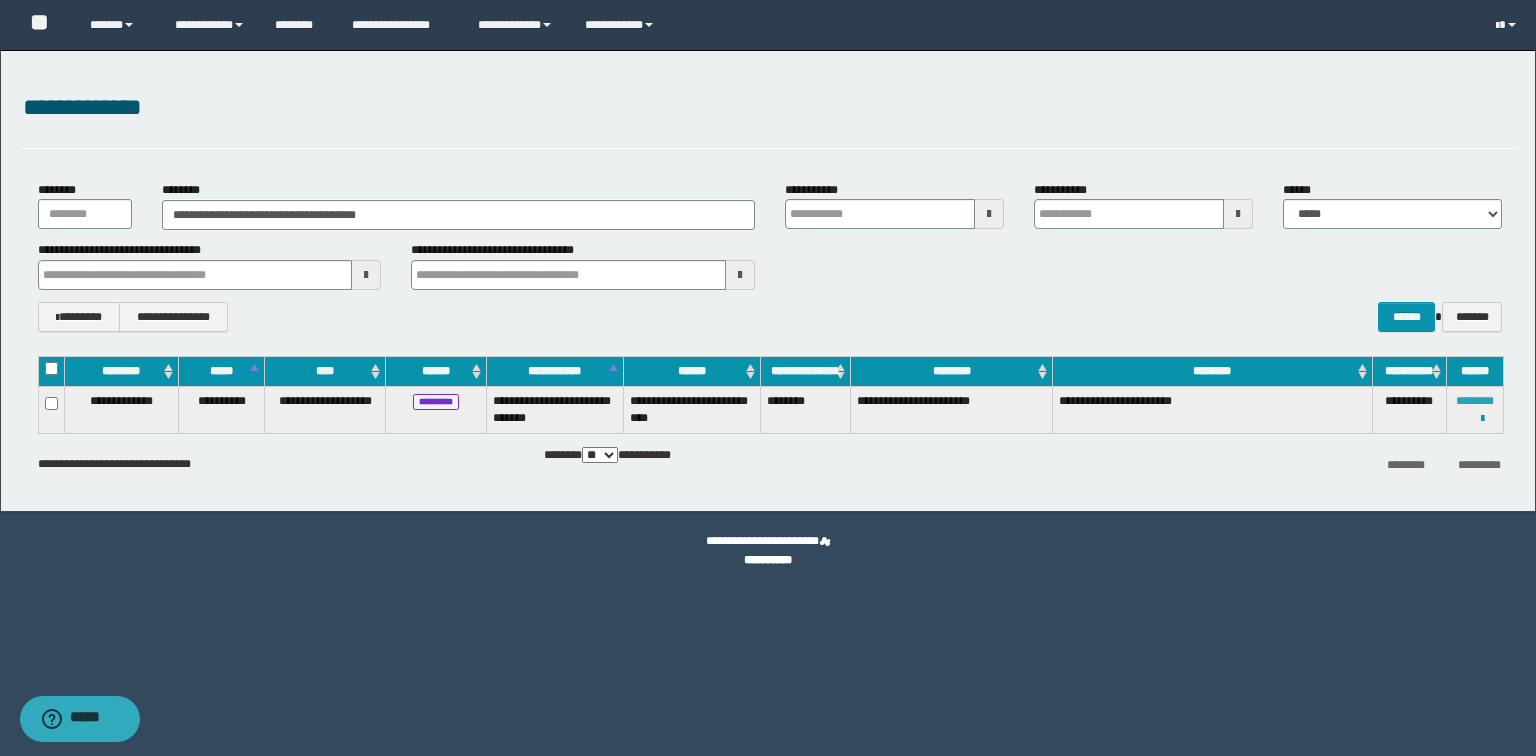 click on "********" at bounding box center (1475, 401) 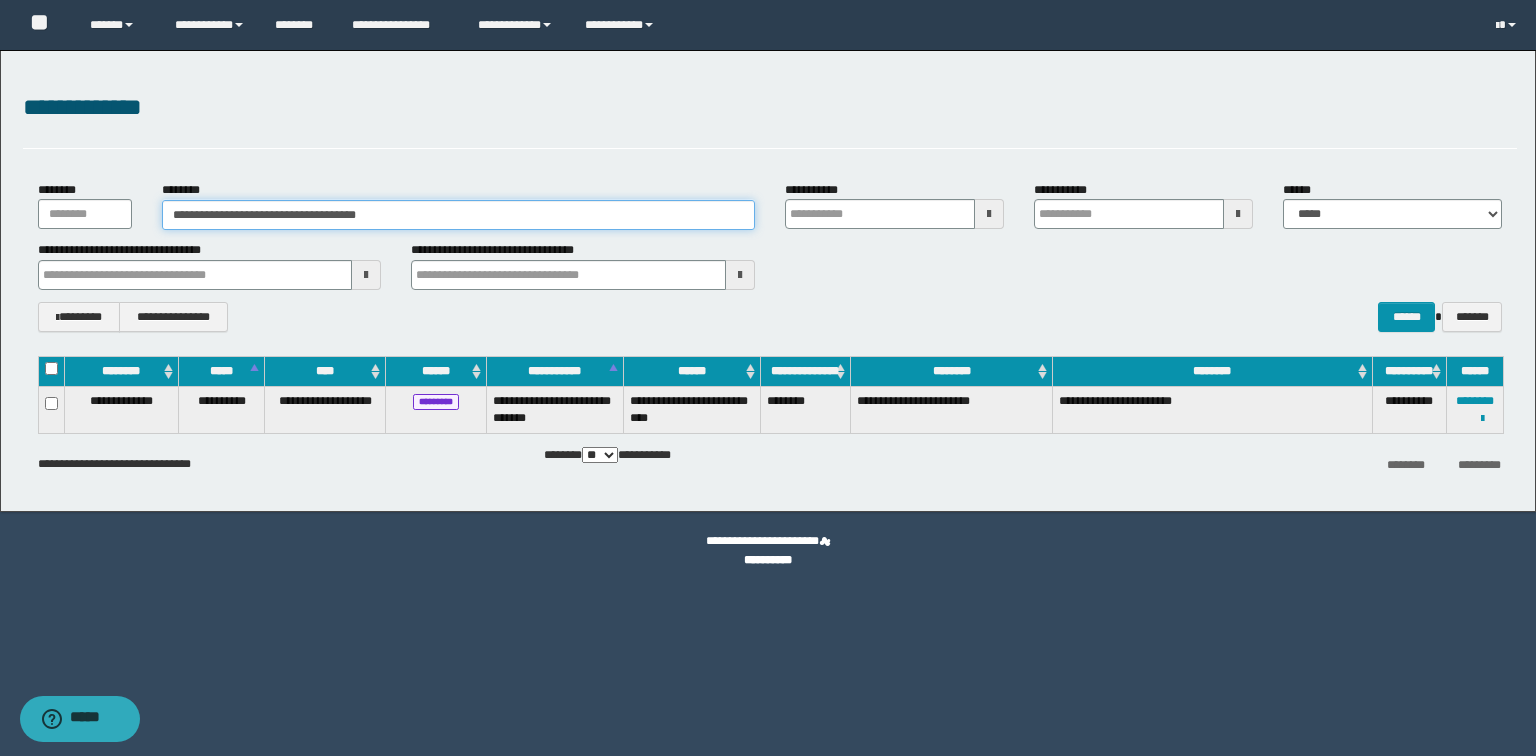 drag, startPoint x: 468, startPoint y: 204, endPoint x: 41, endPoint y: 189, distance: 427.2634 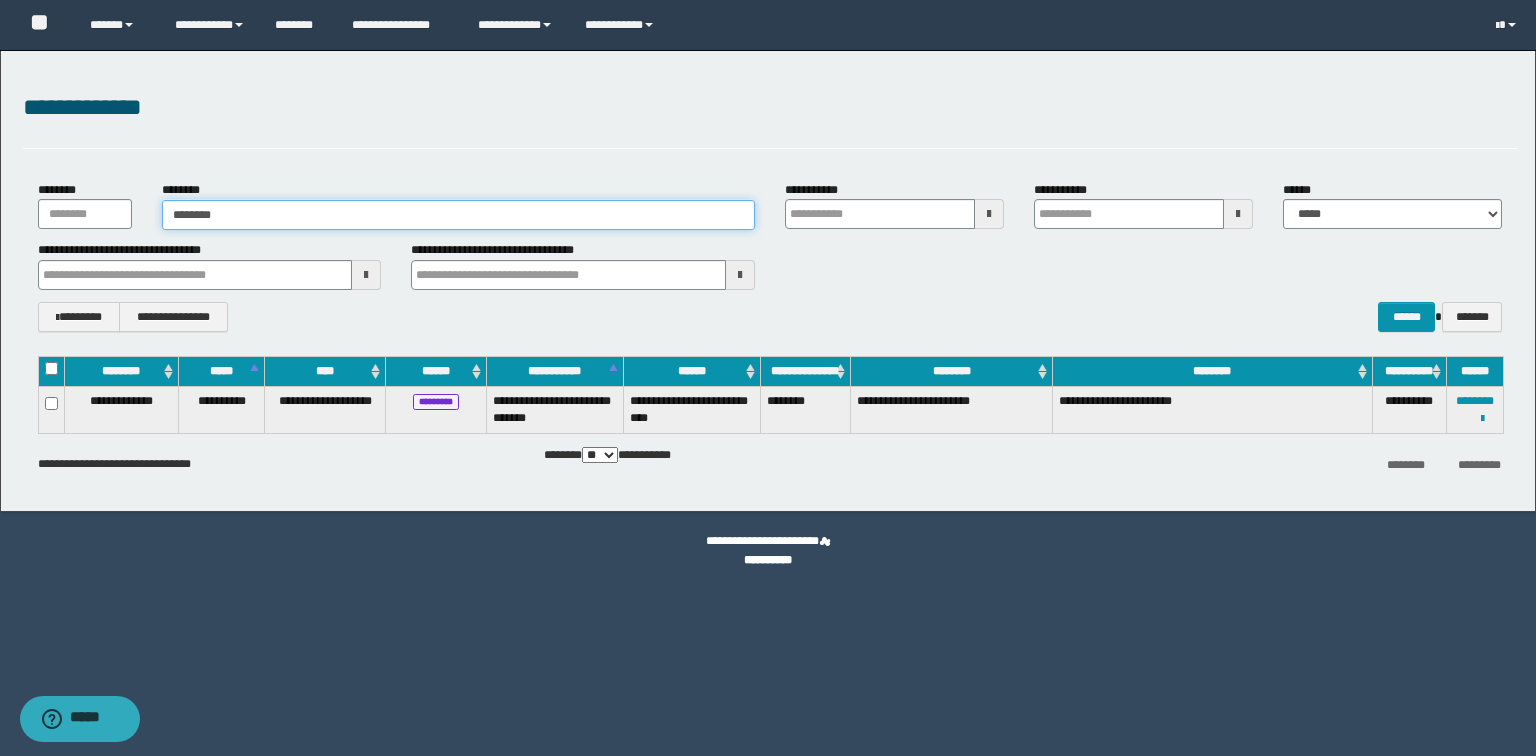 type on "********" 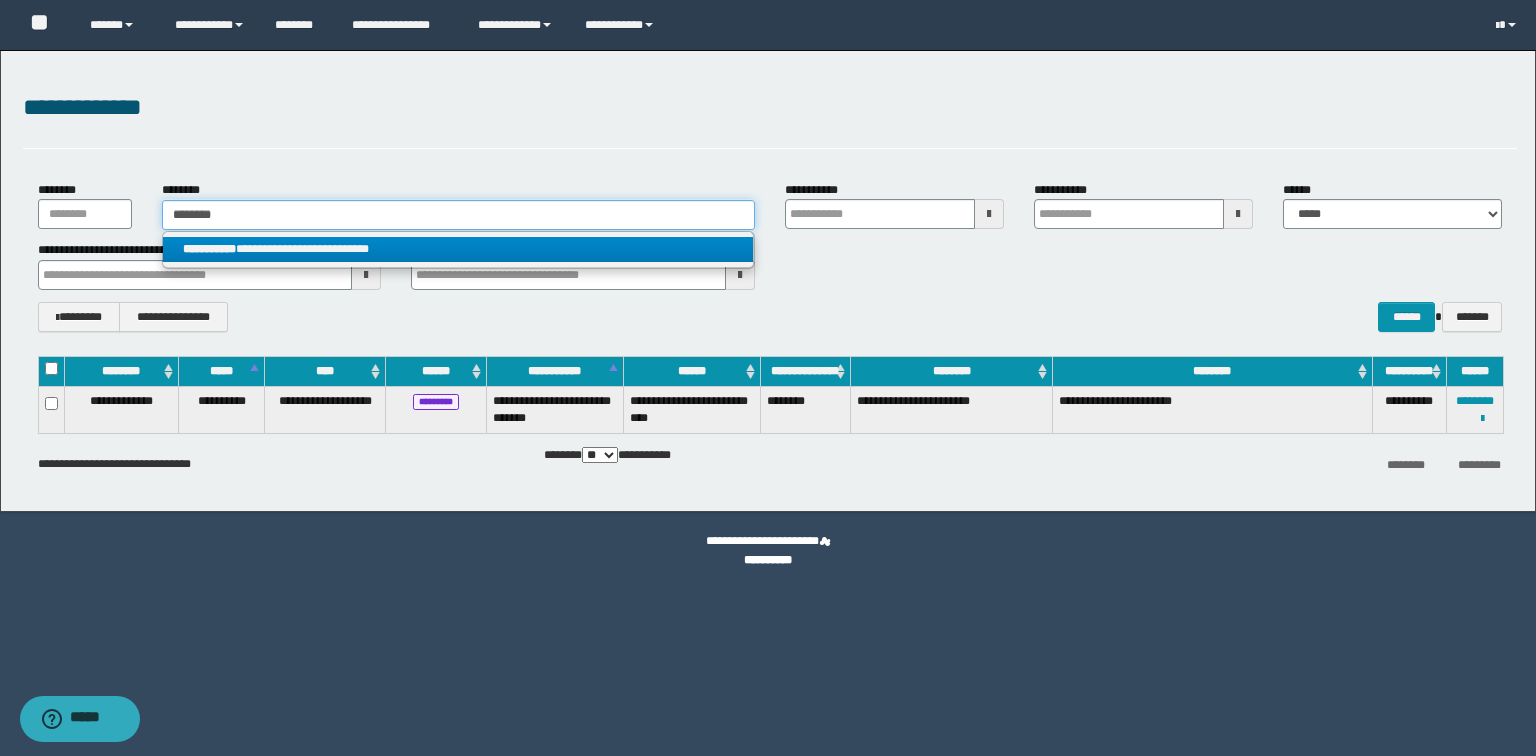 type on "********" 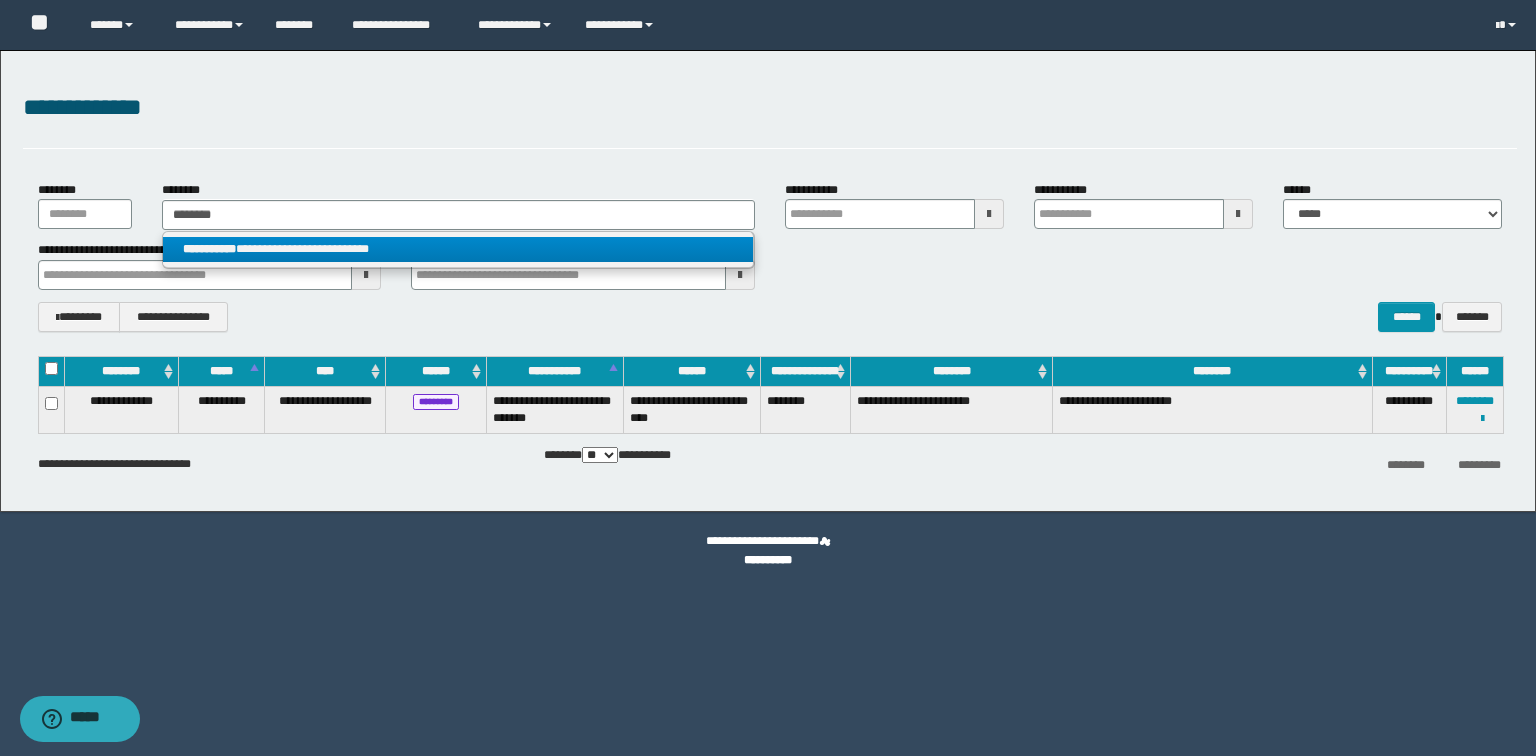 drag, startPoint x: 284, startPoint y: 236, endPoint x: 506, endPoint y: 257, distance: 222.99103 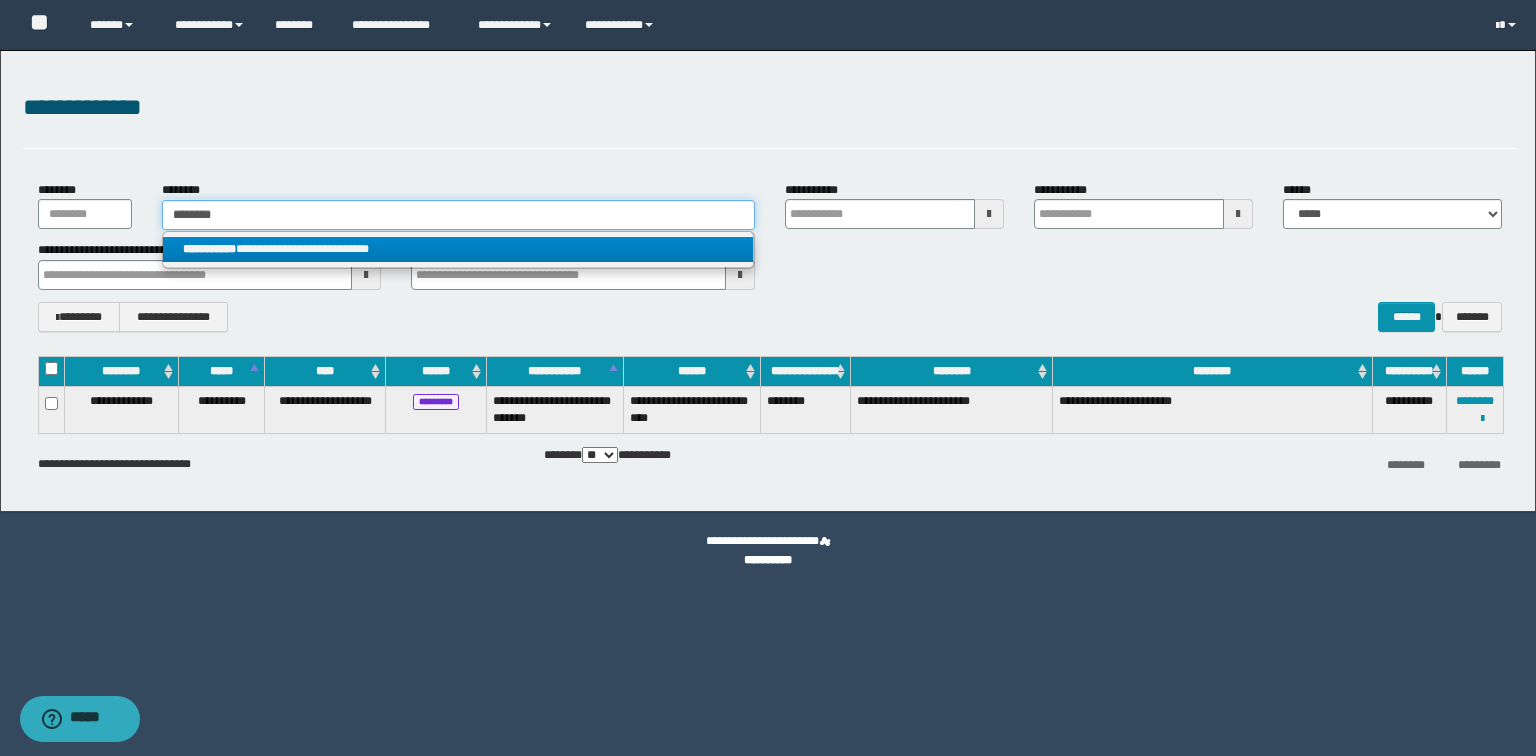 type 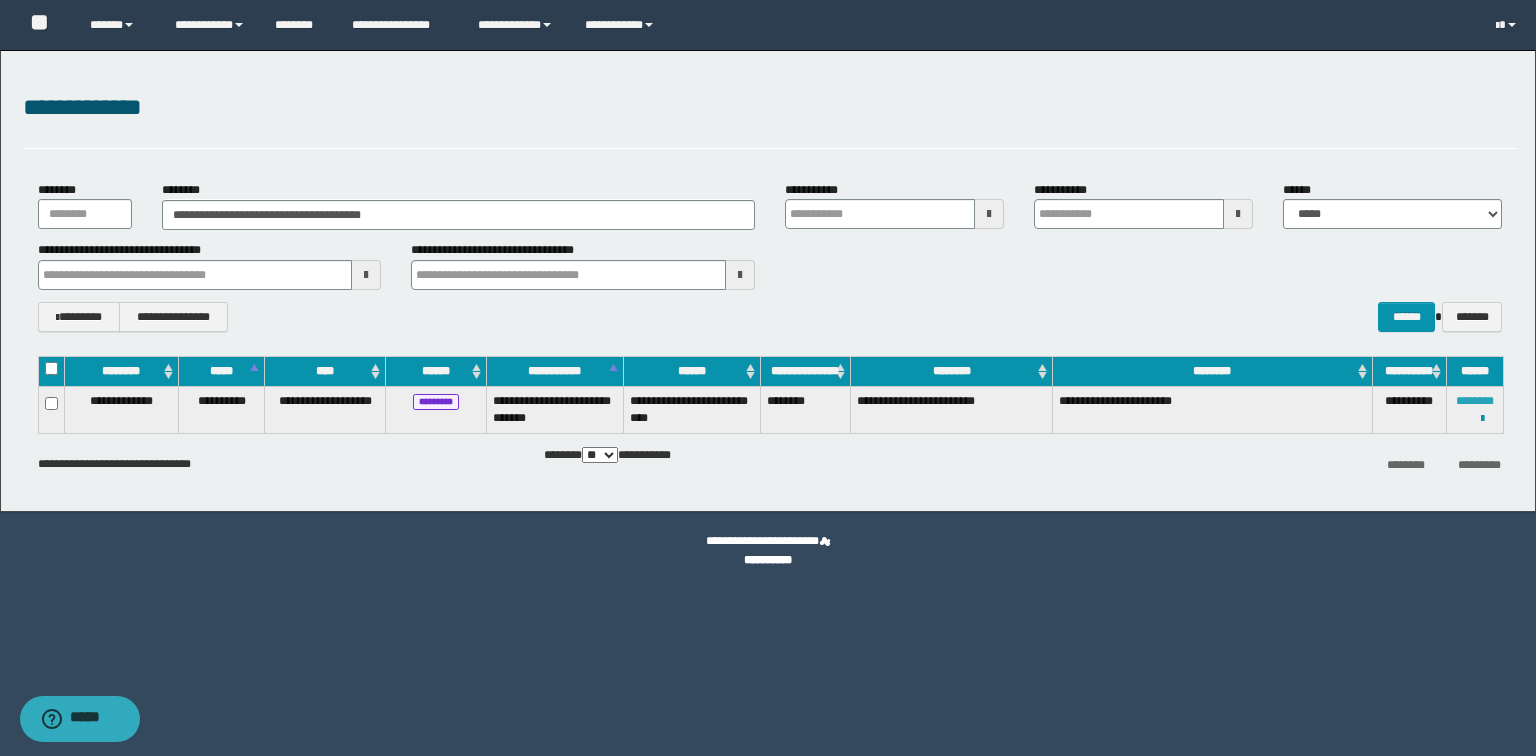 click on "********" at bounding box center (1475, 401) 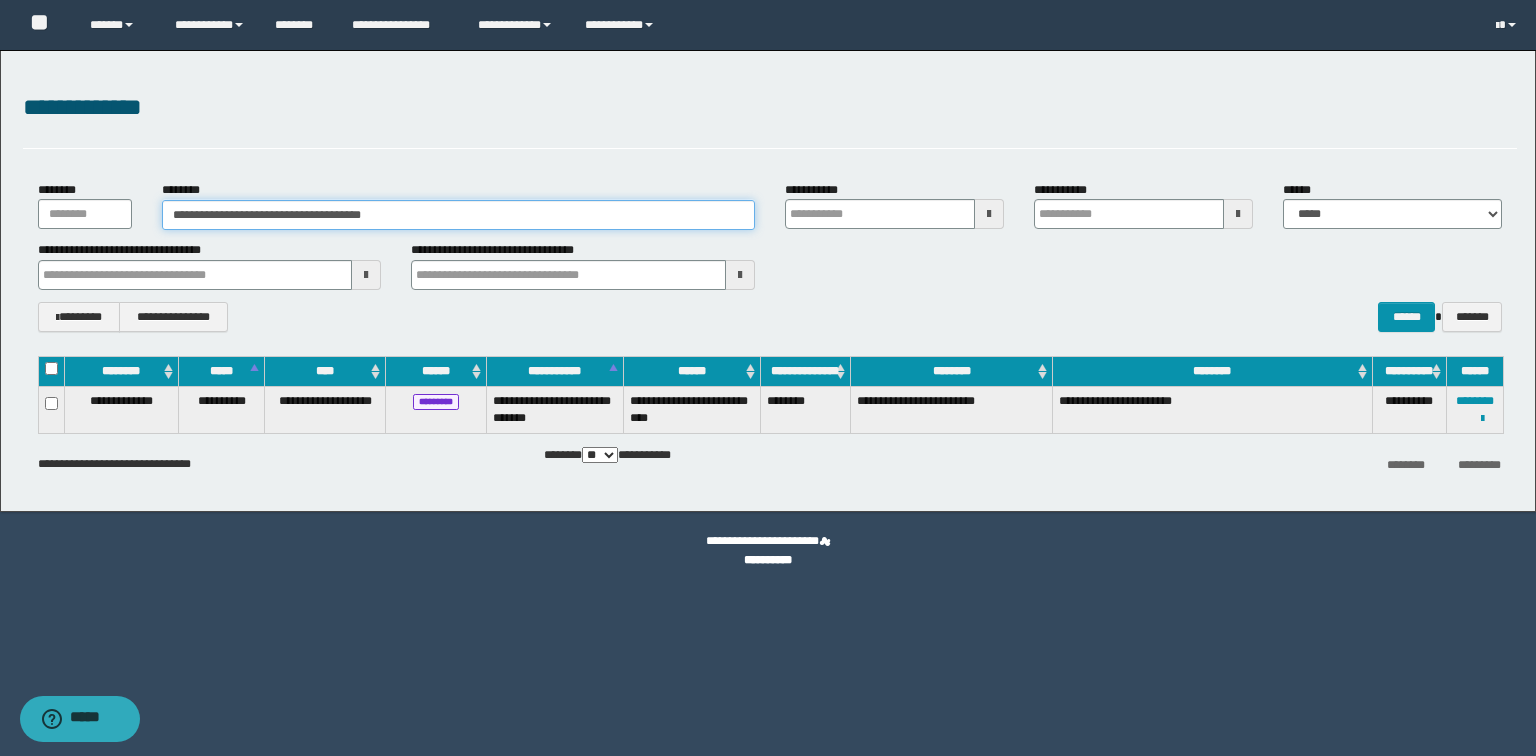 drag, startPoint x: 446, startPoint y: 216, endPoint x: 0, endPoint y: 198, distance: 446.36307 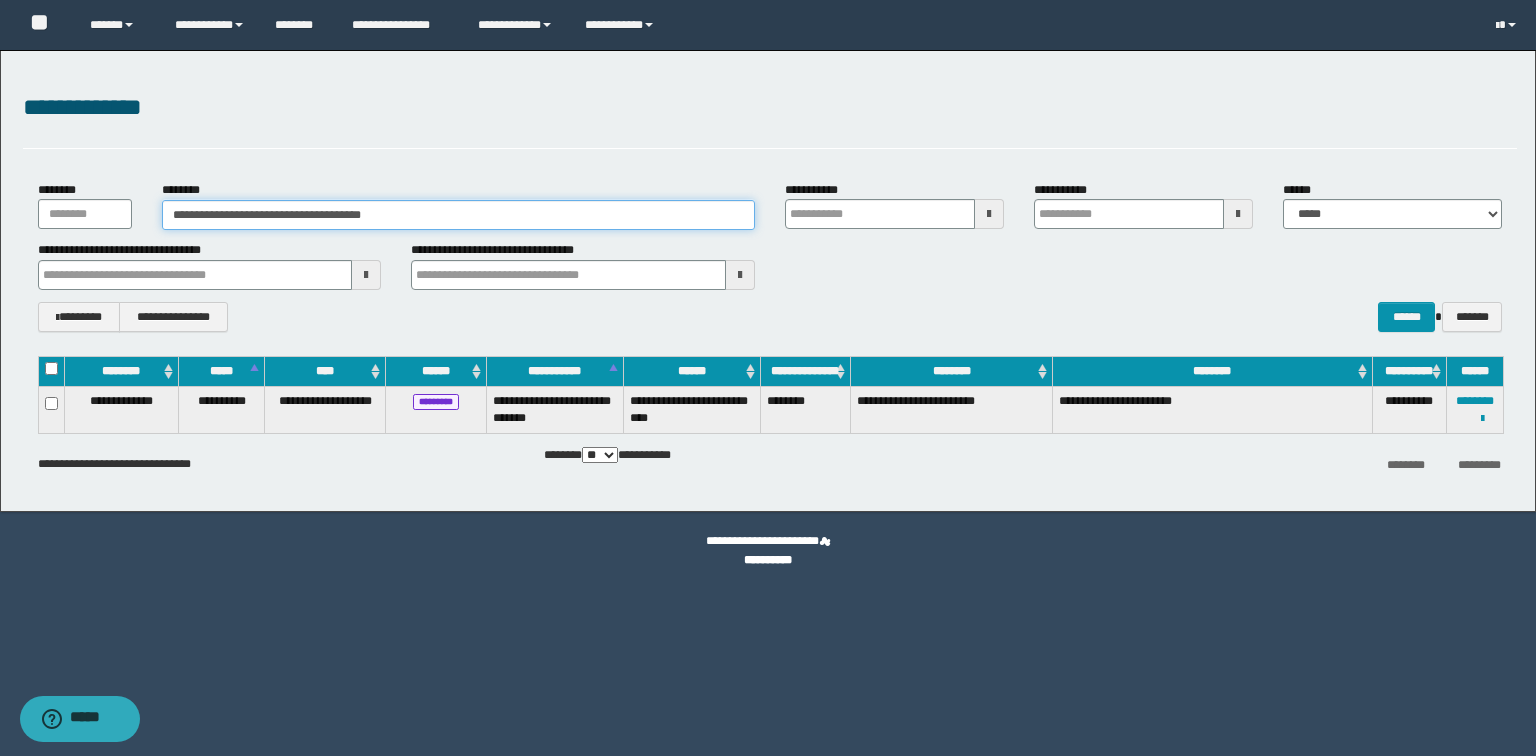 paste 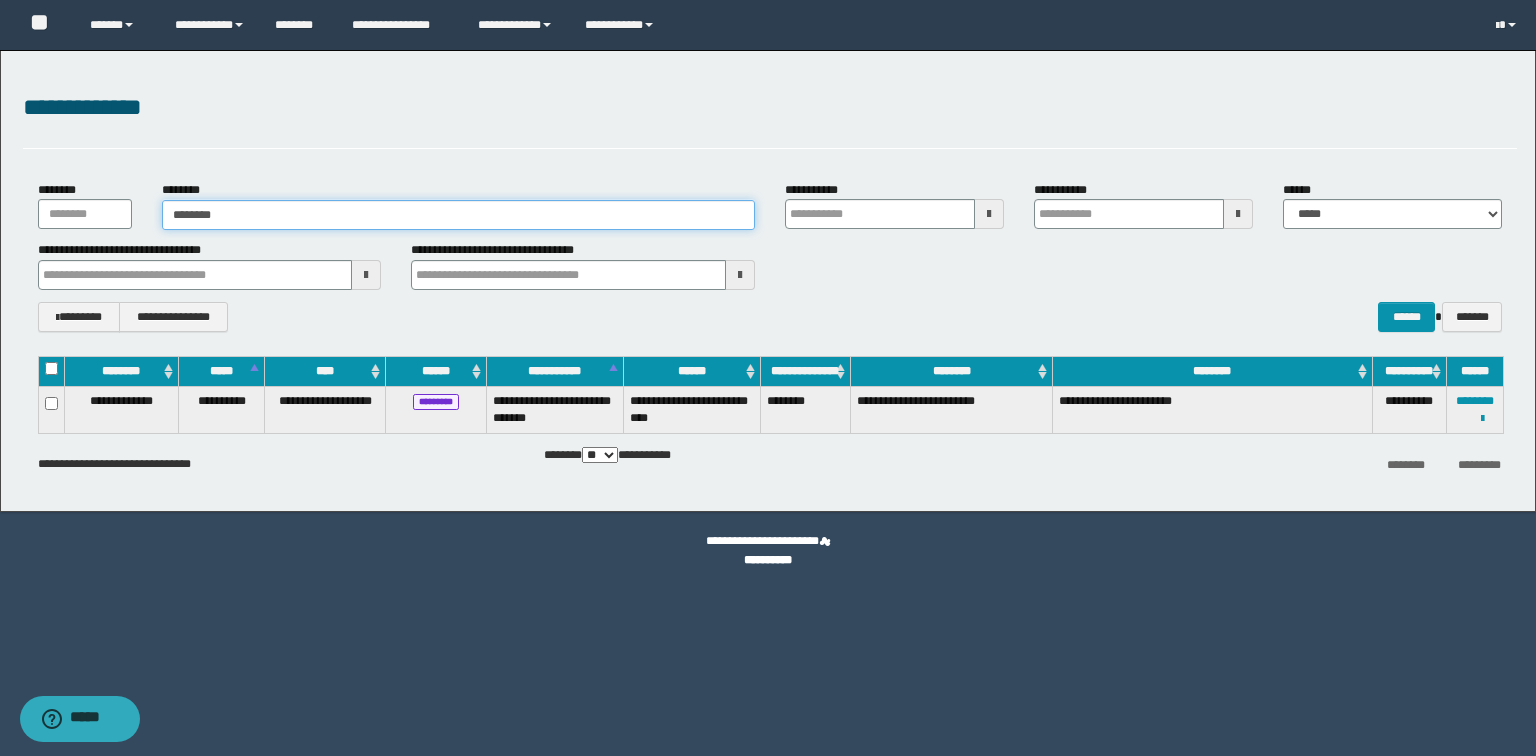 type on "********" 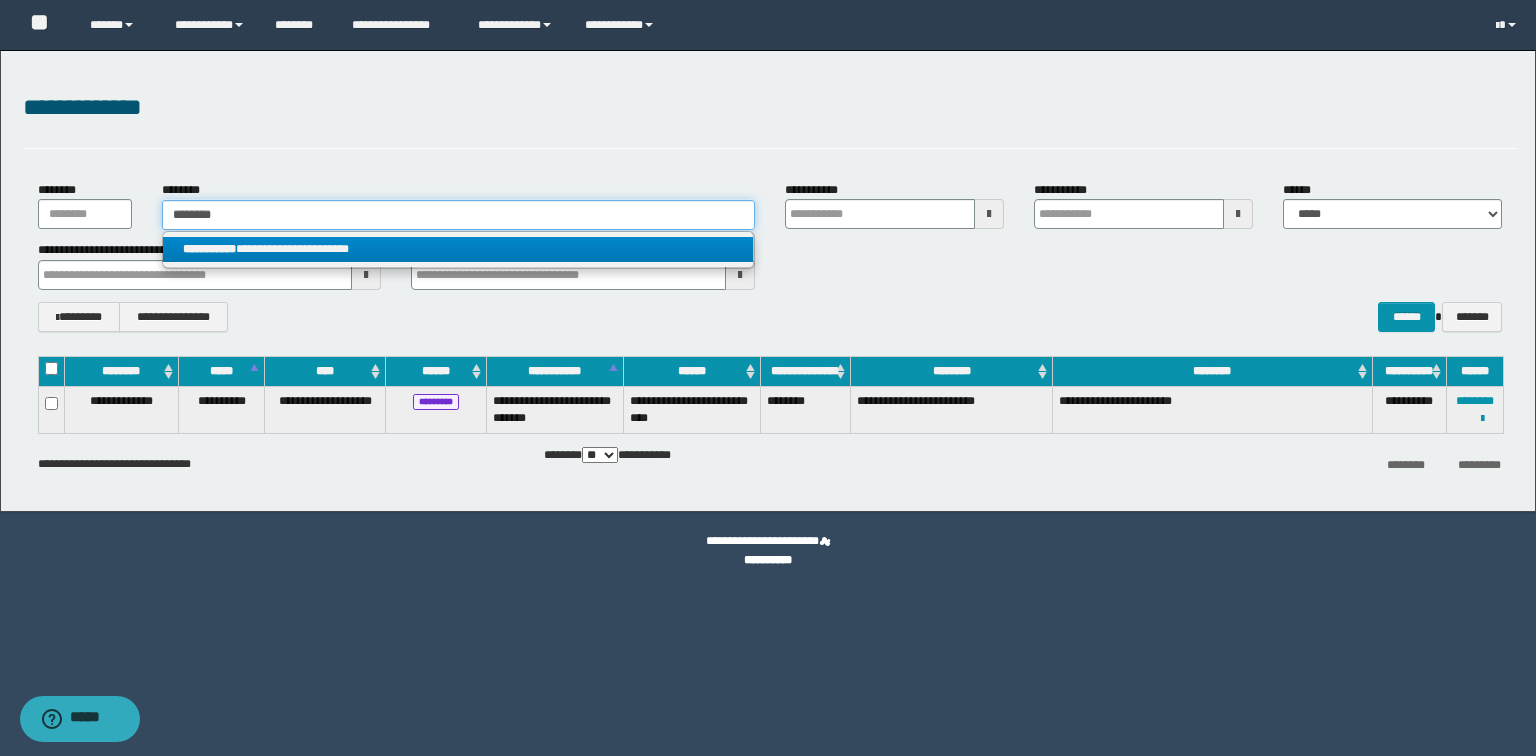 type on "********" 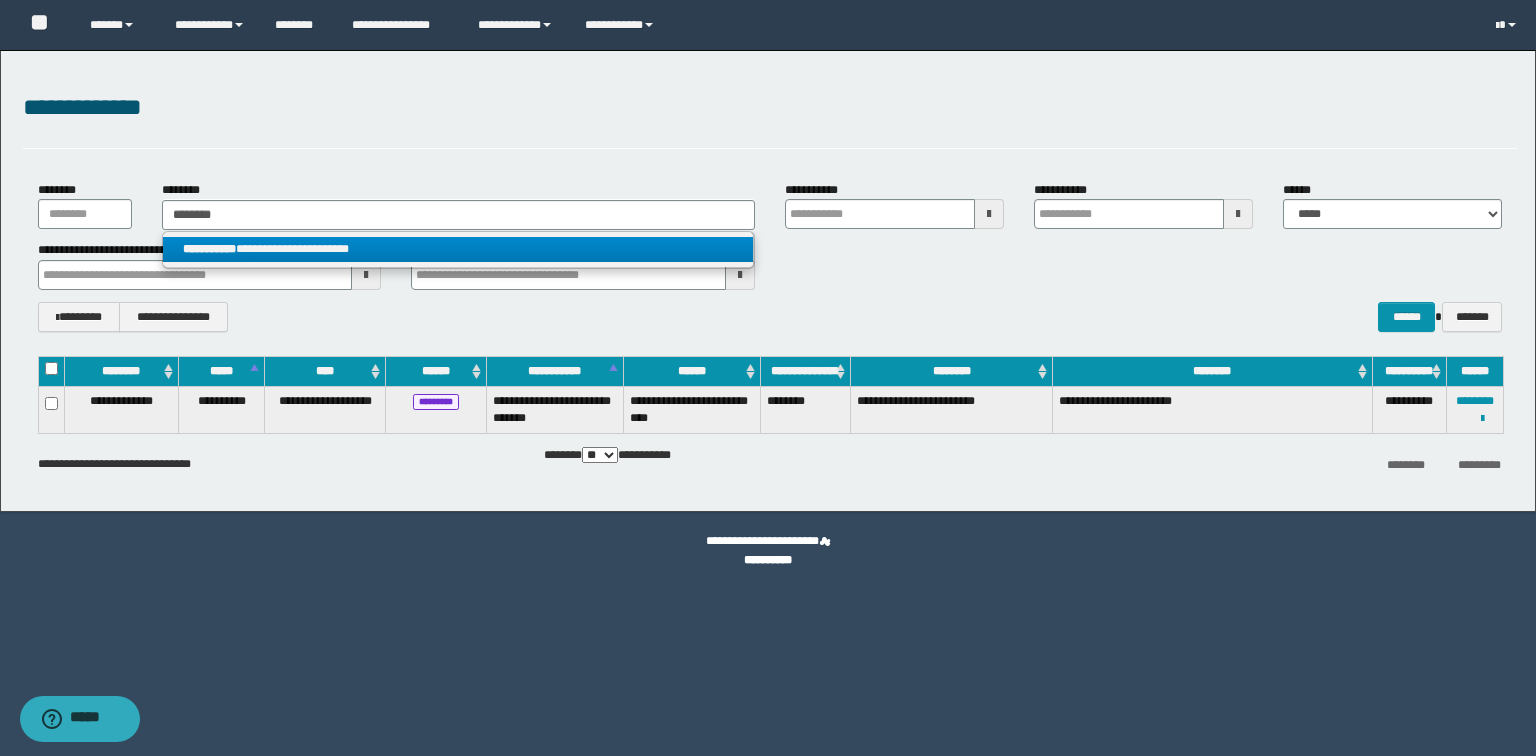 click on "**********" at bounding box center (458, 249) 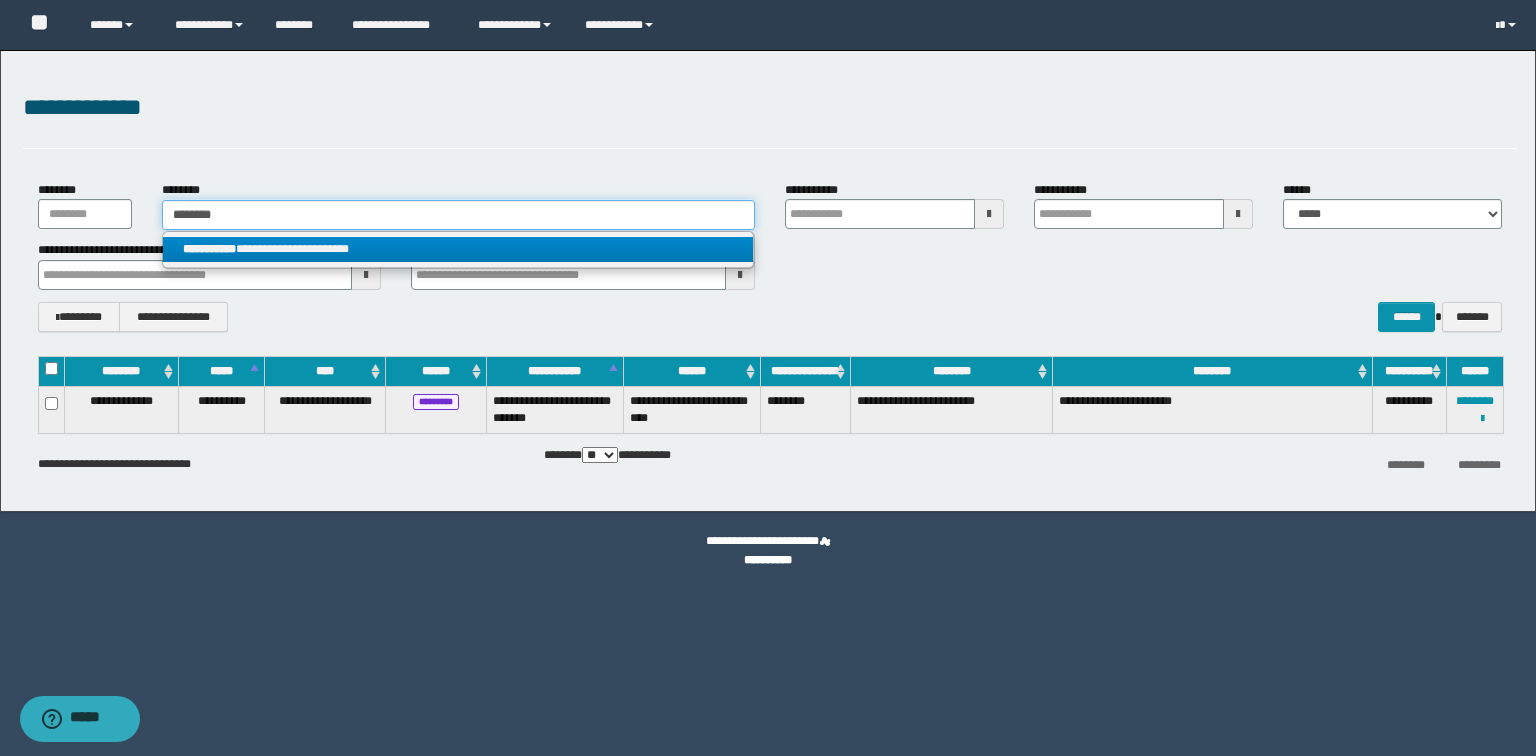 type 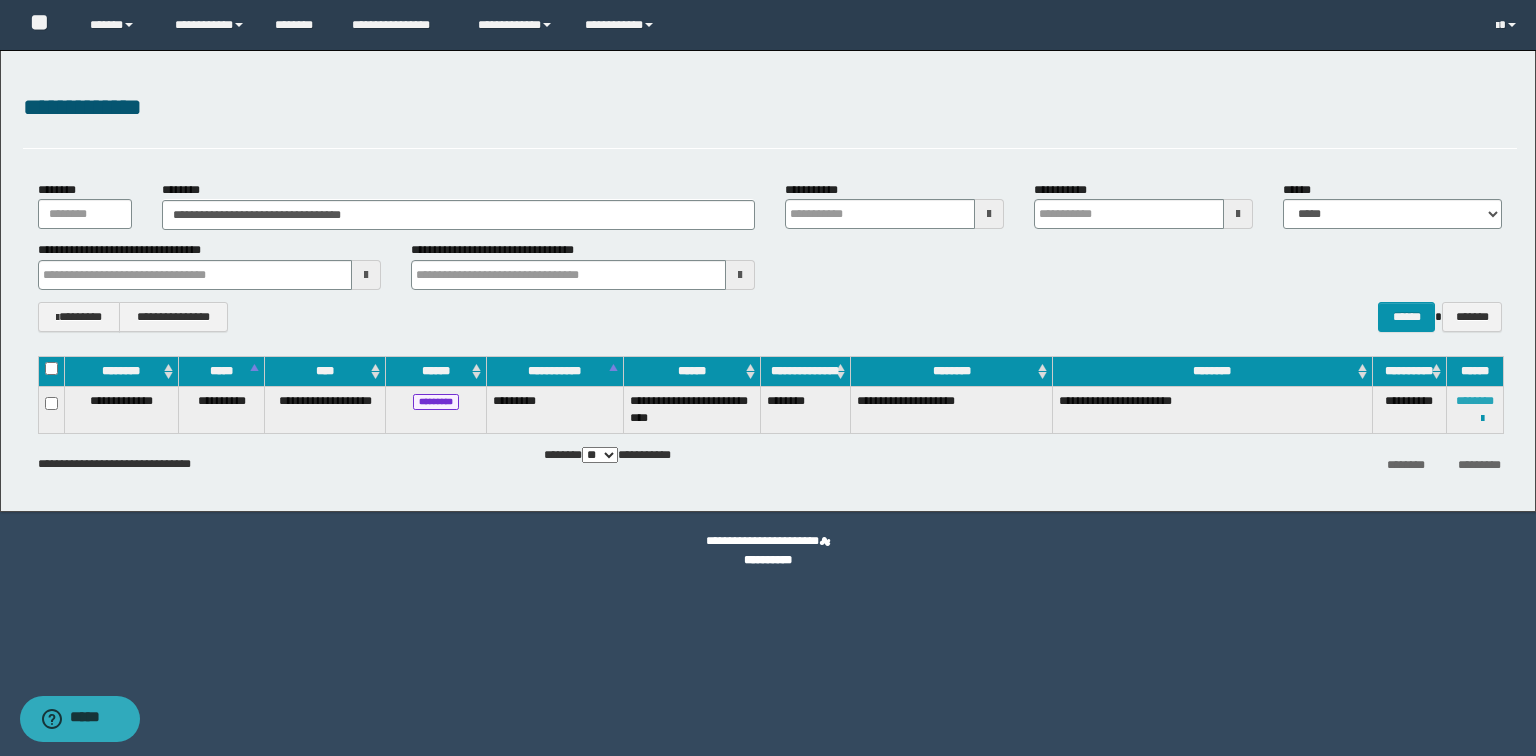click on "********" at bounding box center (1475, 401) 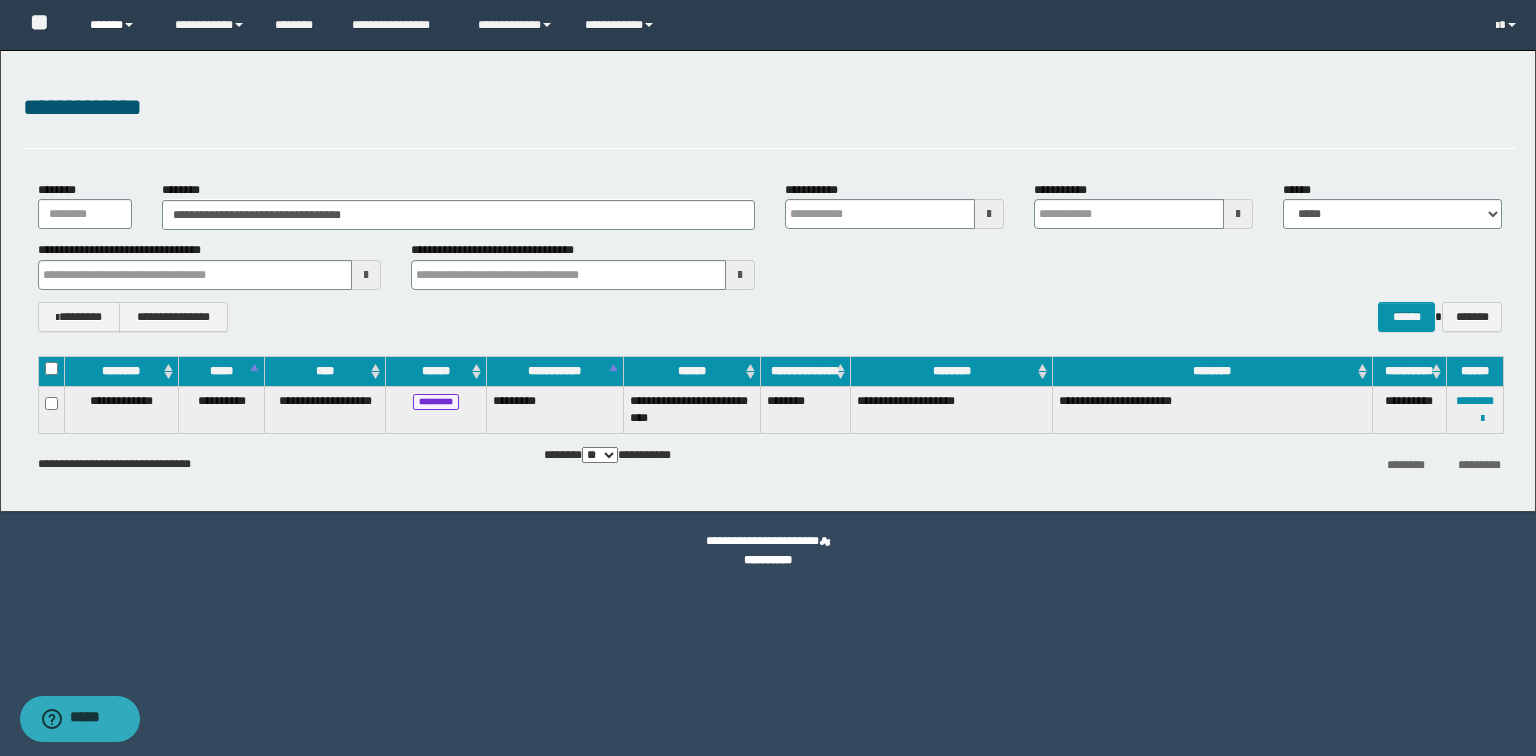 click on "******" at bounding box center (117, 25) 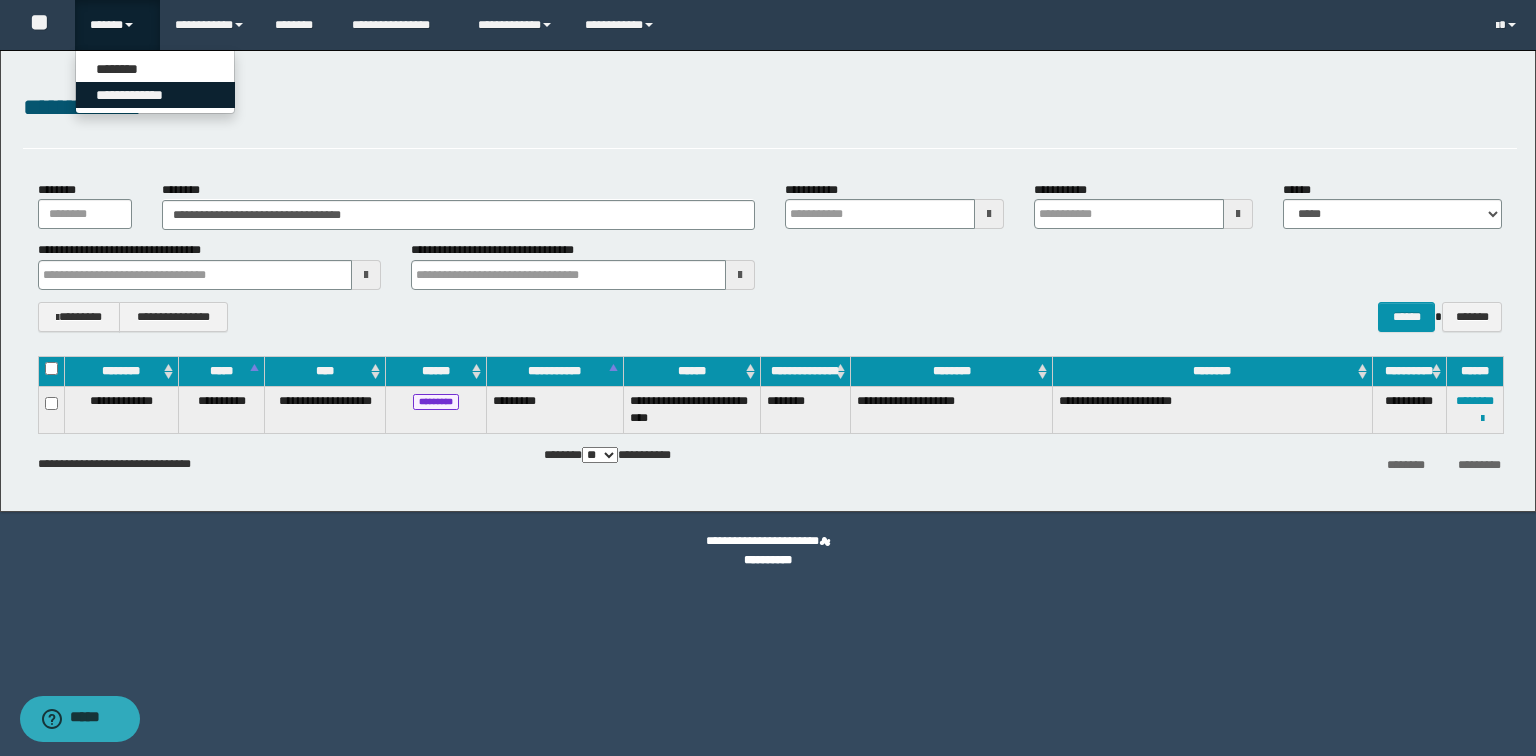 click on "**********" at bounding box center [155, 95] 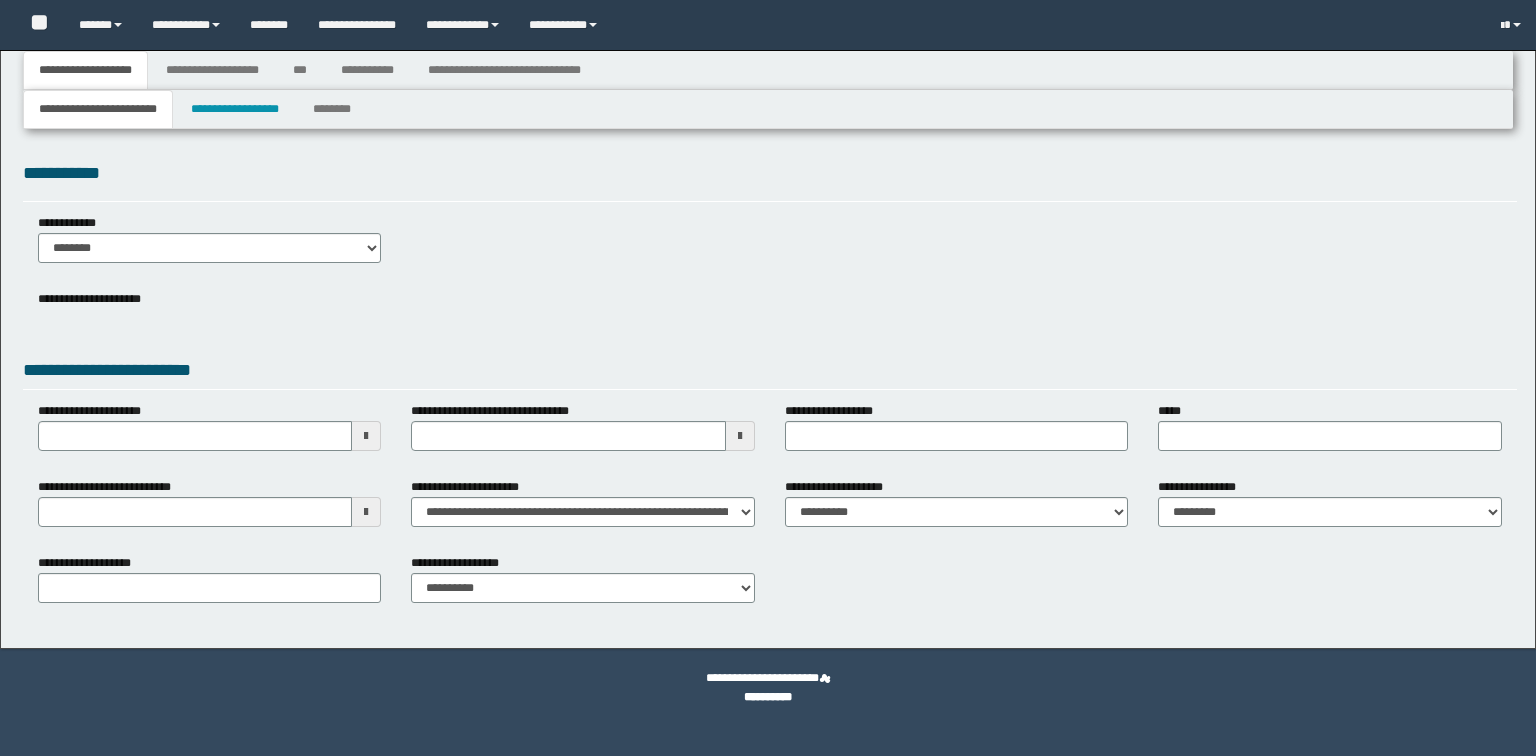 scroll, scrollTop: 0, scrollLeft: 0, axis: both 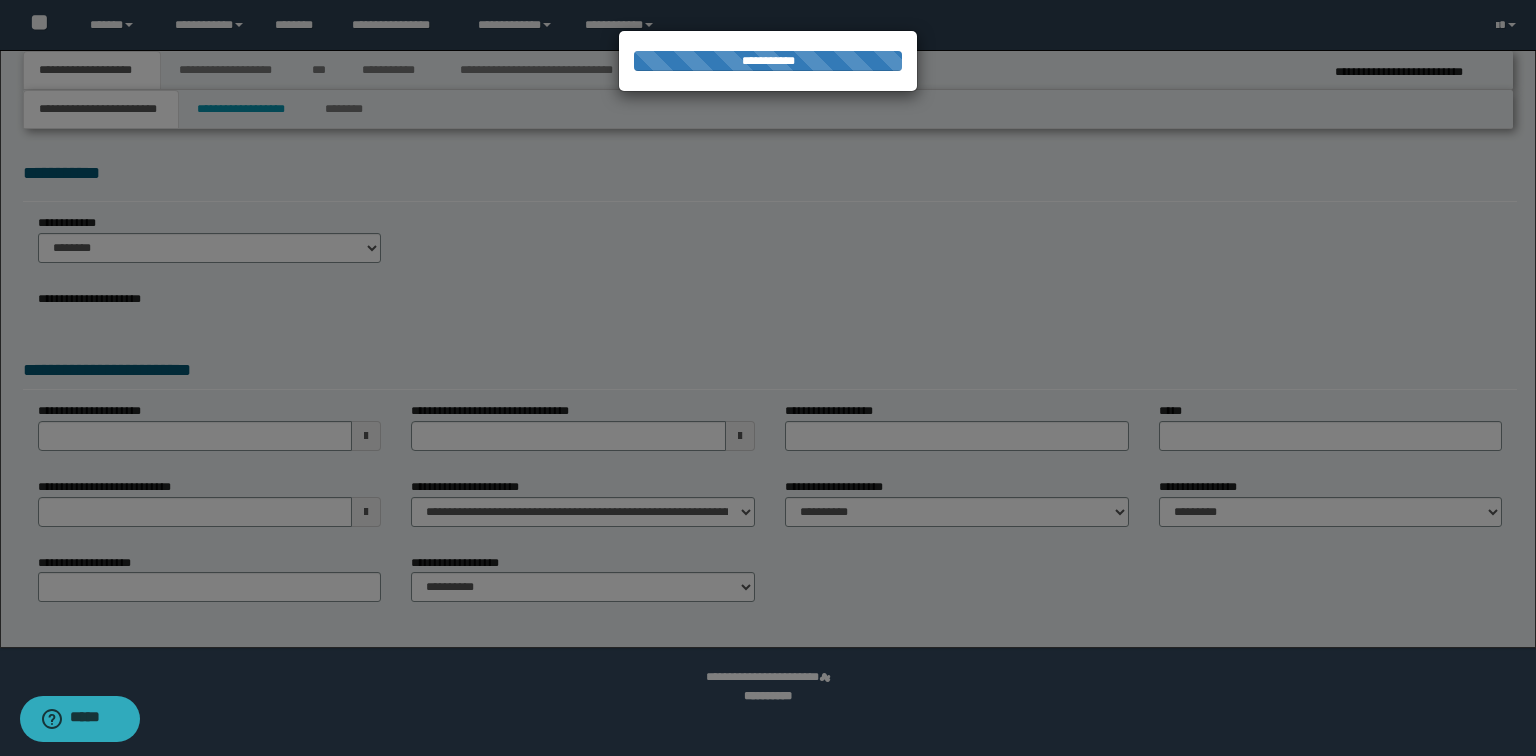 select on "*" 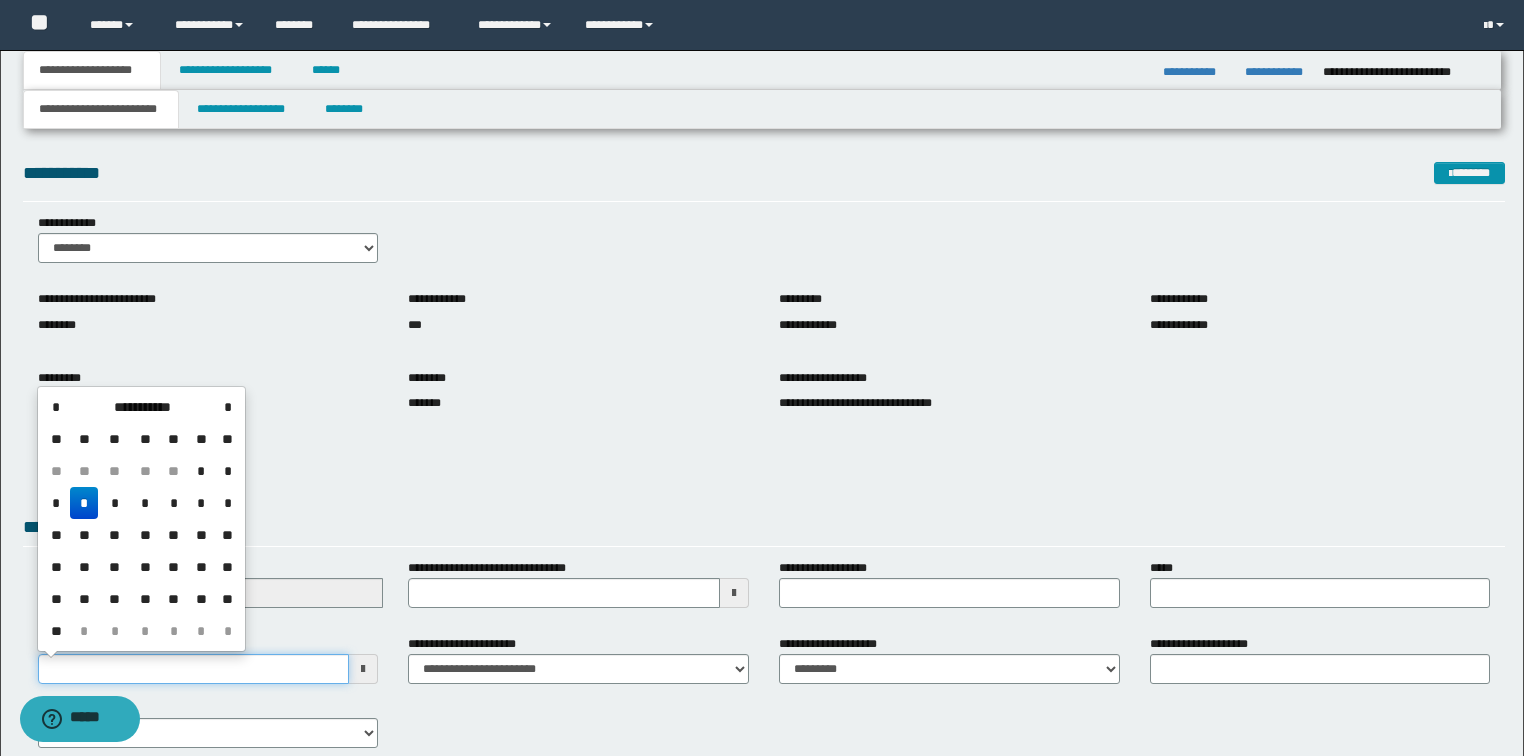 drag, startPoint x: 107, startPoint y: 668, endPoint x: 0, endPoint y: 665, distance: 107.042046 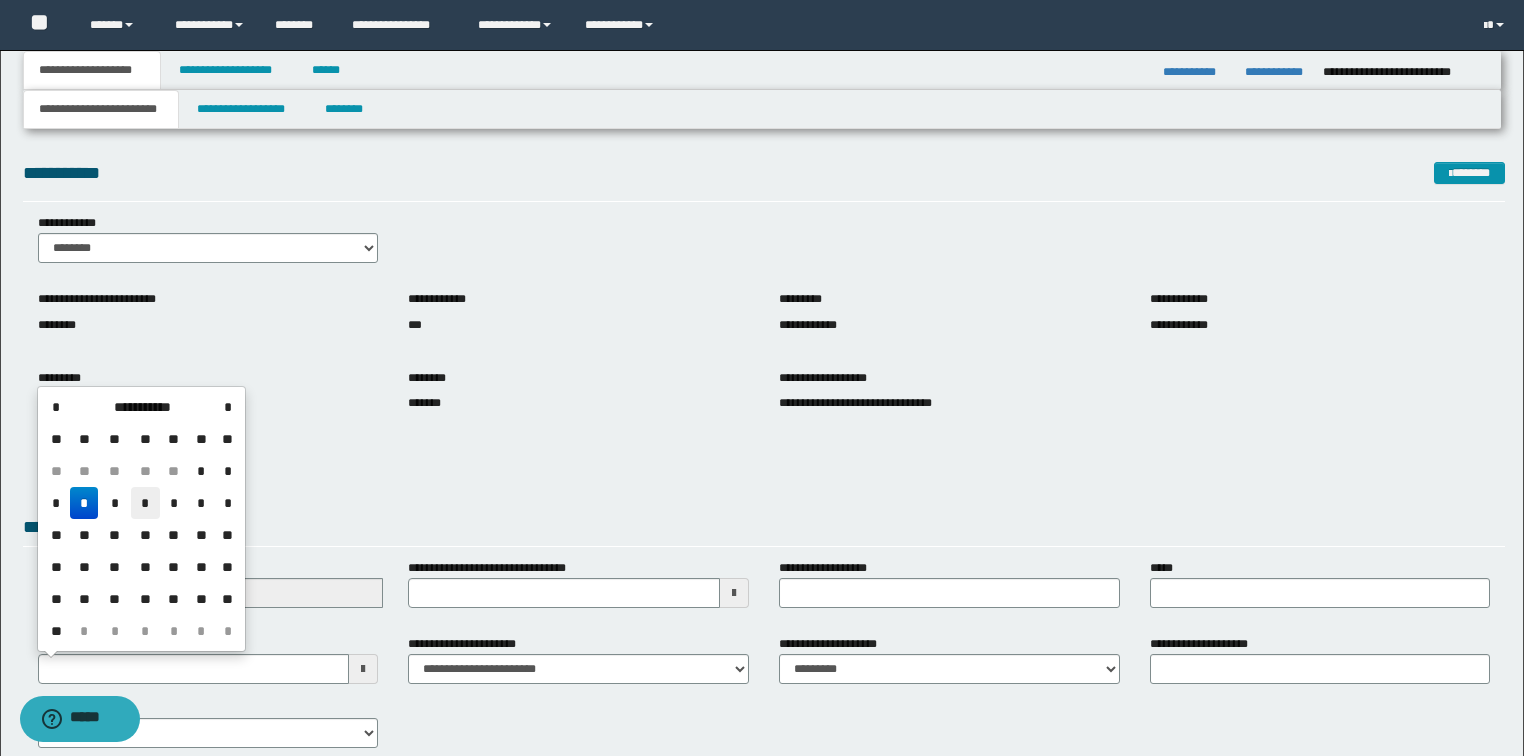 click on "*" at bounding box center [145, 503] 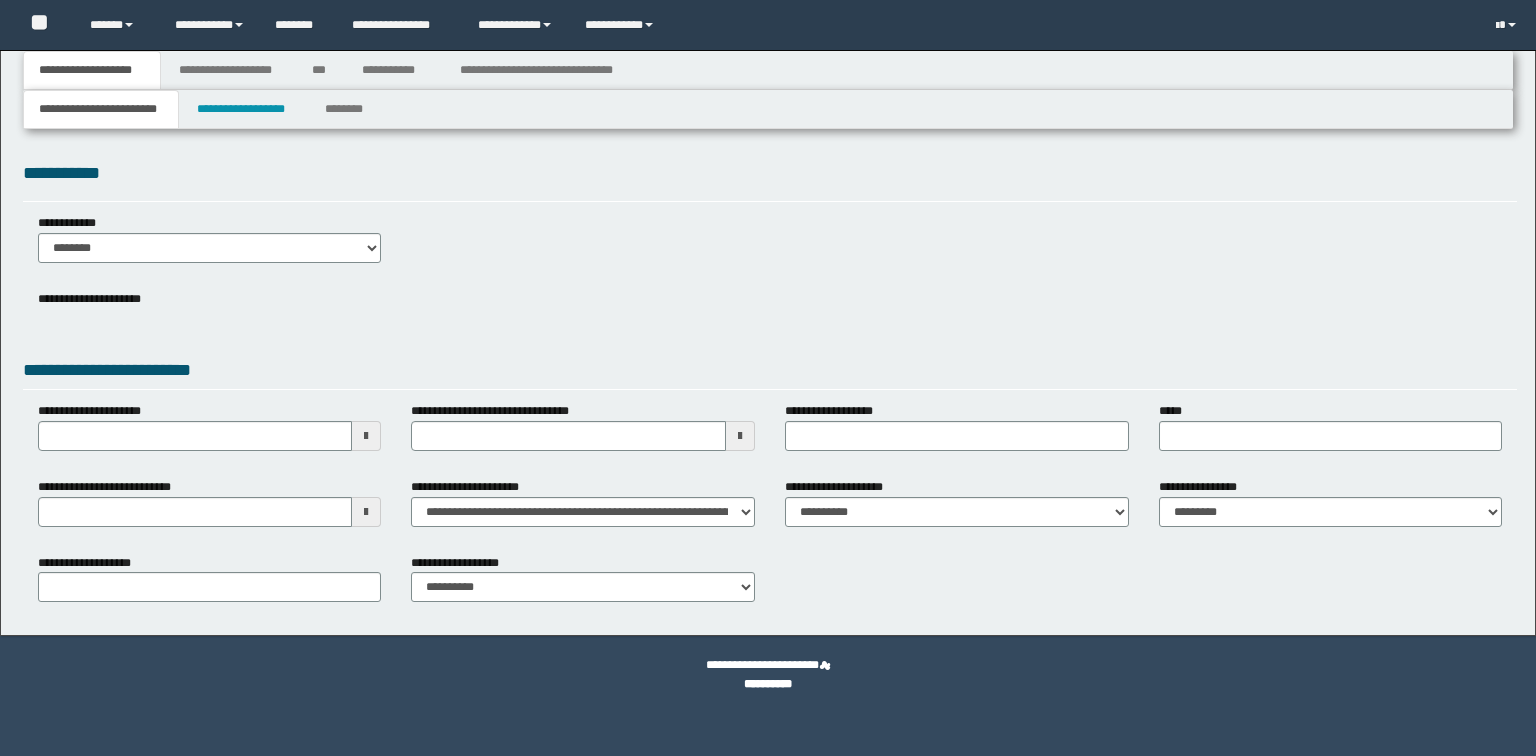 scroll, scrollTop: 0, scrollLeft: 0, axis: both 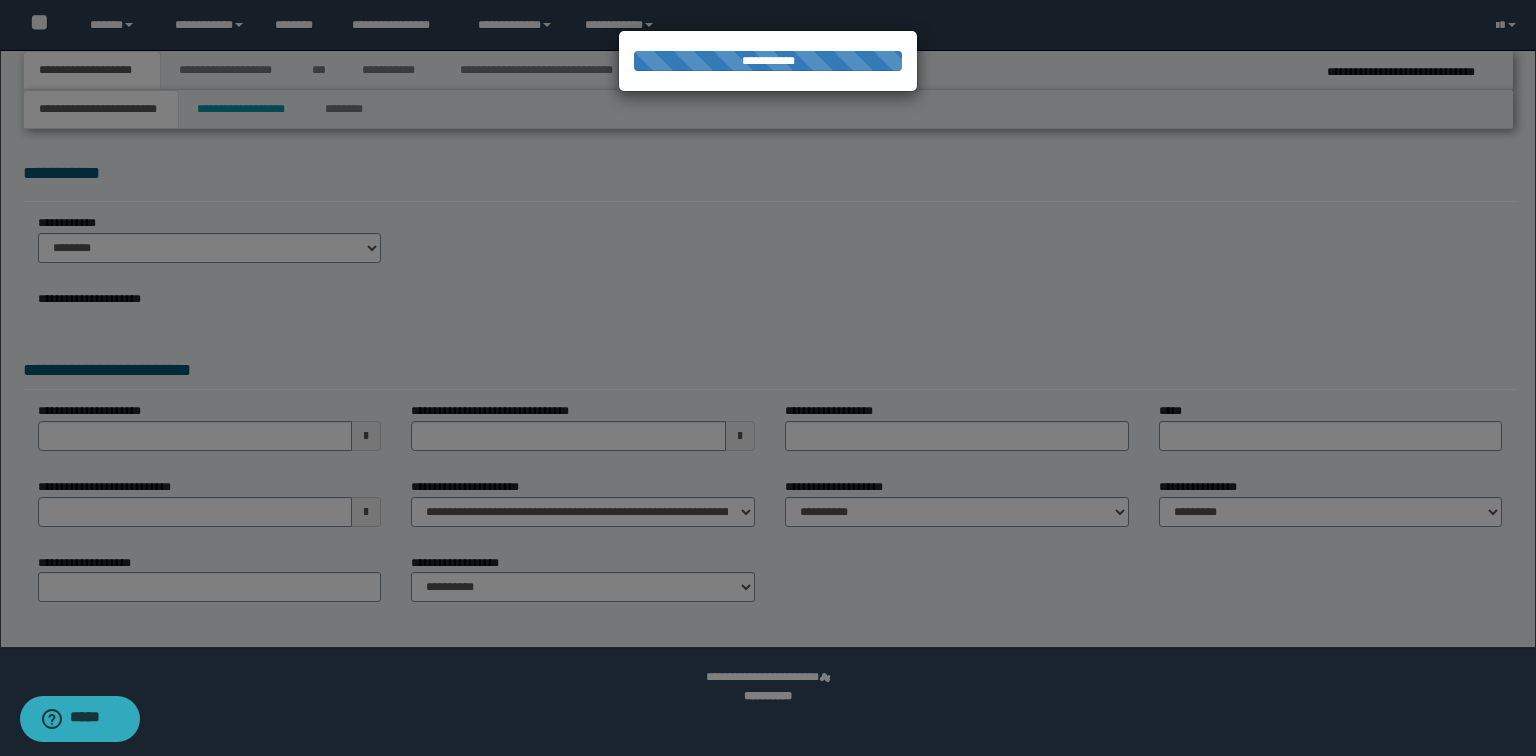 select on "*" 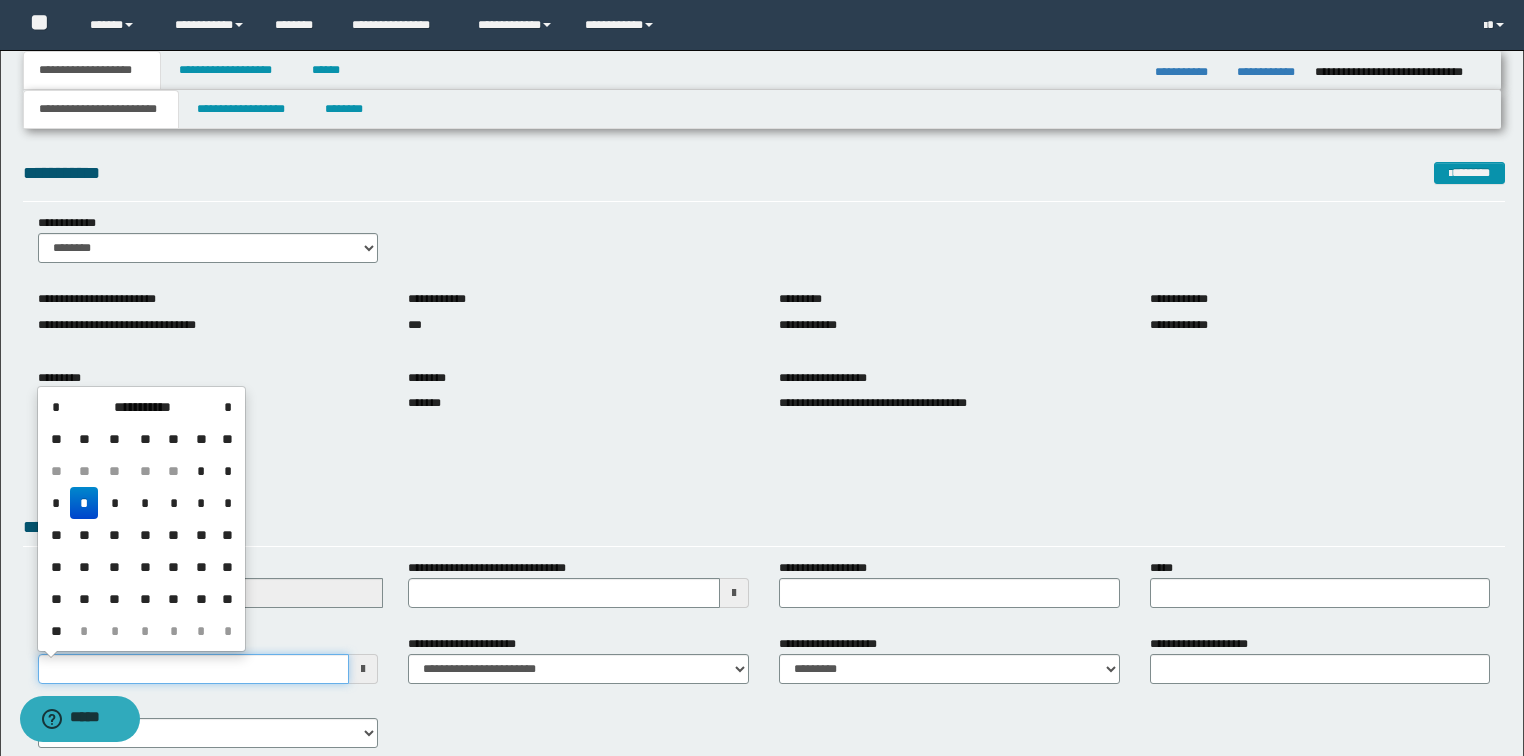 drag, startPoint x: 117, startPoint y: 668, endPoint x: 0, endPoint y: 650, distance: 118.37652 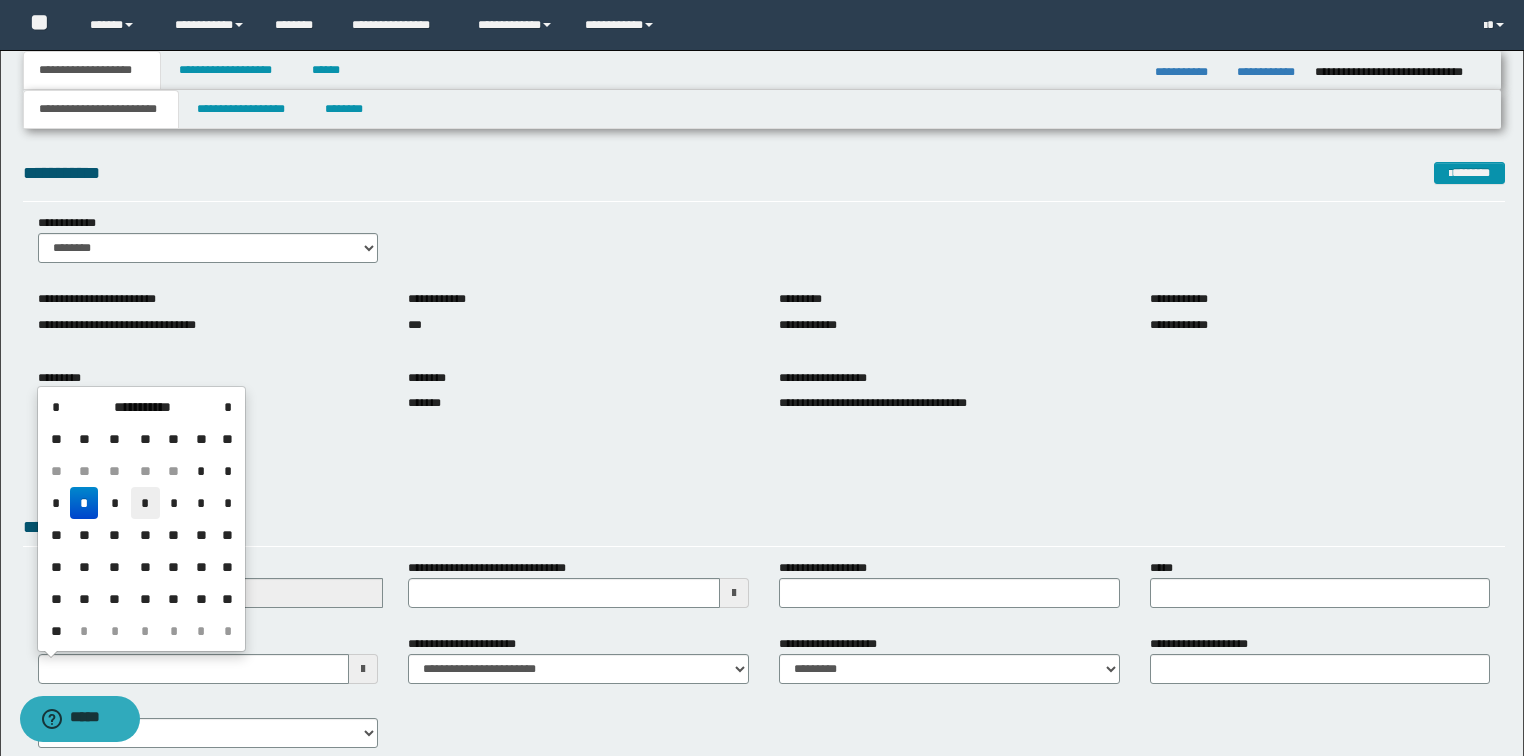 click on "*" at bounding box center (145, 503) 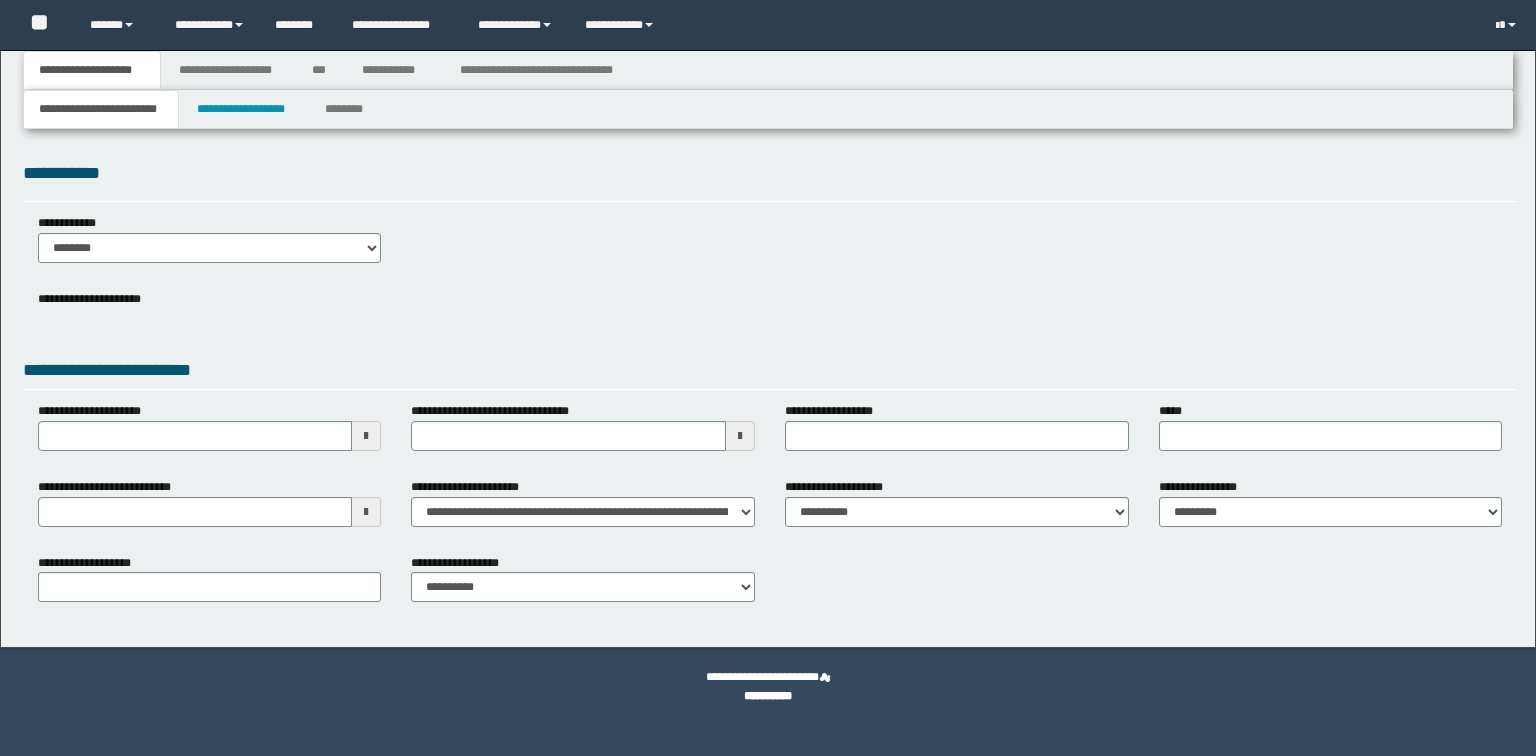 scroll, scrollTop: 0, scrollLeft: 0, axis: both 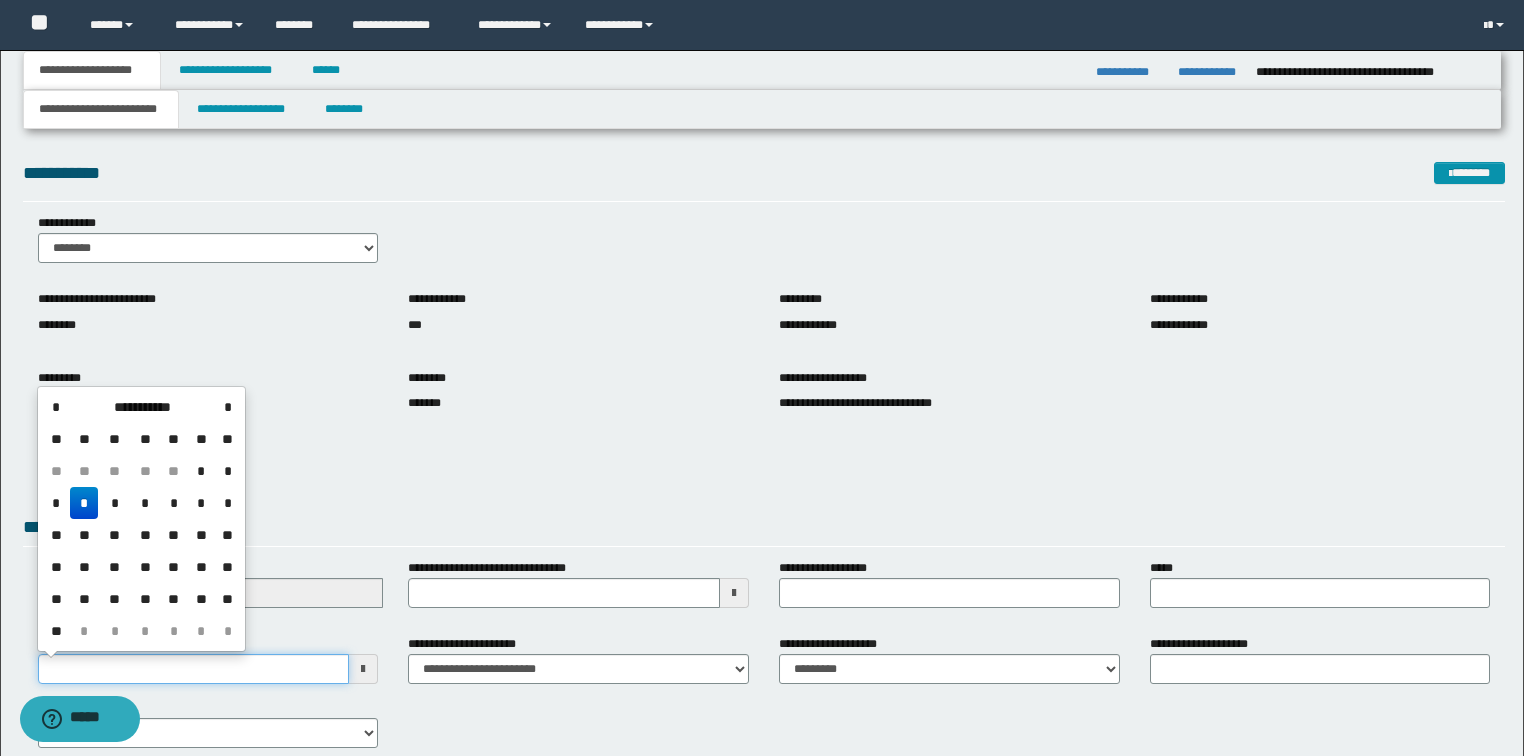 drag, startPoint x: 126, startPoint y: 673, endPoint x: 0, endPoint y: 660, distance: 126.66886 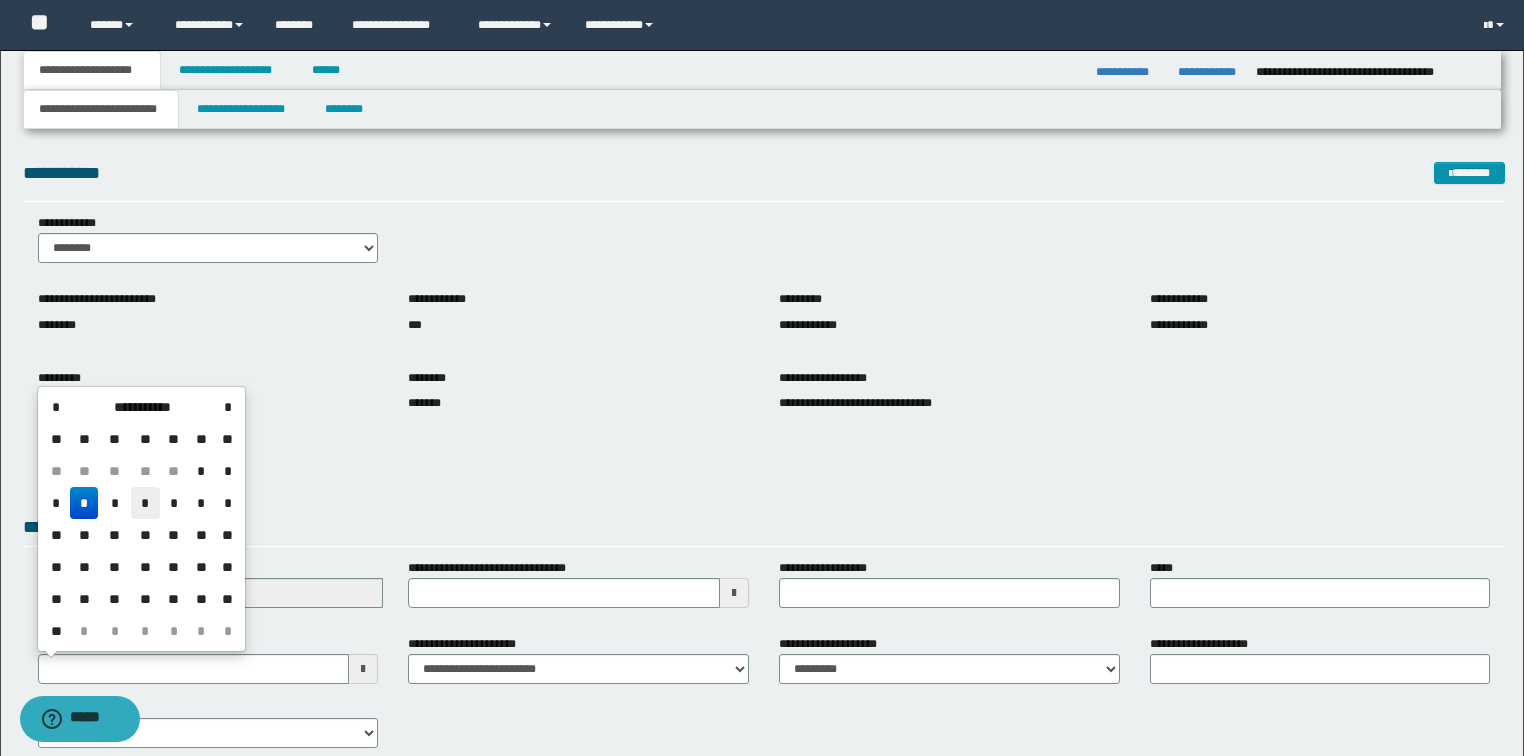 click on "*" at bounding box center (145, 503) 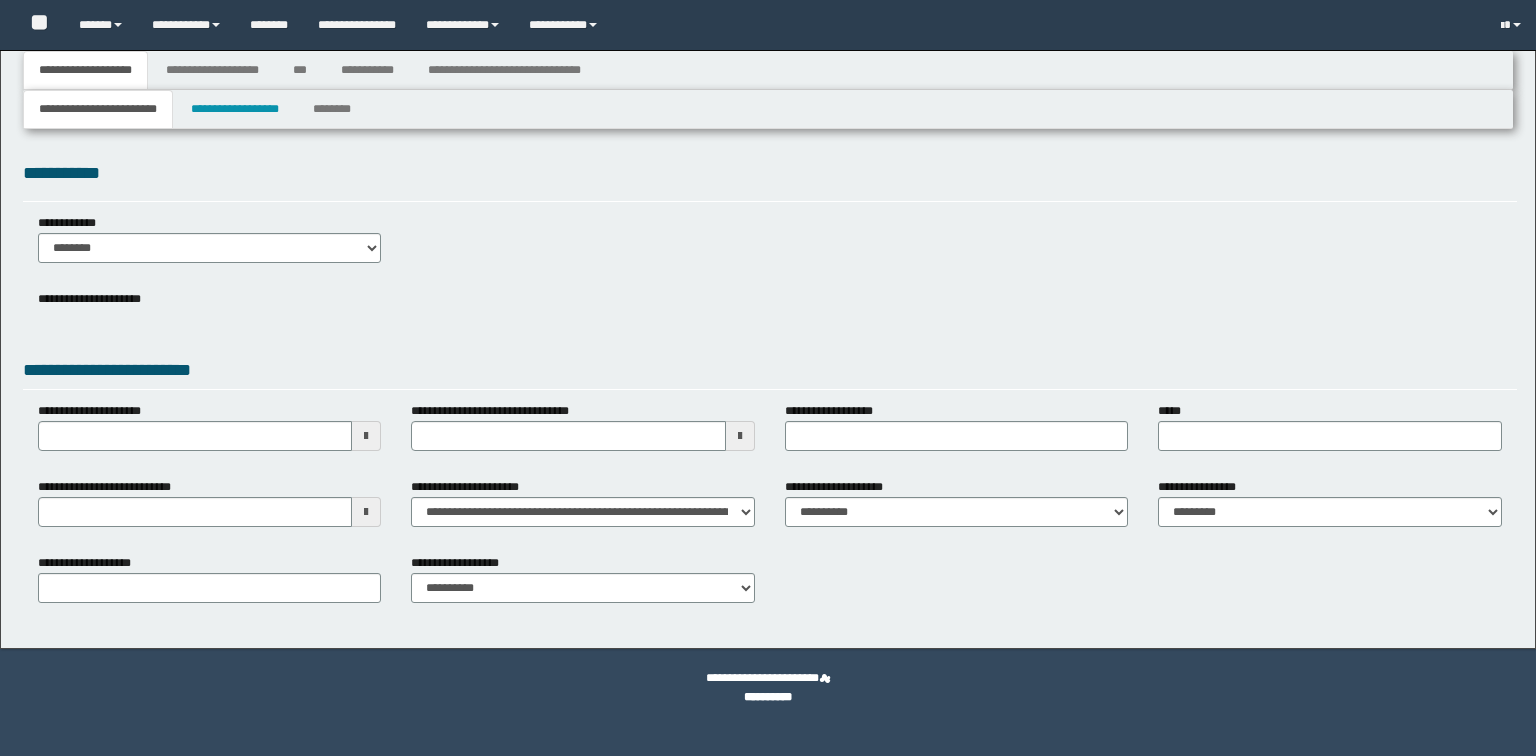scroll, scrollTop: 0, scrollLeft: 0, axis: both 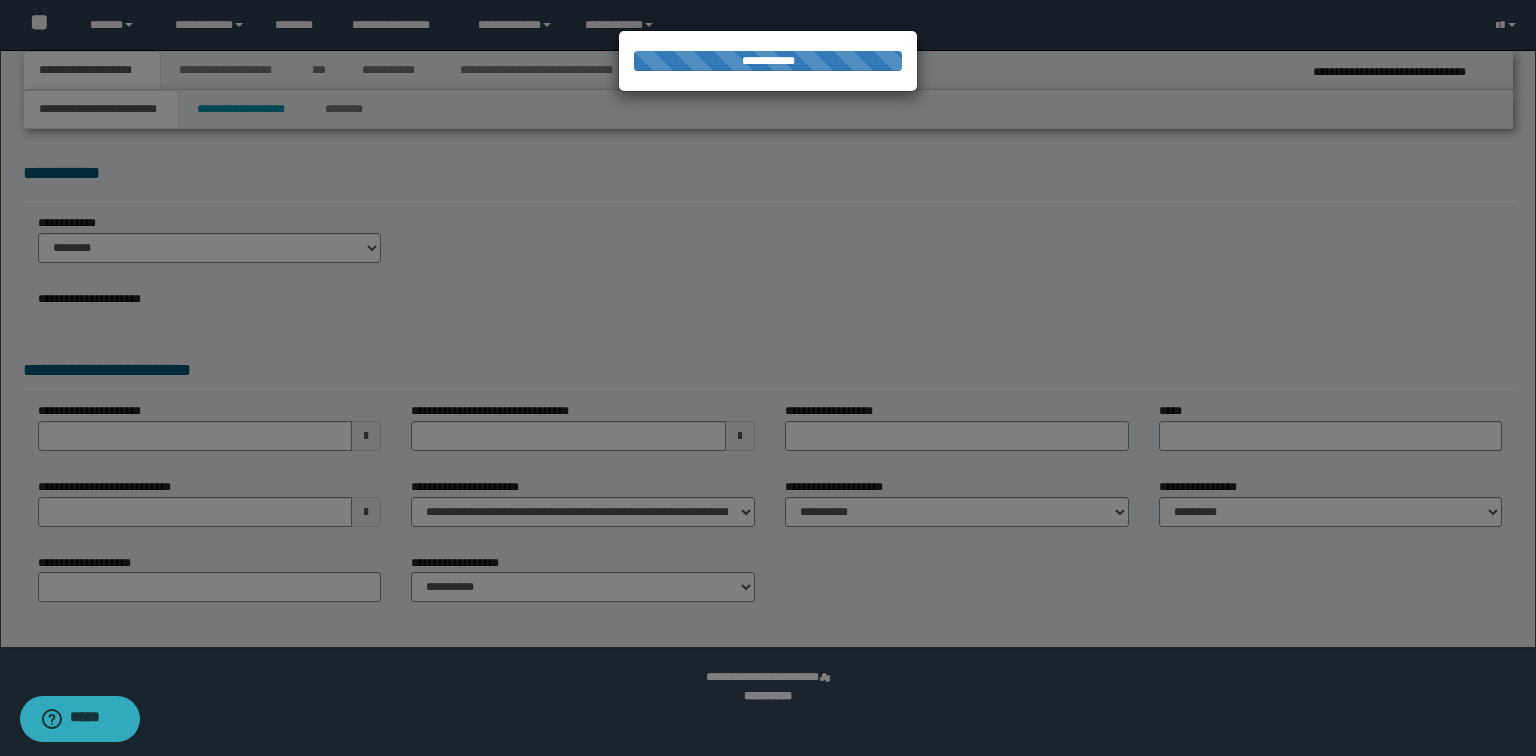 select on "*" 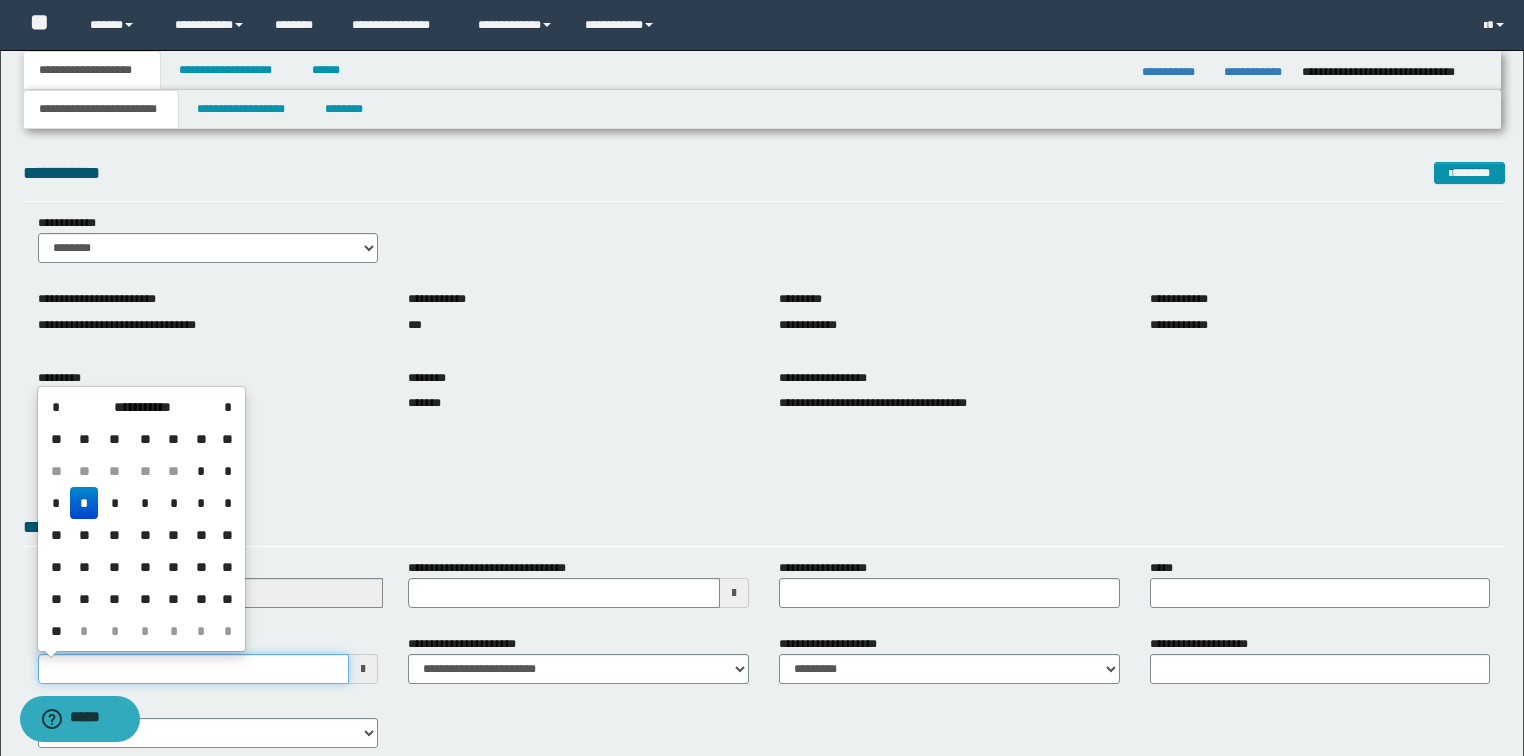 drag, startPoint x: 144, startPoint y: 670, endPoint x: 2, endPoint y: 651, distance: 143.26549 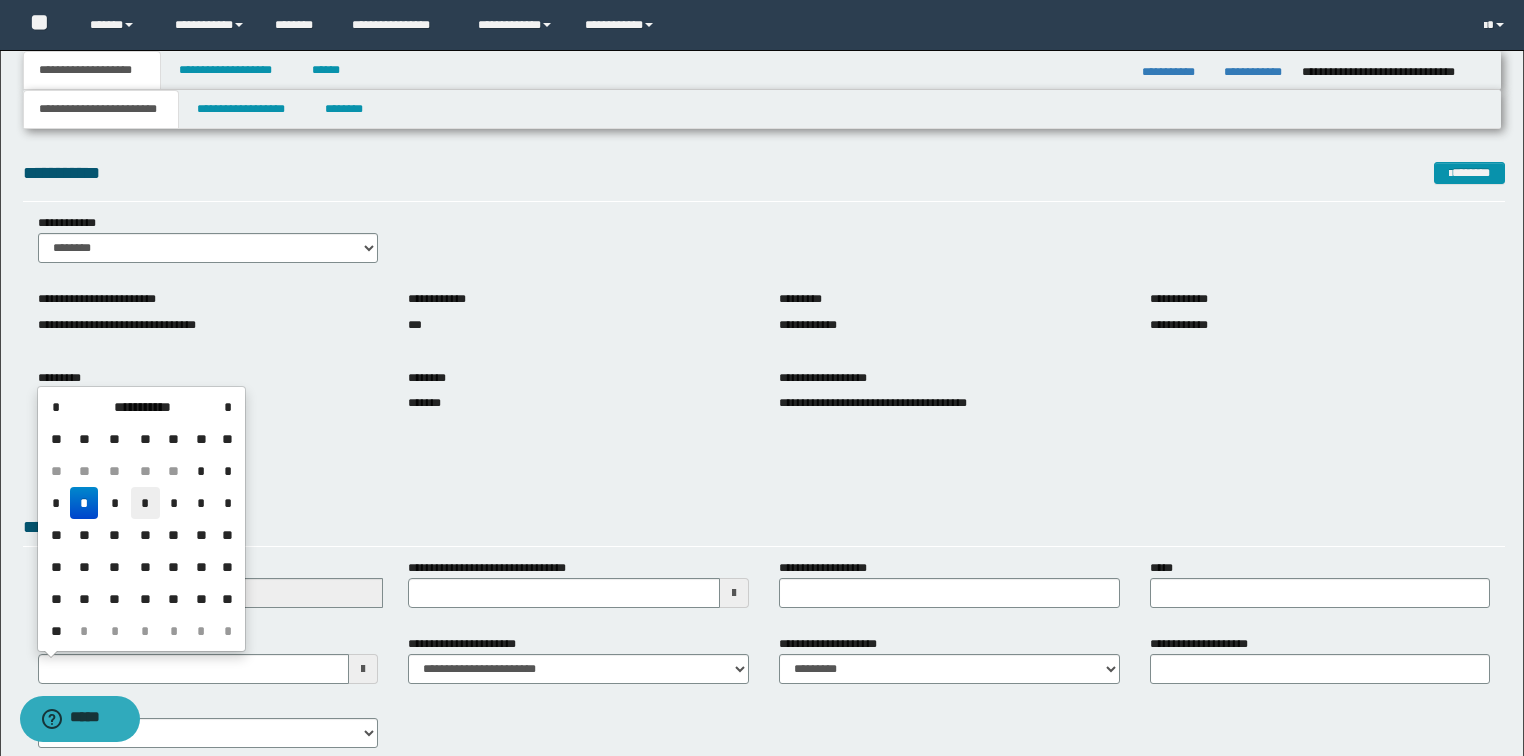 click on "*" at bounding box center (145, 503) 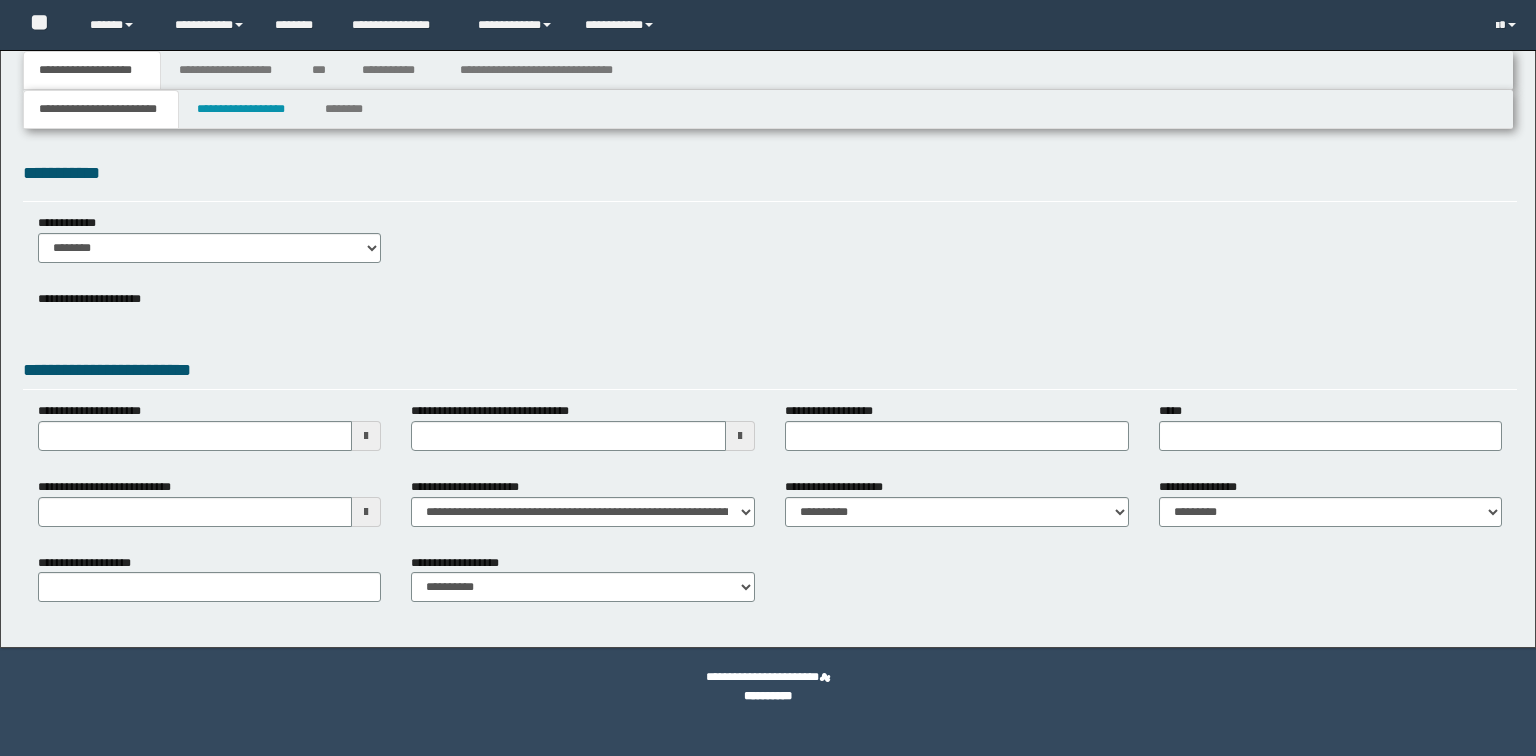 scroll, scrollTop: 0, scrollLeft: 0, axis: both 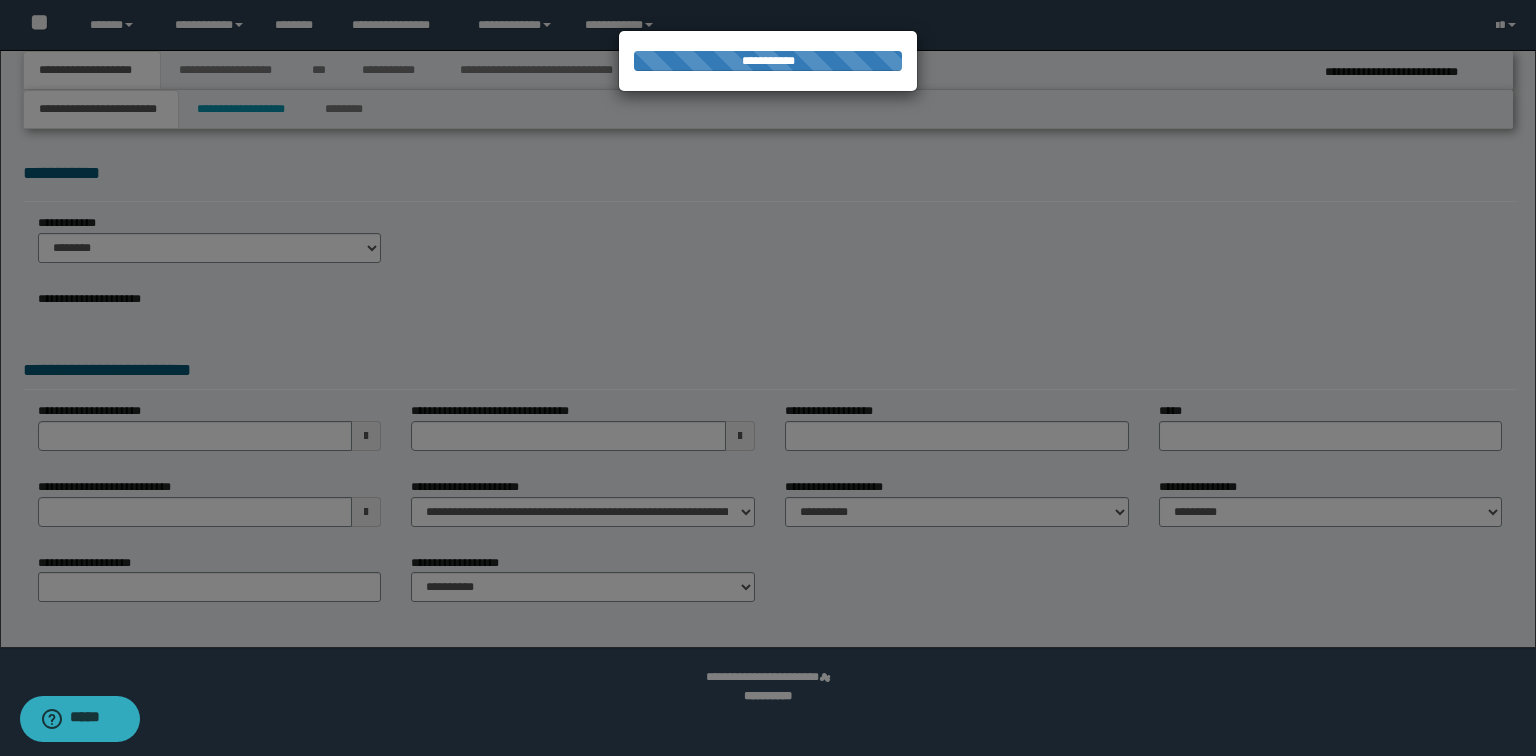 select on "*" 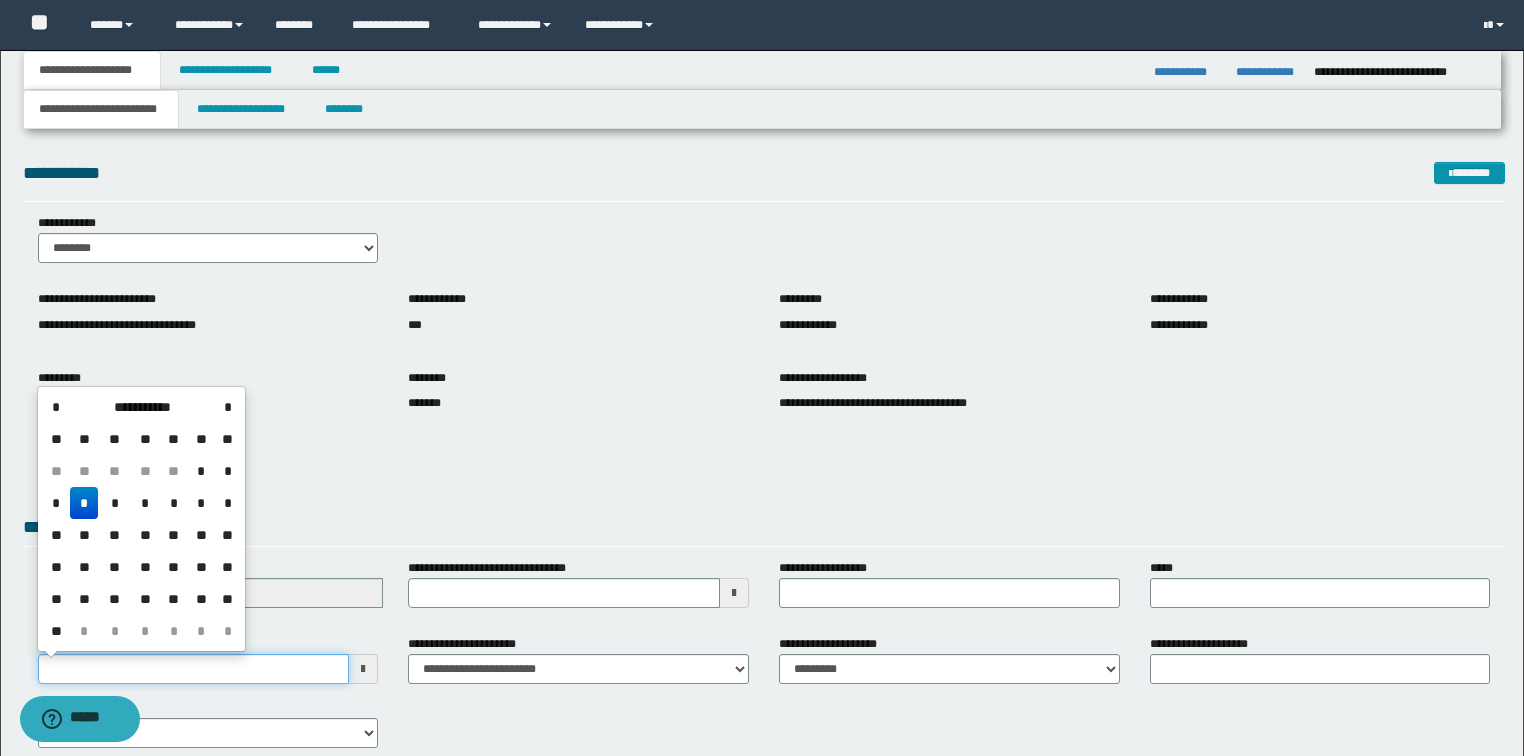 drag, startPoint x: 119, startPoint y: 669, endPoint x: 2, endPoint y: 632, distance: 122.711044 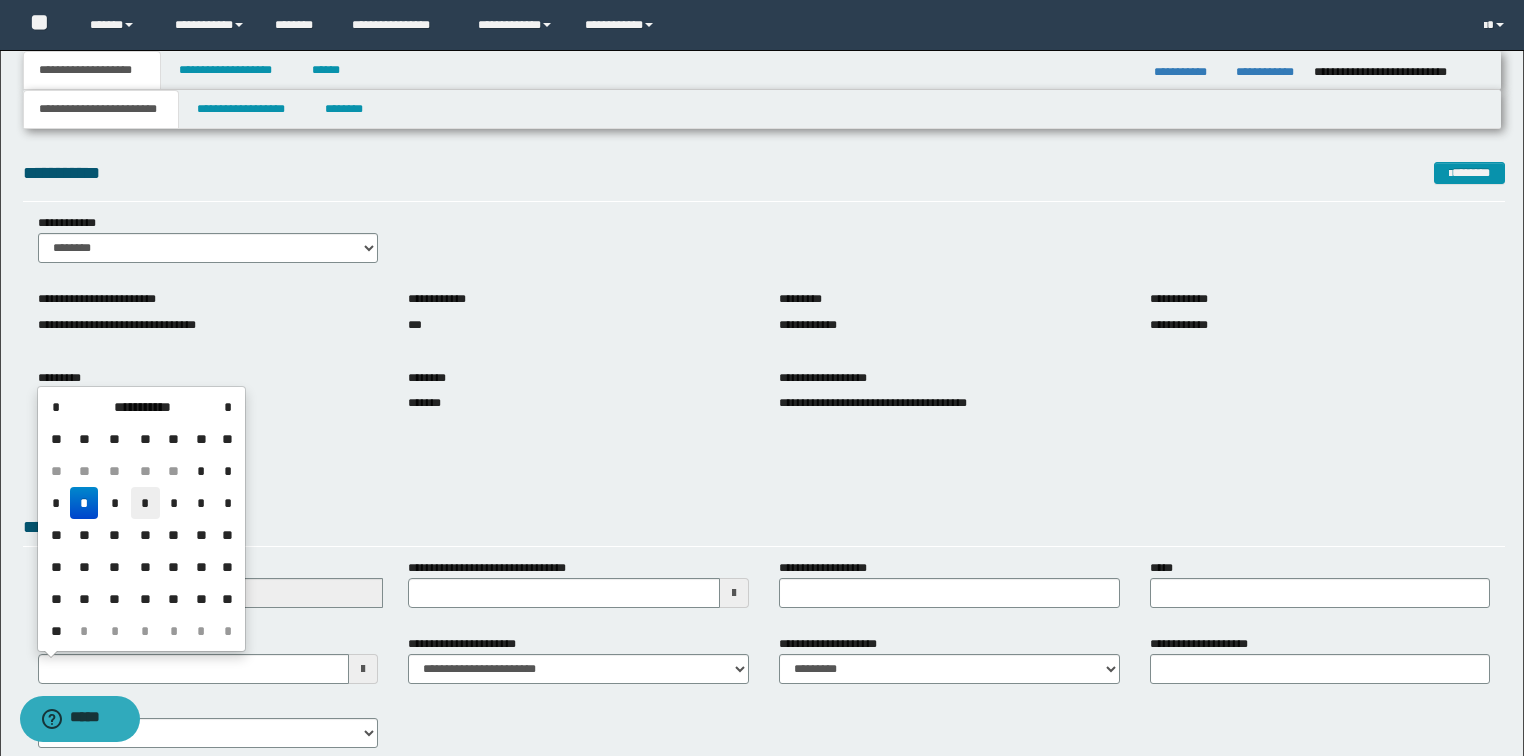 click on "*" at bounding box center (145, 503) 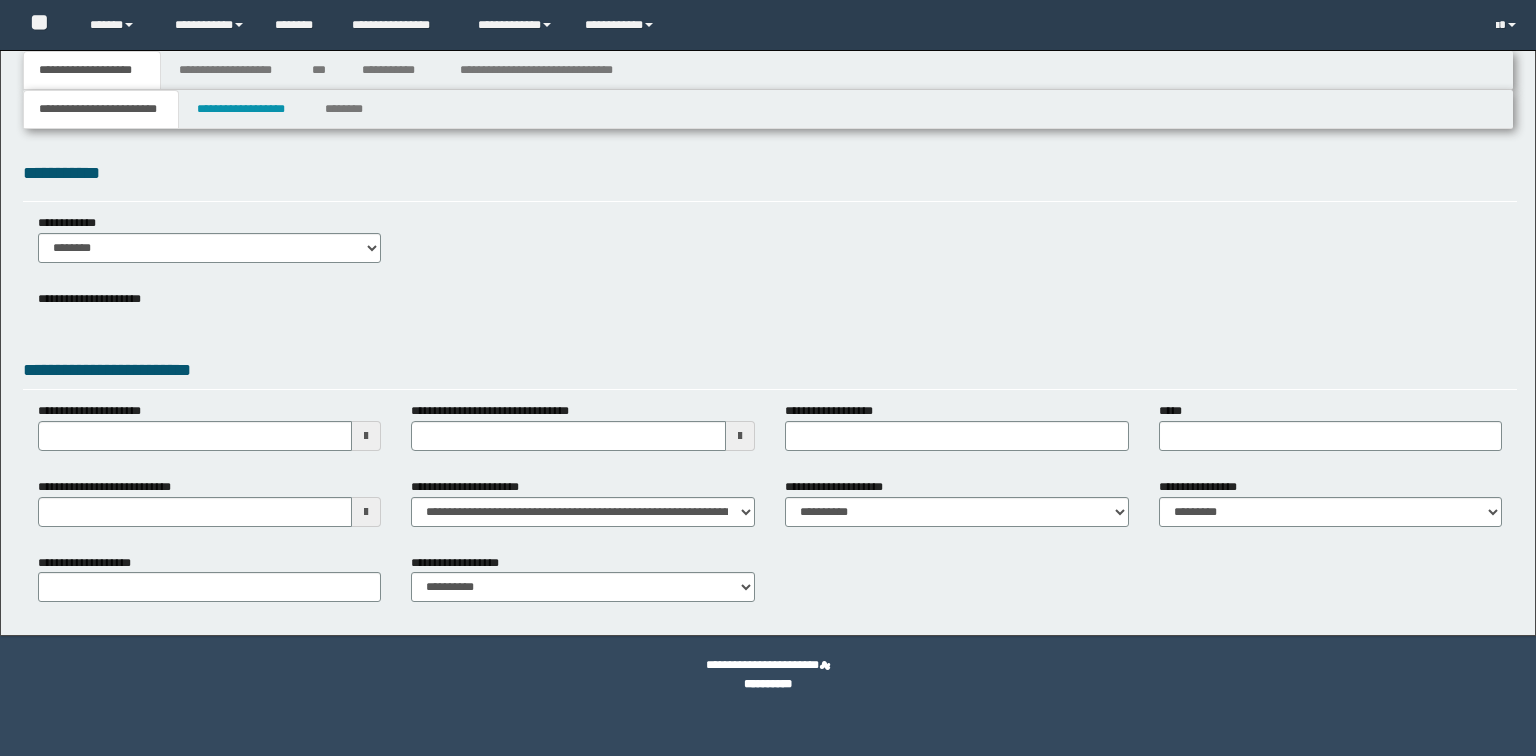 scroll, scrollTop: 0, scrollLeft: 0, axis: both 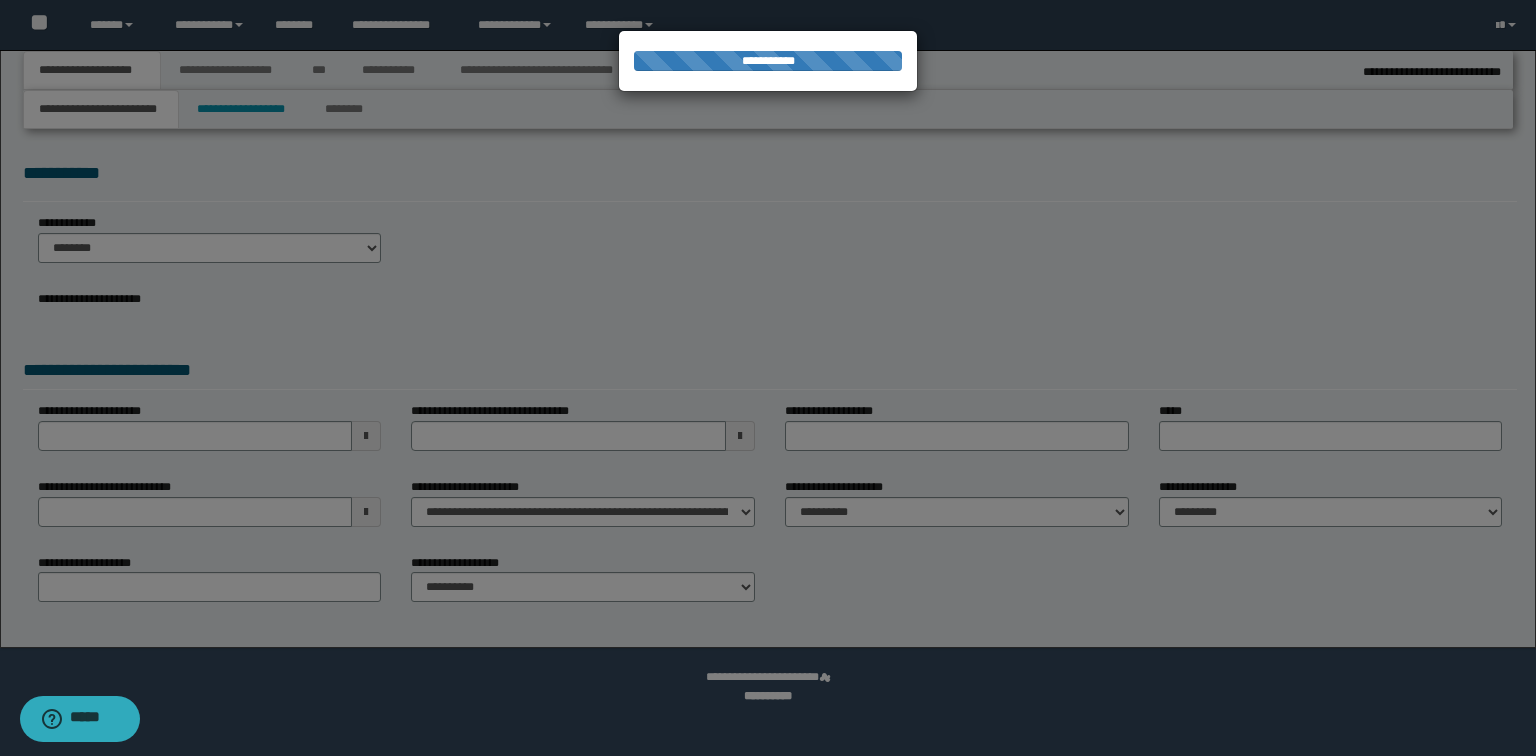 select on "*" 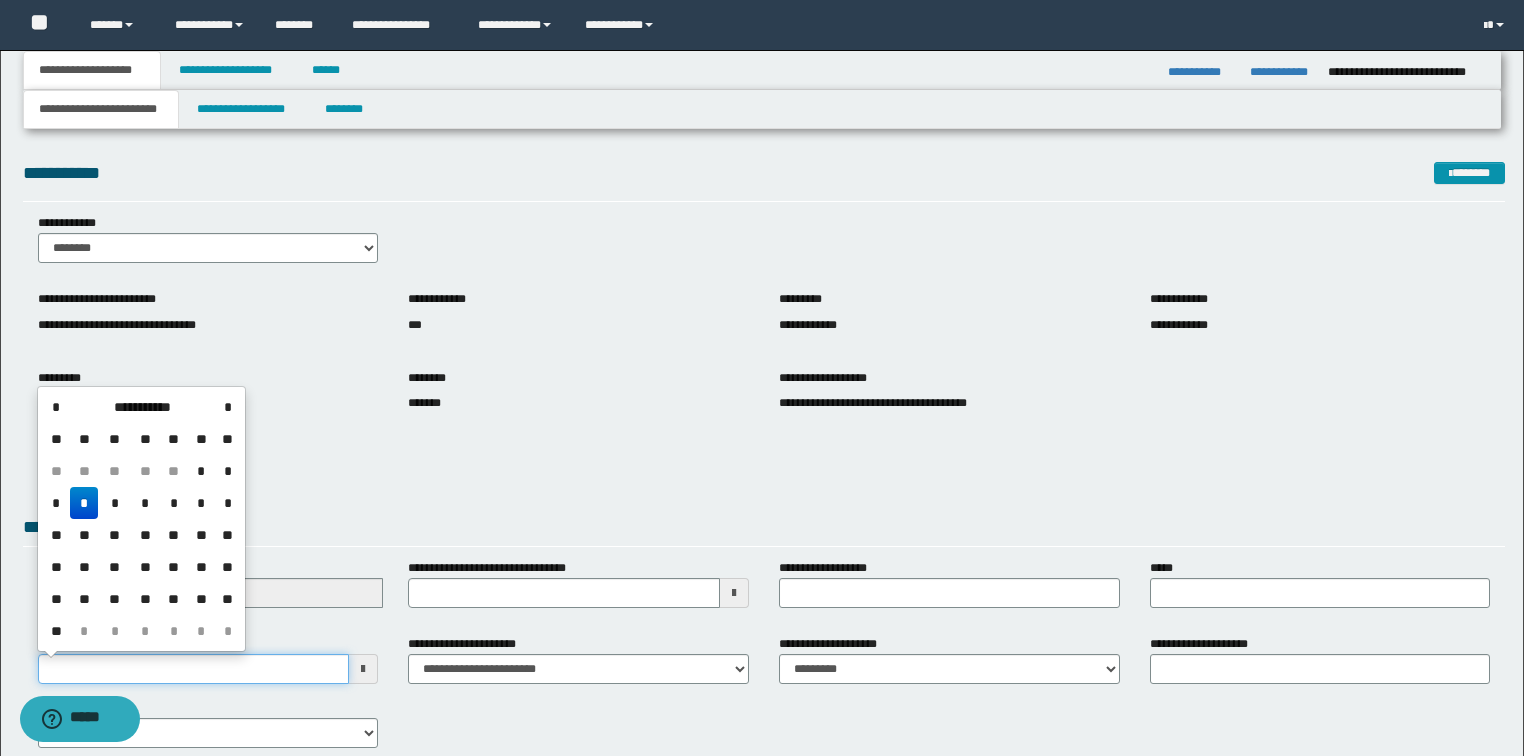 drag, startPoint x: 120, startPoint y: 670, endPoint x: 9, endPoint y: 627, distance: 119.03781 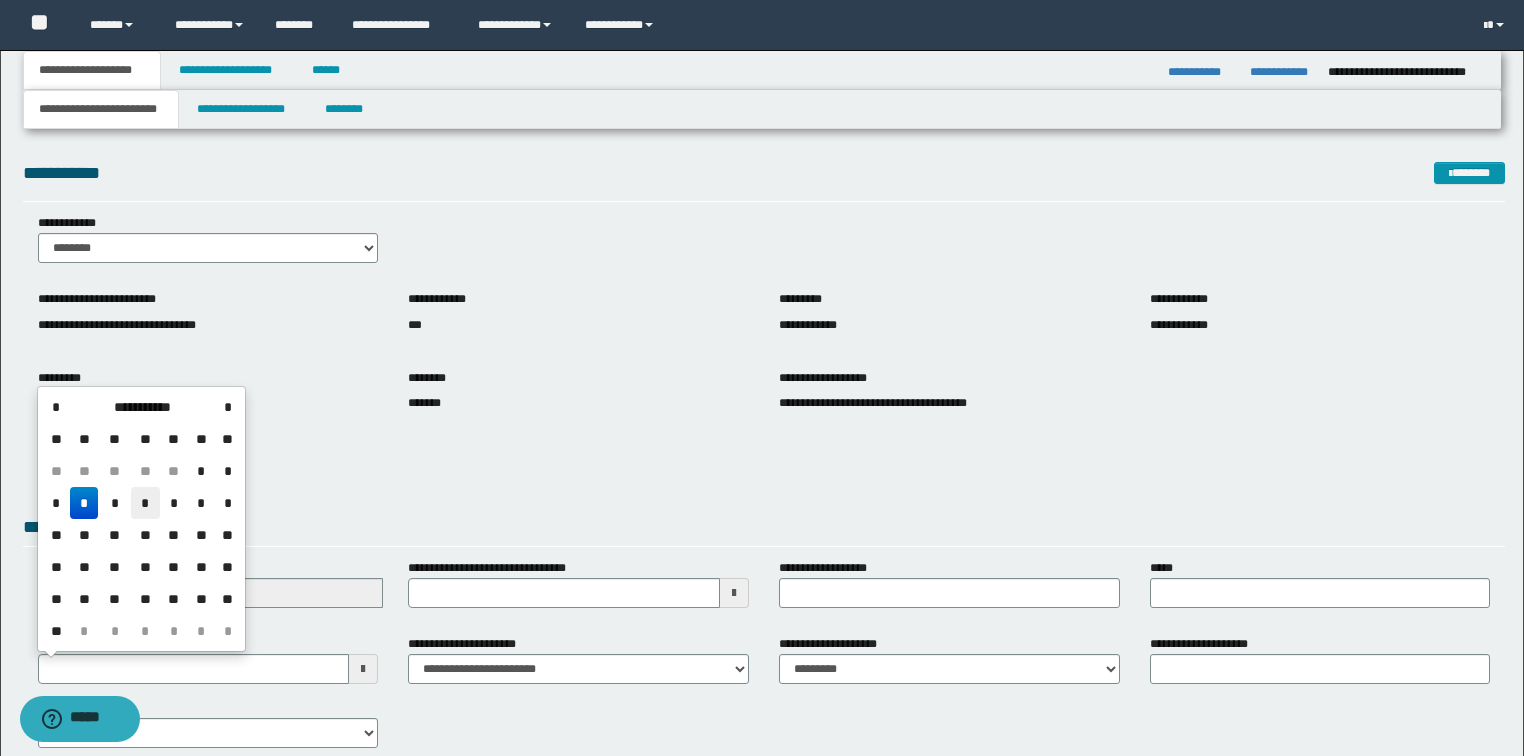 click on "*" at bounding box center (145, 503) 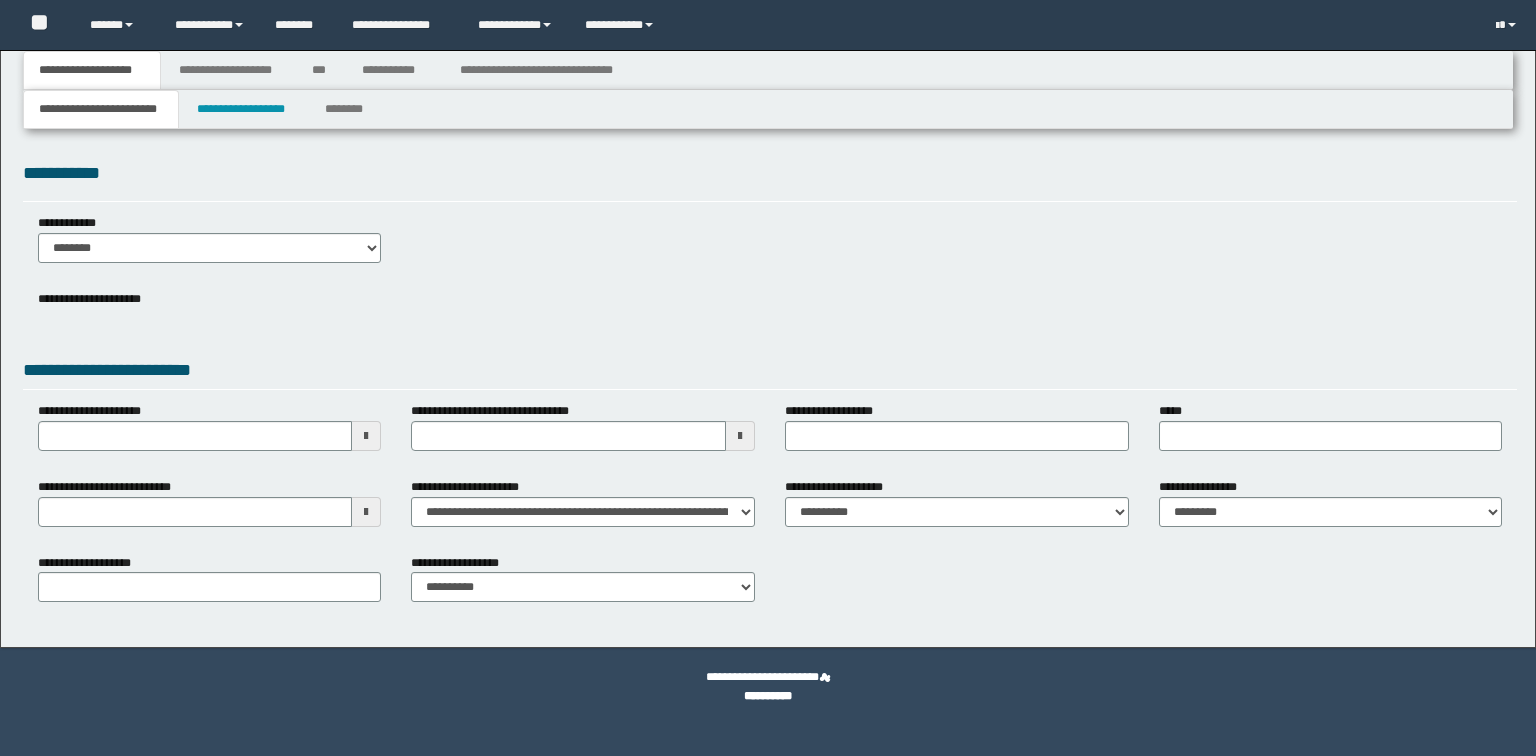 scroll, scrollTop: 0, scrollLeft: 0, axis: both 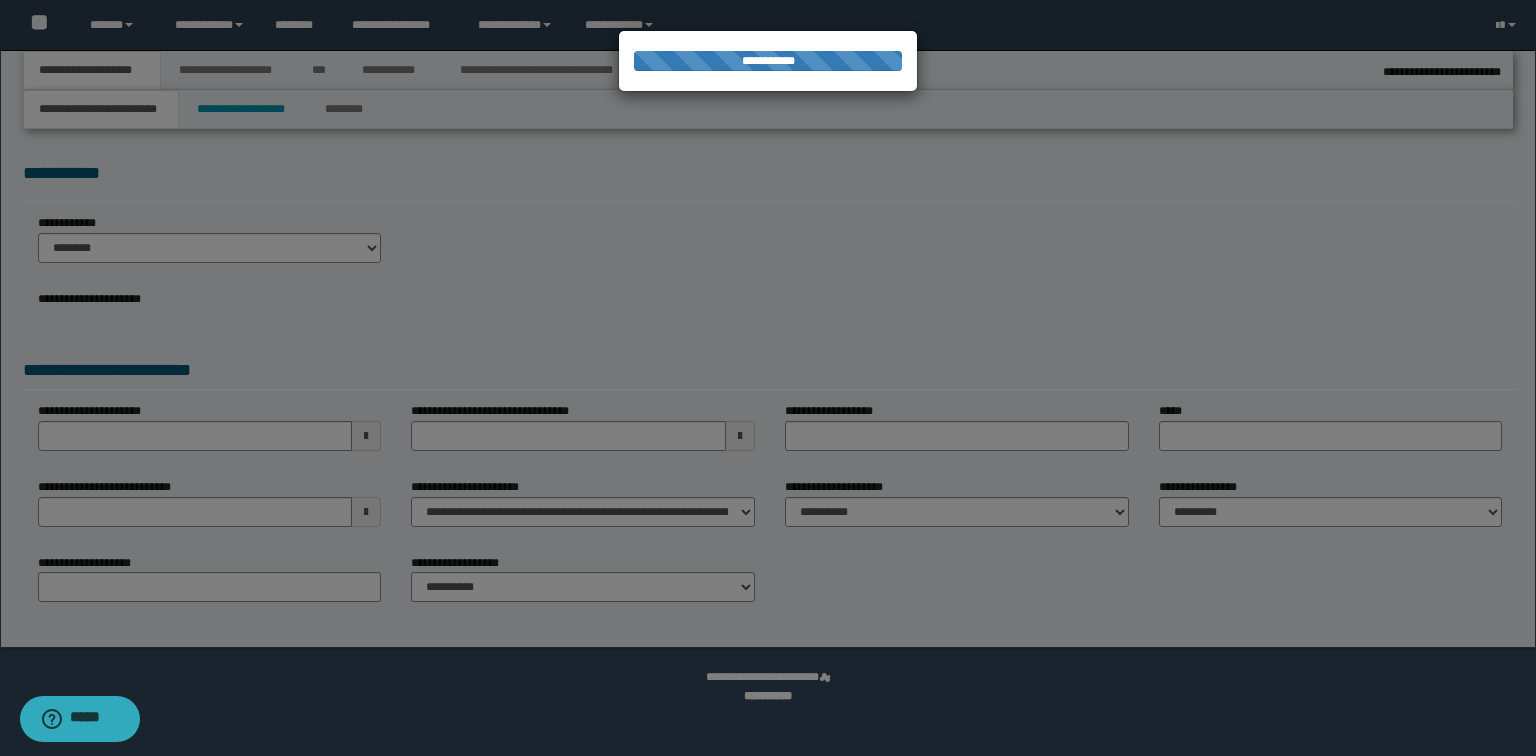 select on "*" 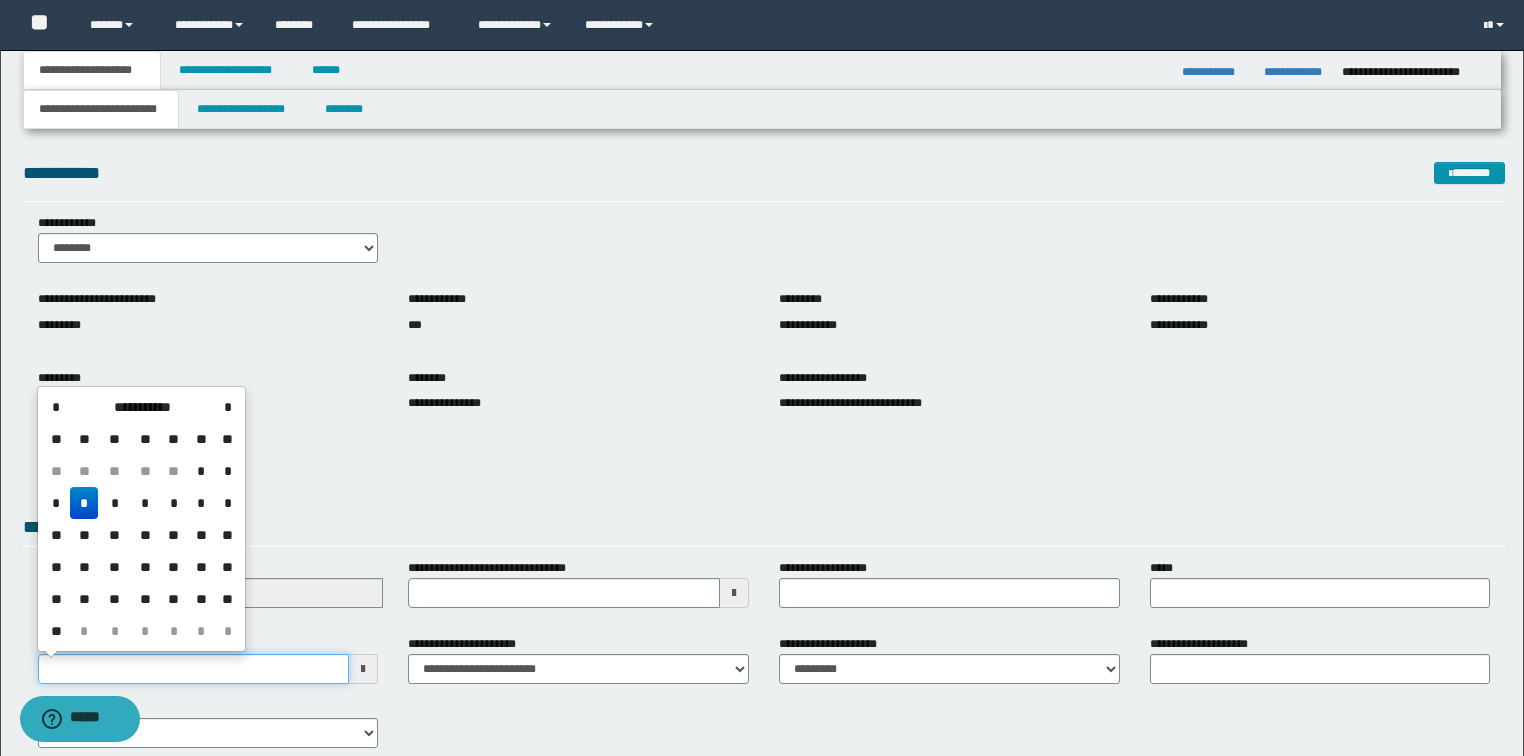 drag, startPoint x: 140, startPoint y: 672, endPoint x: 0, endPoint y: 640, distance: 143.61058 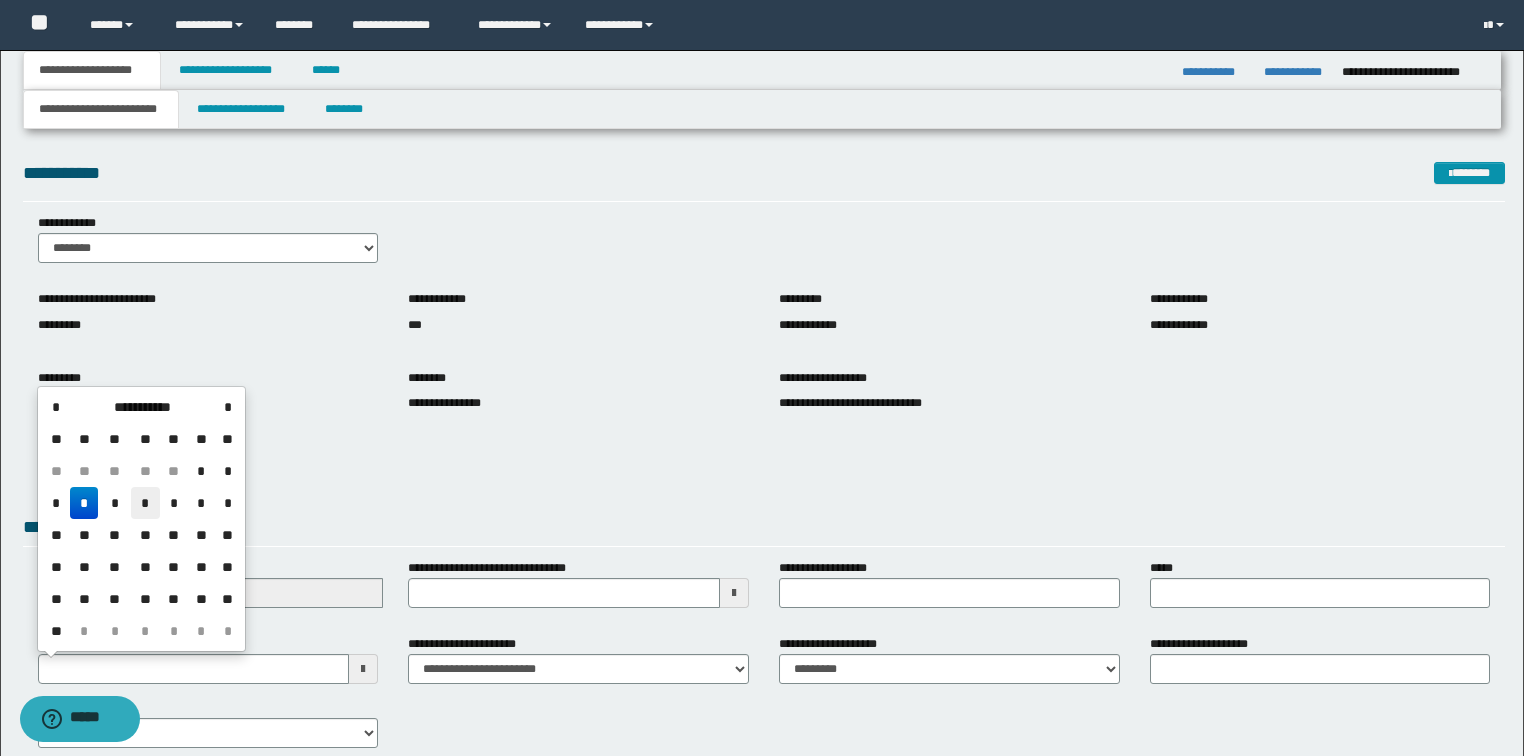 click on "*" at bounding box center (145, 503) 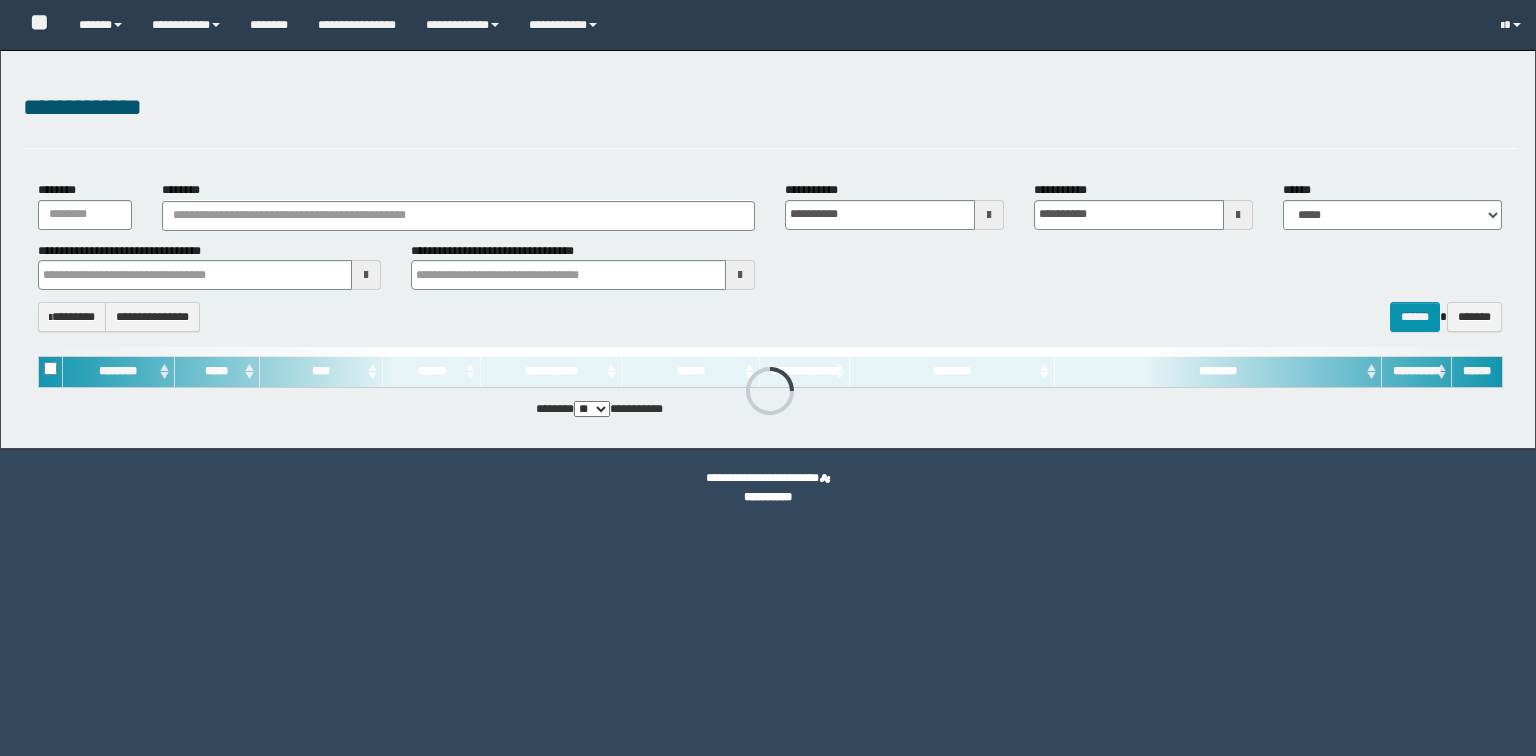 scroll, scrollTop: 0, scrollLeft: 0, axis: both 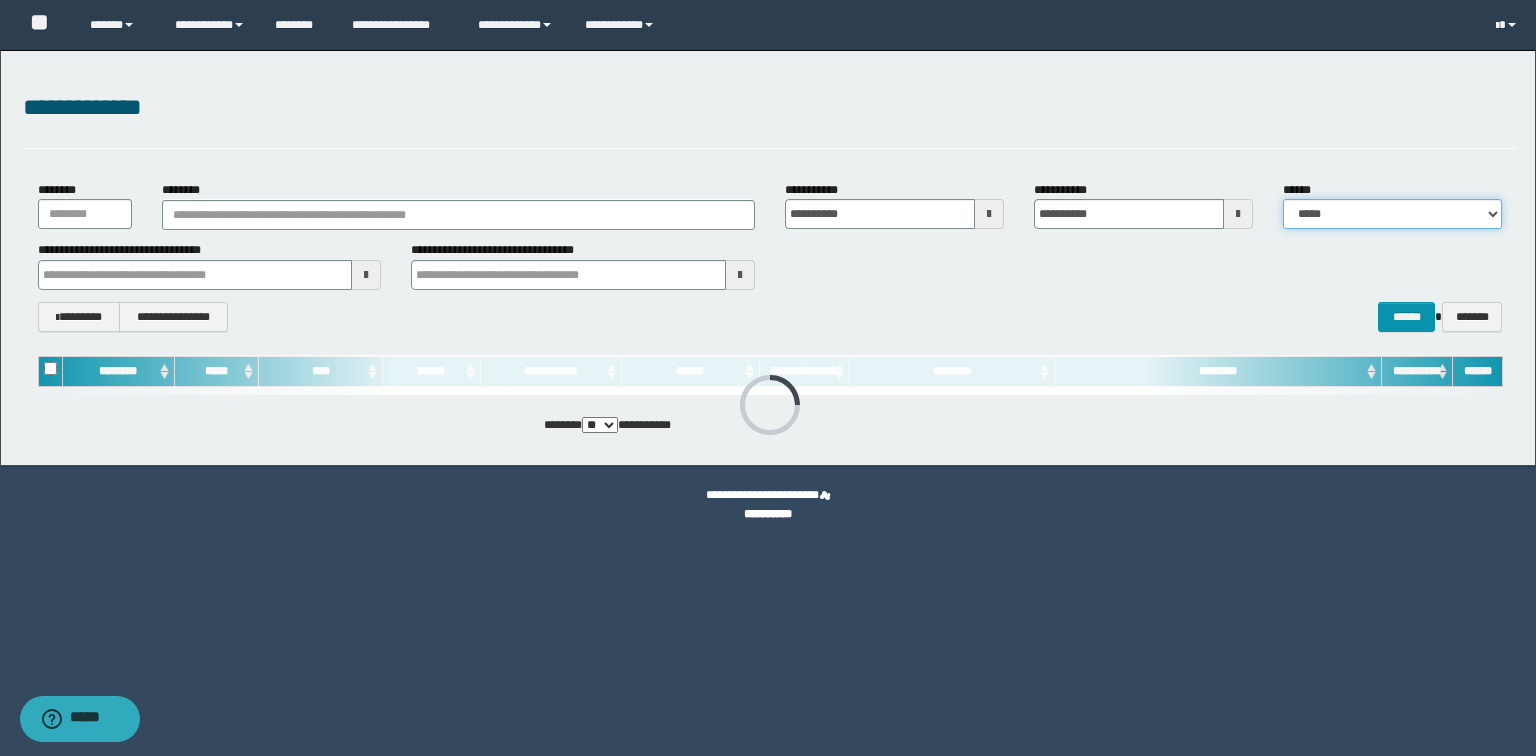 click on "**********" at bounding box center (1392, 214) 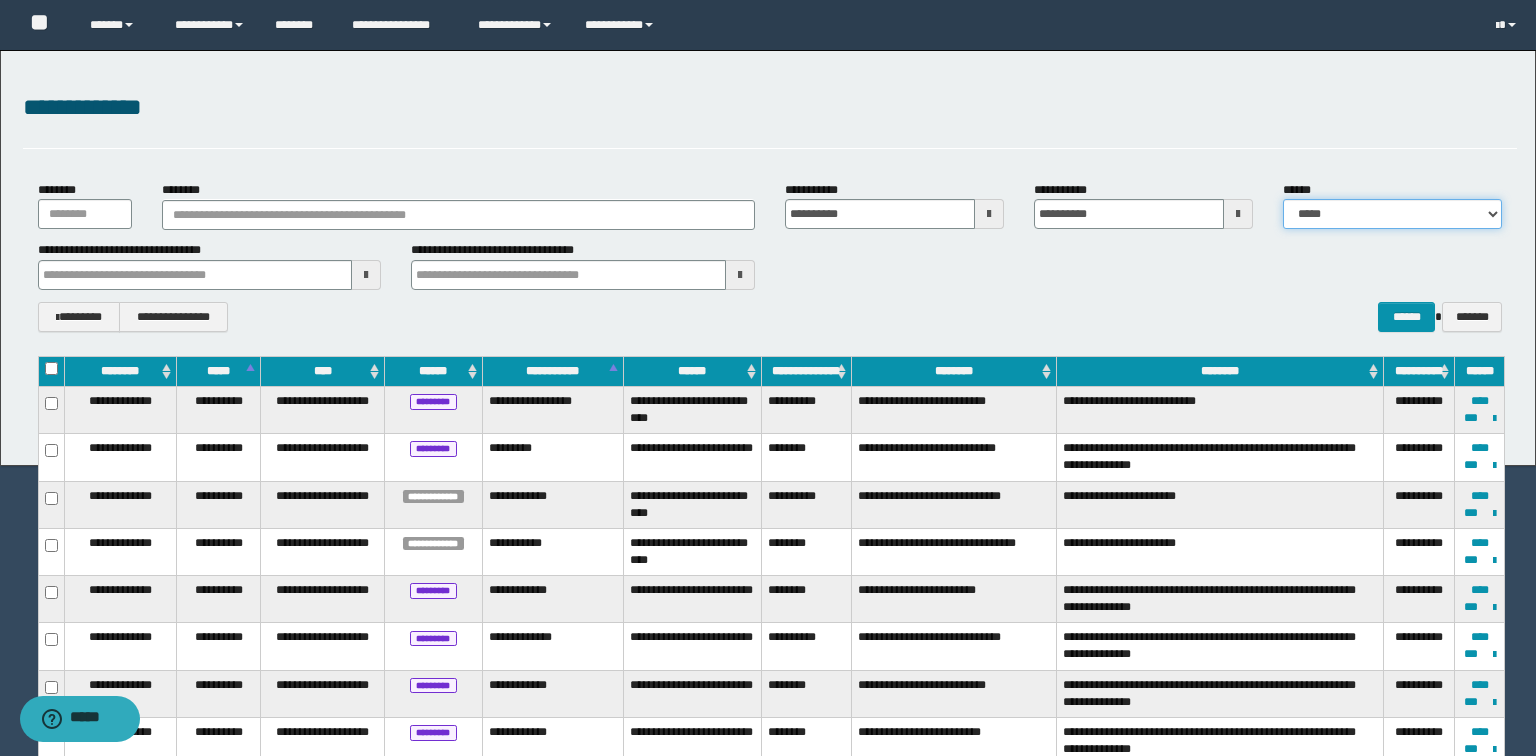 select on "**" 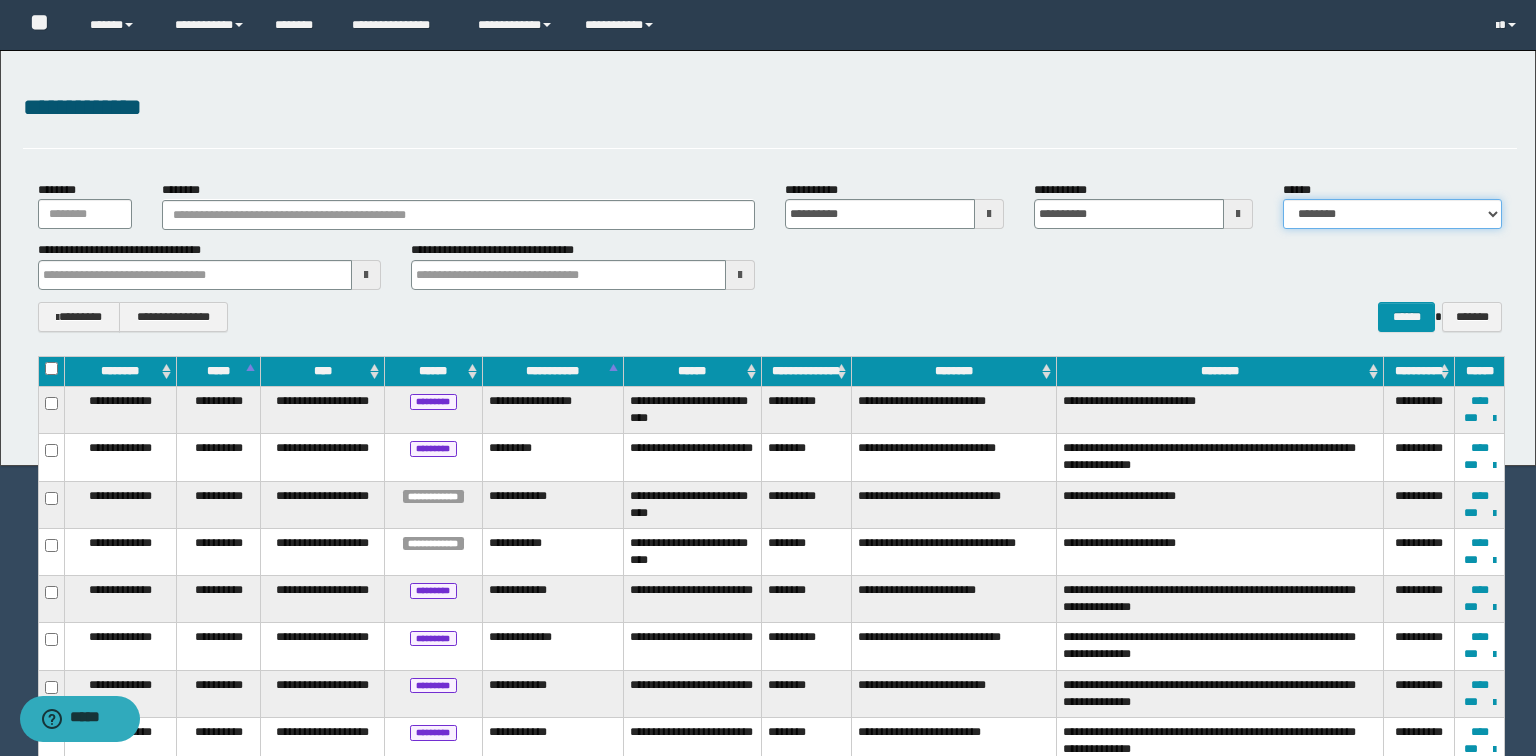 click on "**********" at bounding box center (1392, 214) 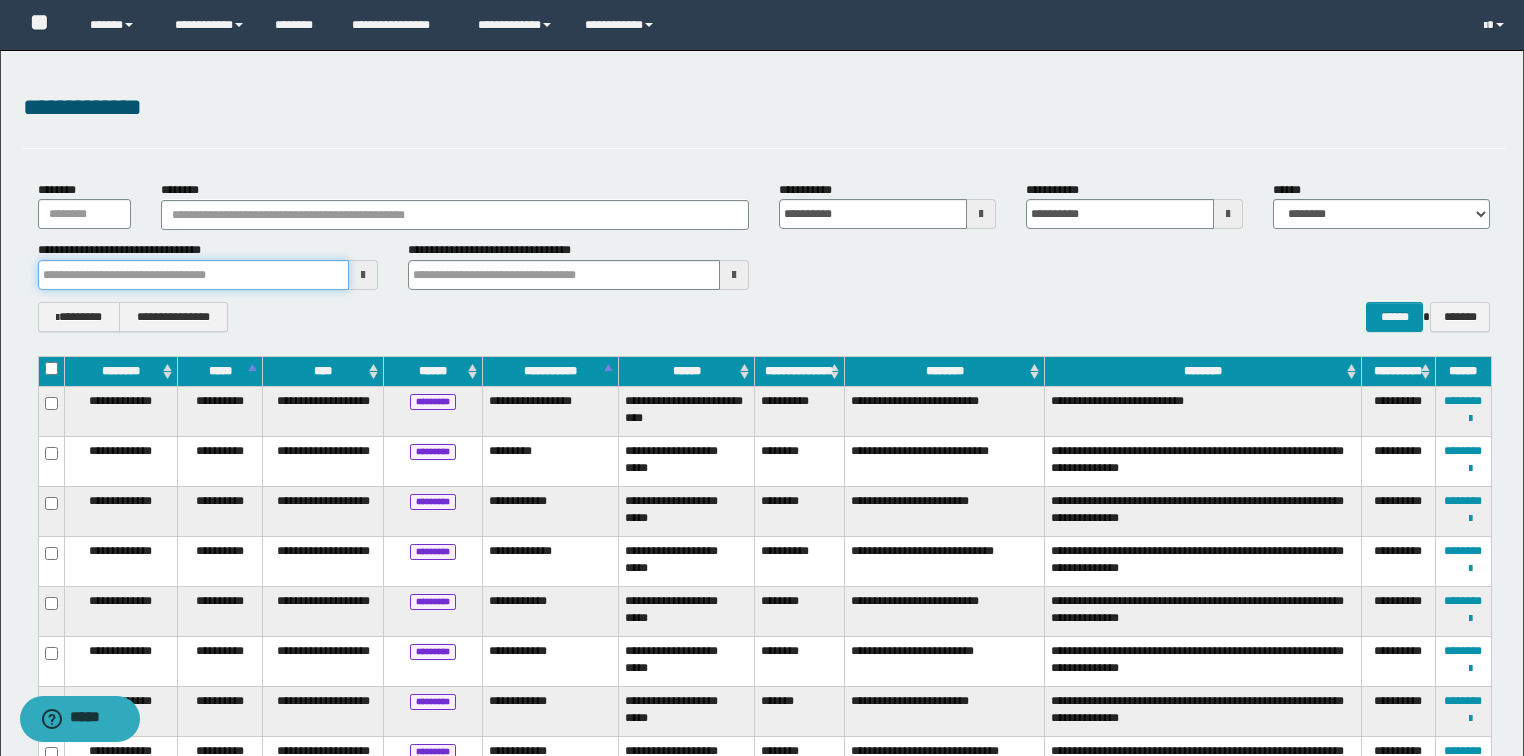 click at bounding box center [194, 275] 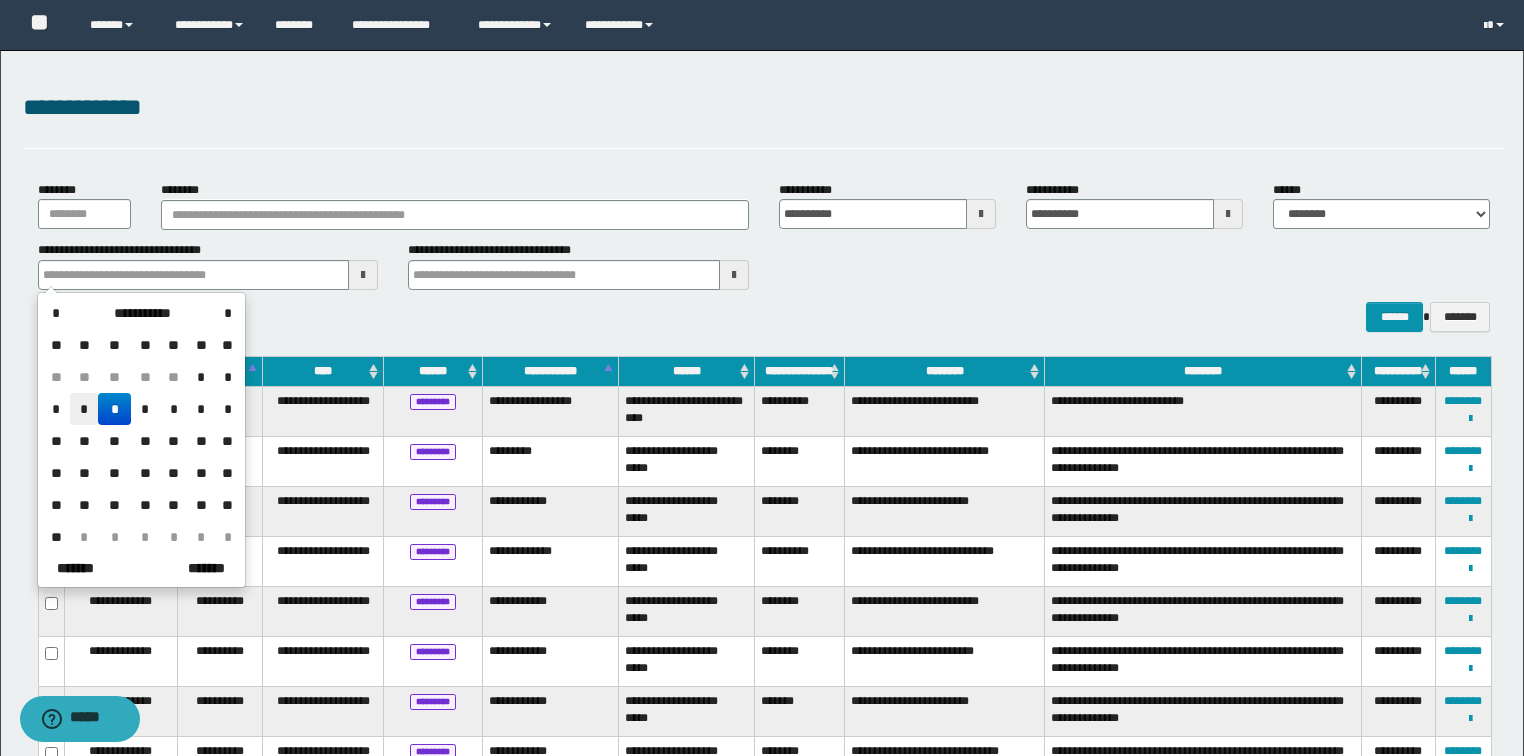 click on "*" at bounding box center (84, 409) 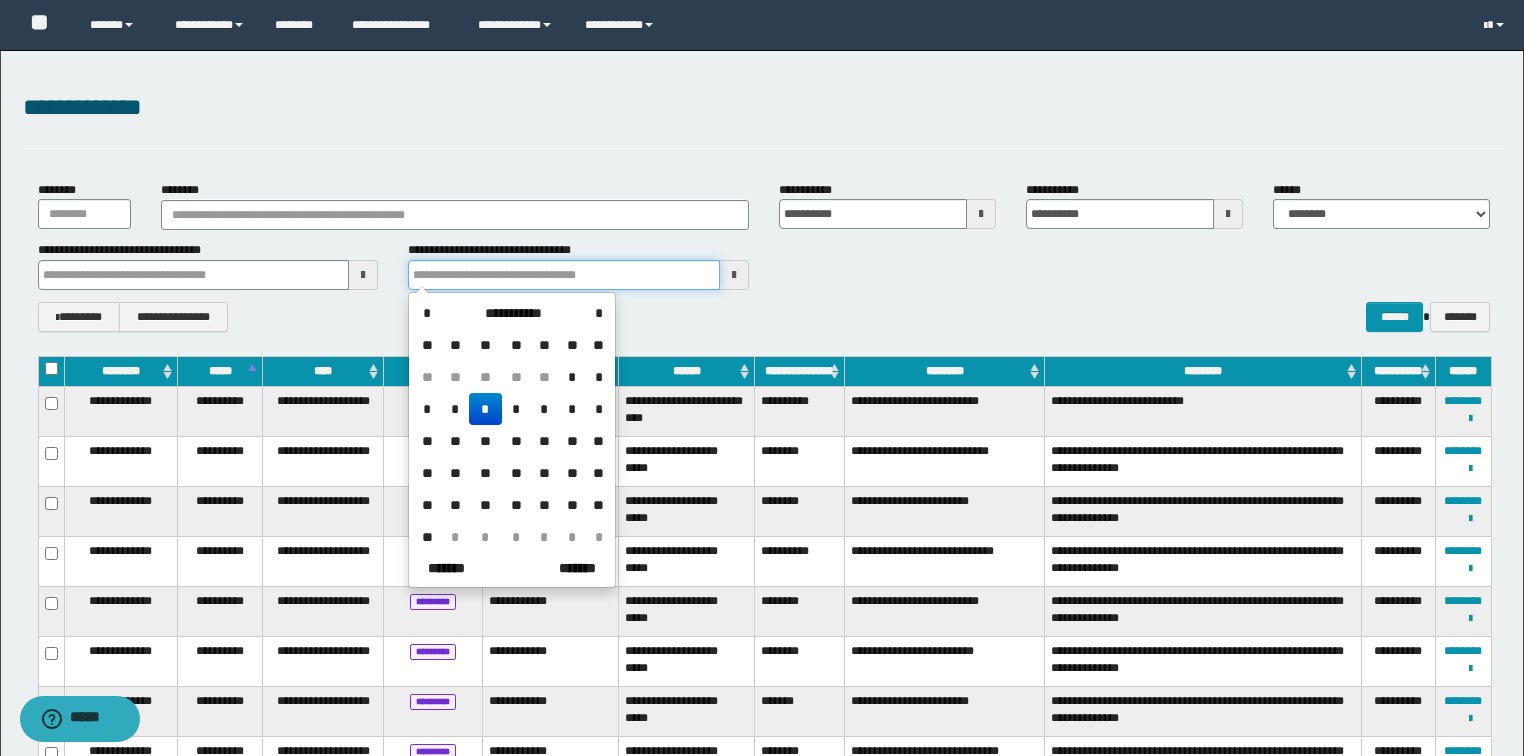 click at bounding box center (564, 275) 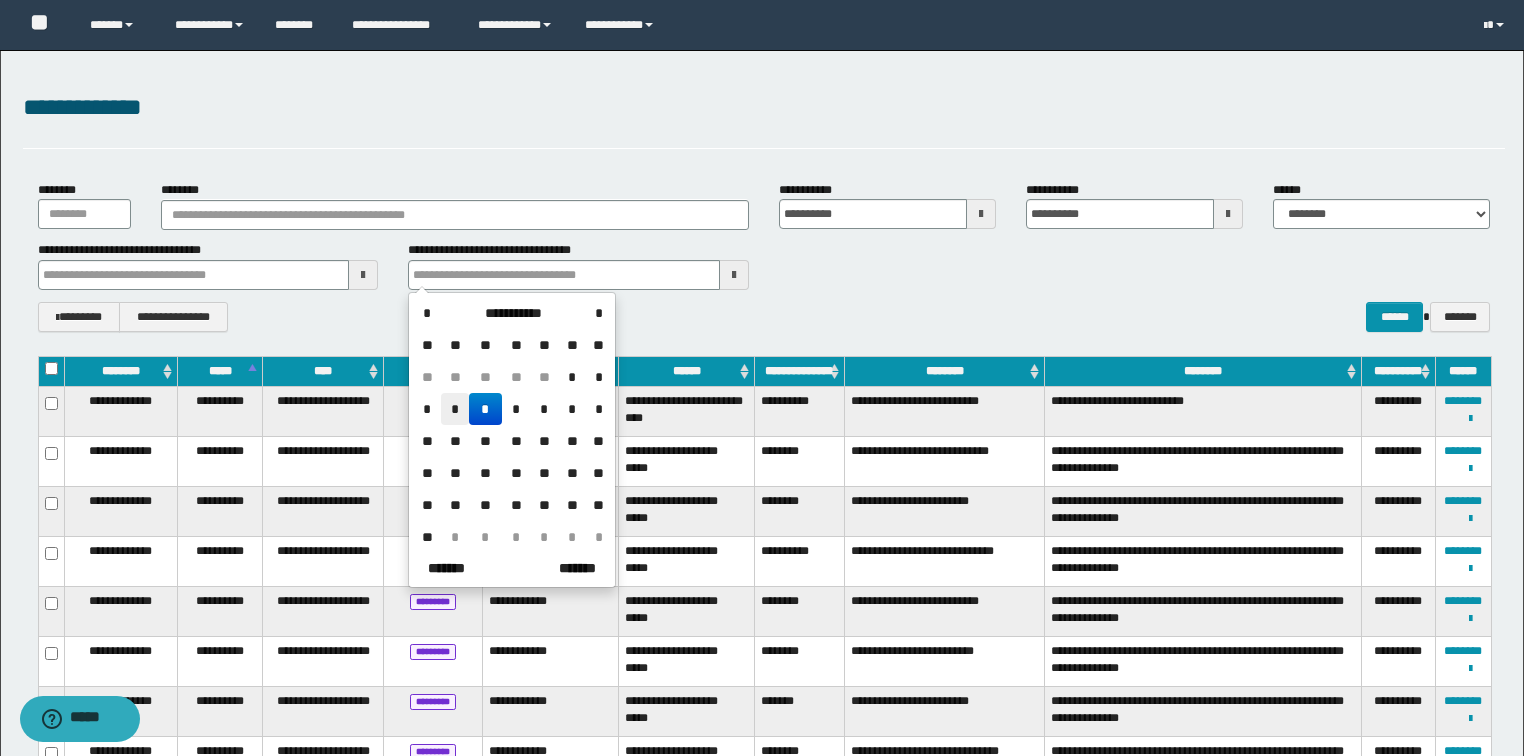 click on "*" at bounding box center (455, 409) 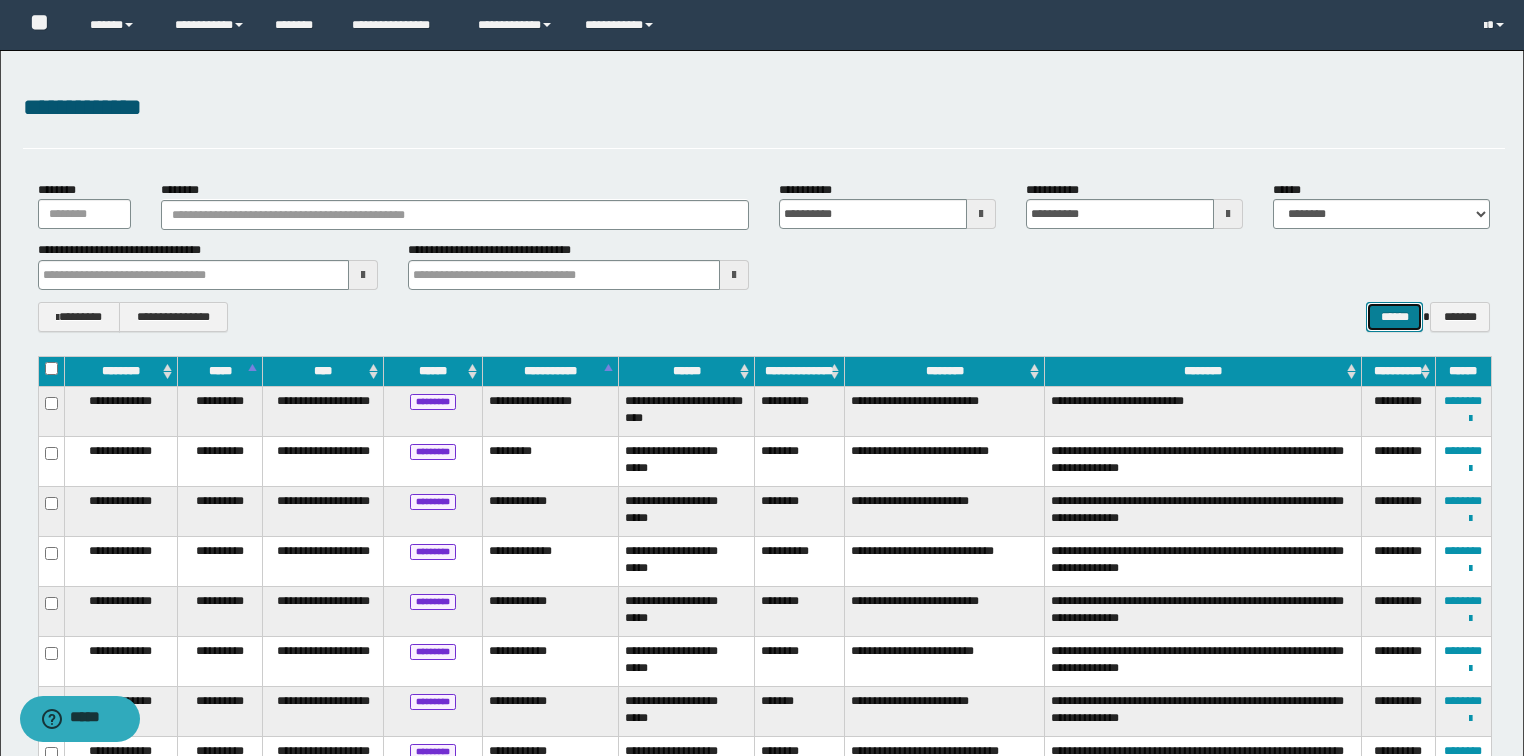 click on "******" at bounding box center [1394, 317] 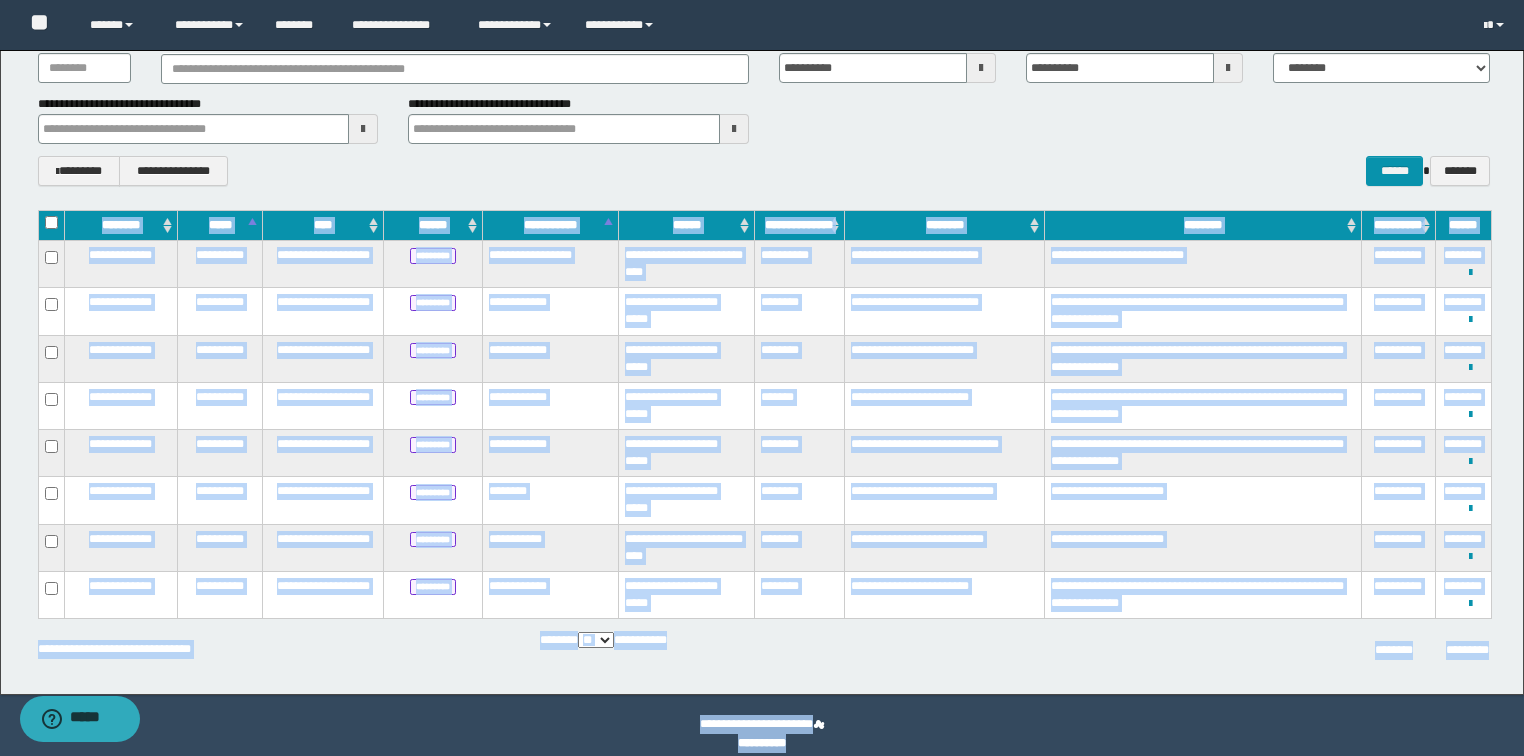 scroll, scrollTop: 163, scrollLeft: 0, axis: vertical 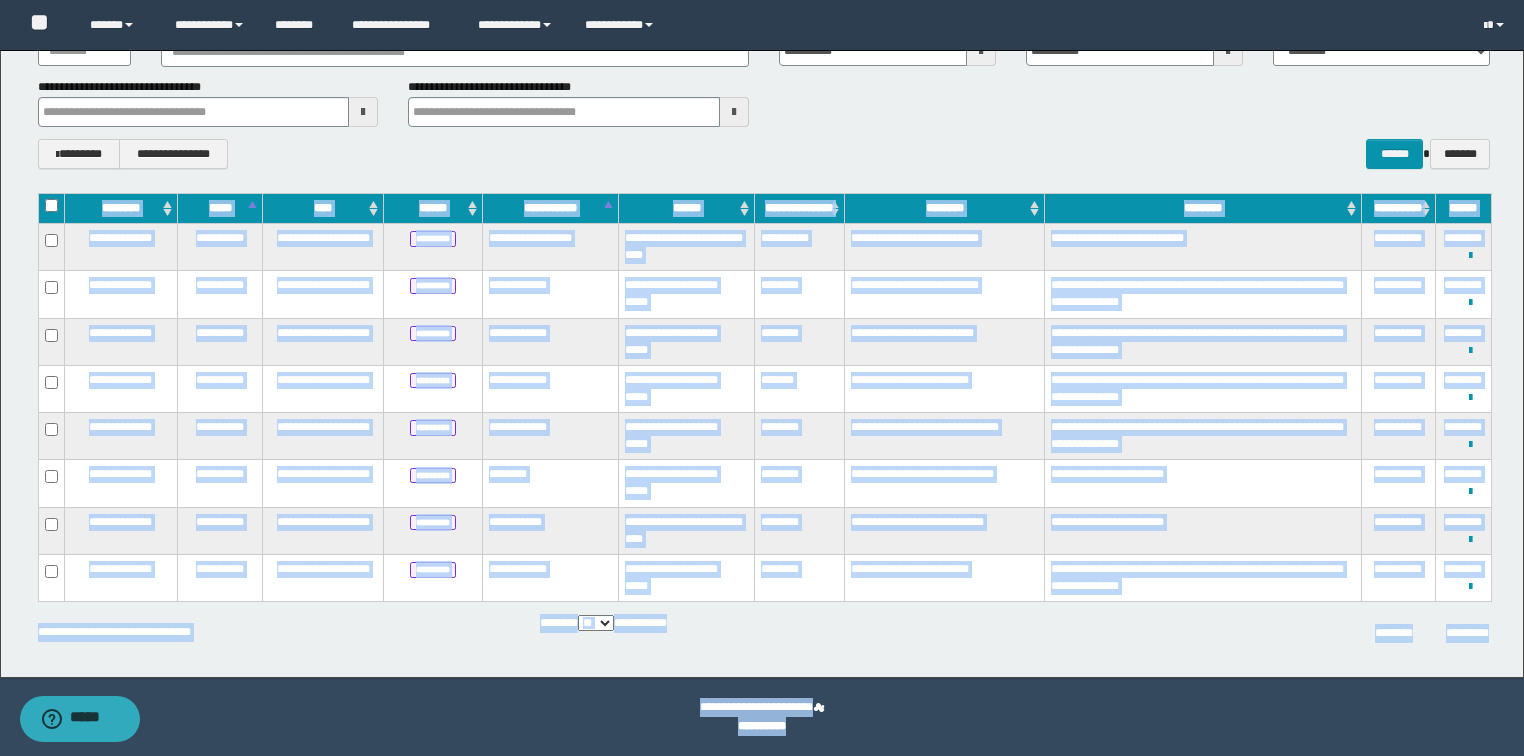 drag, startPoint x: 47, startPoint y: 375, endPoint x: 1075, endPoint y: 736, distance: 1089.5435 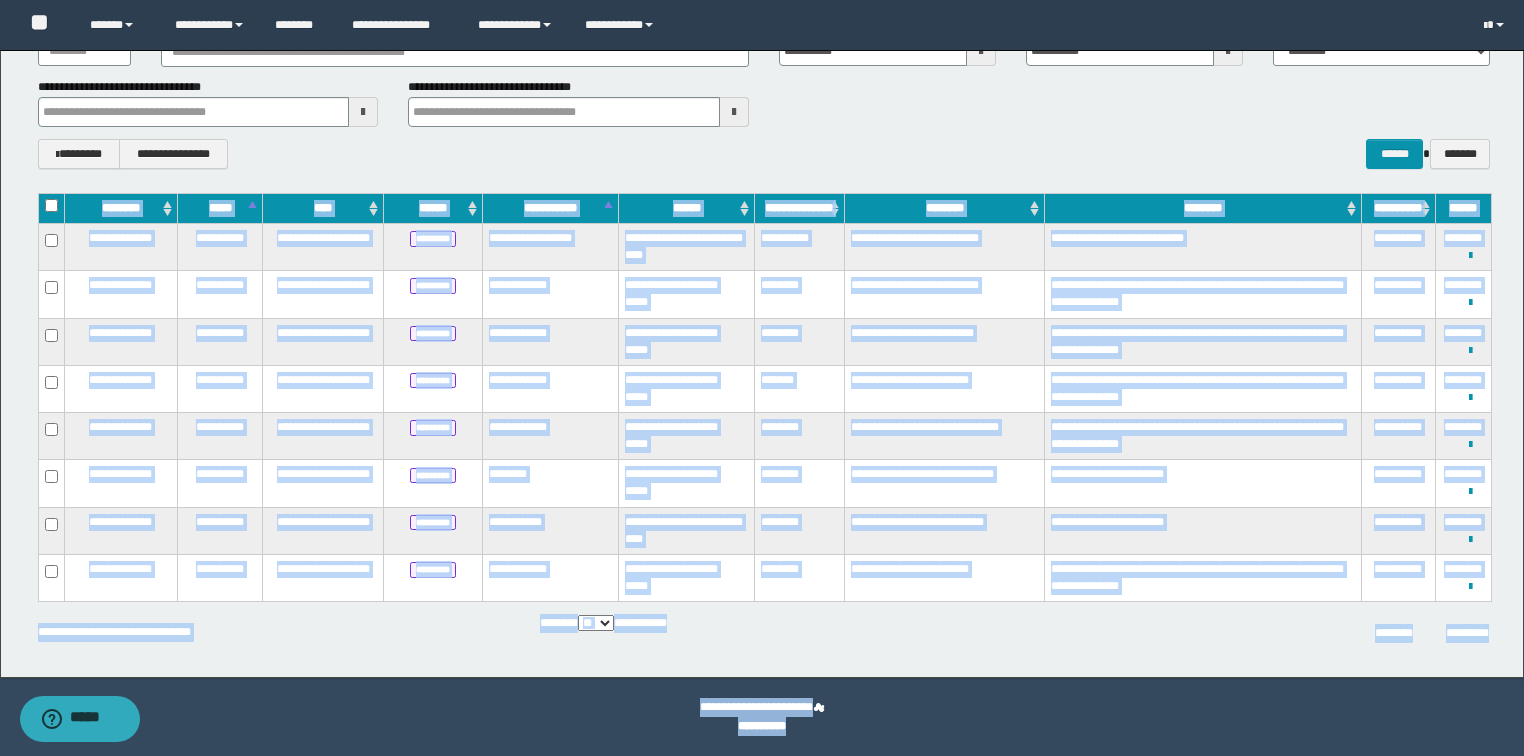 copy on "**********" 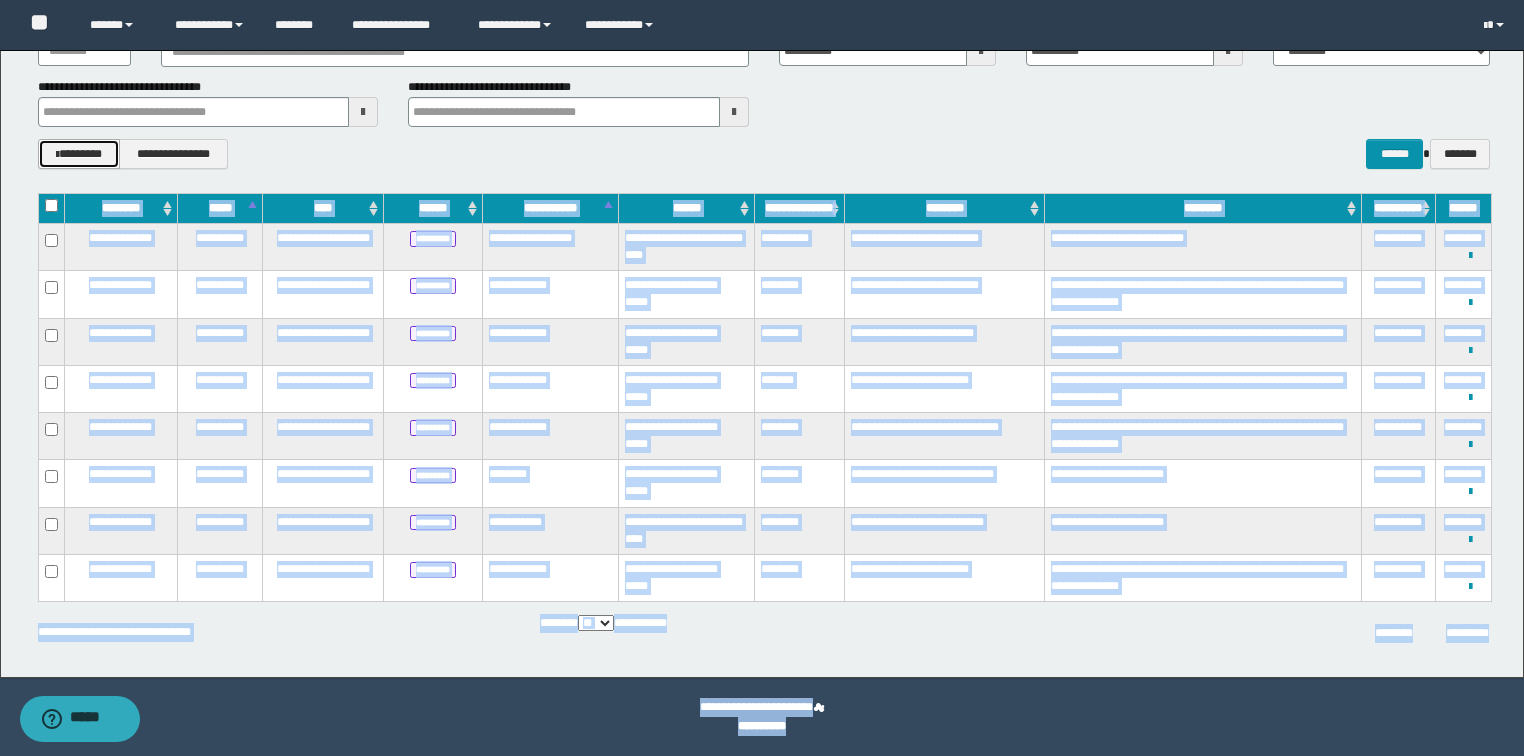 click on "********" at bounding box center [79, 154] 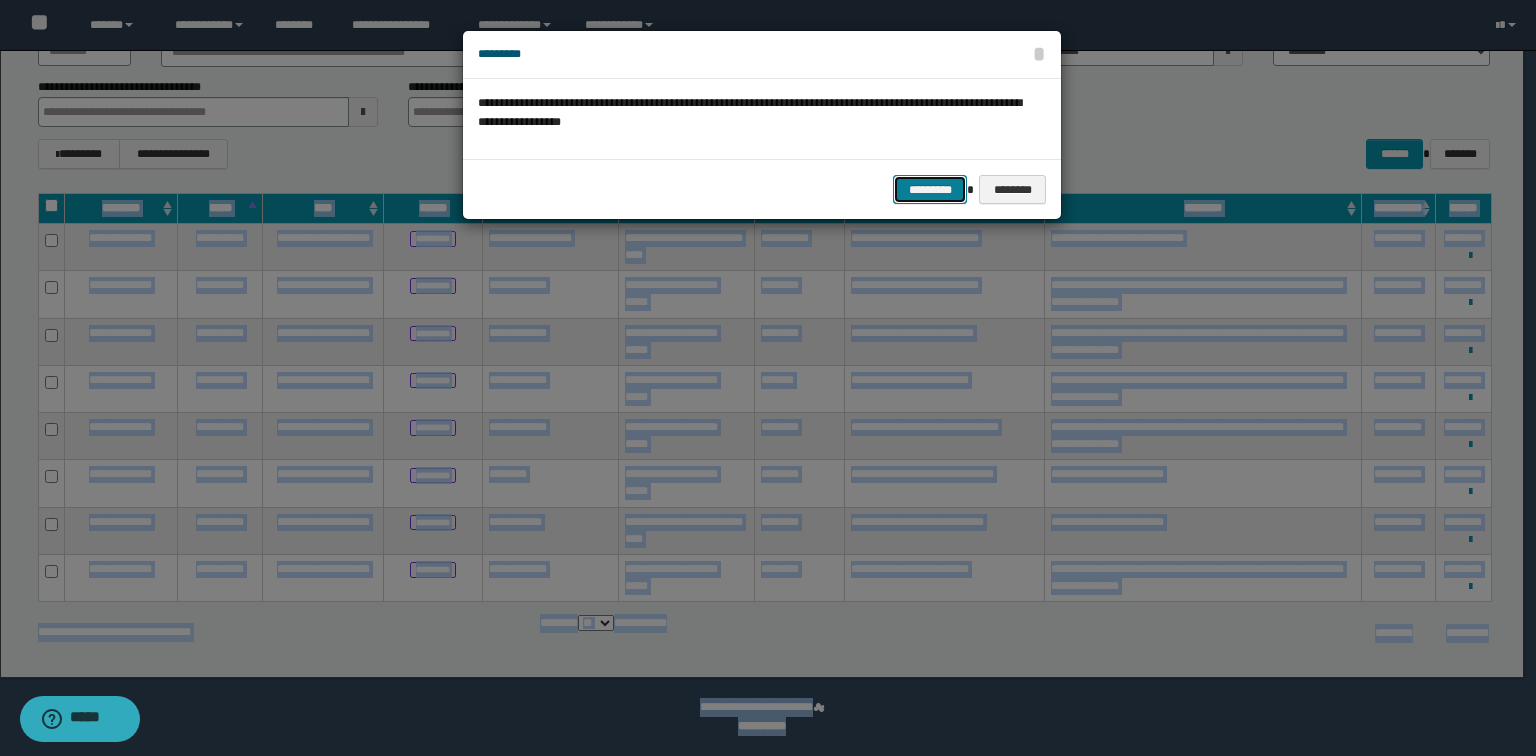 click on "*********" at bounding box center [930, 190] 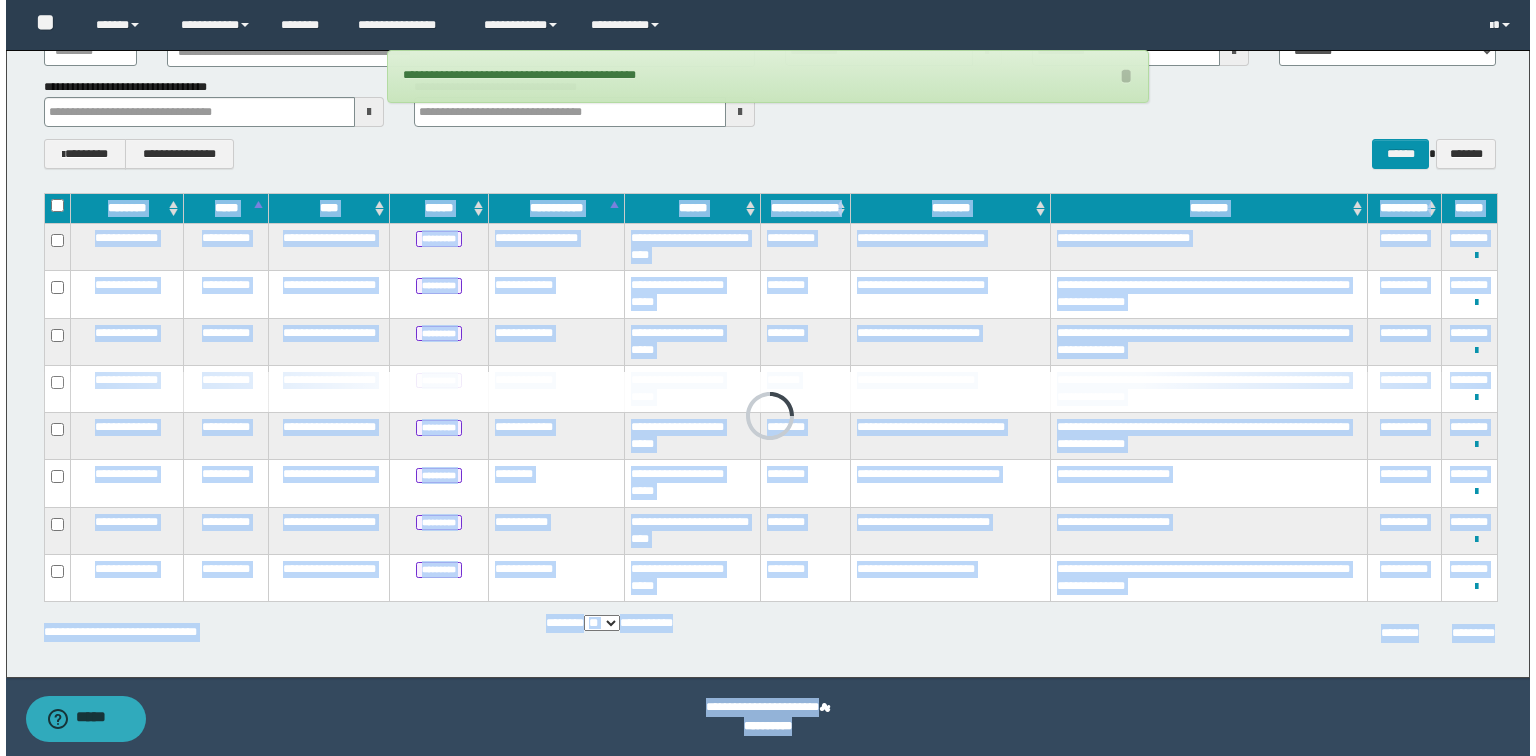 scroll, scrollTop: 0, scrollLeft: 0, axis: both 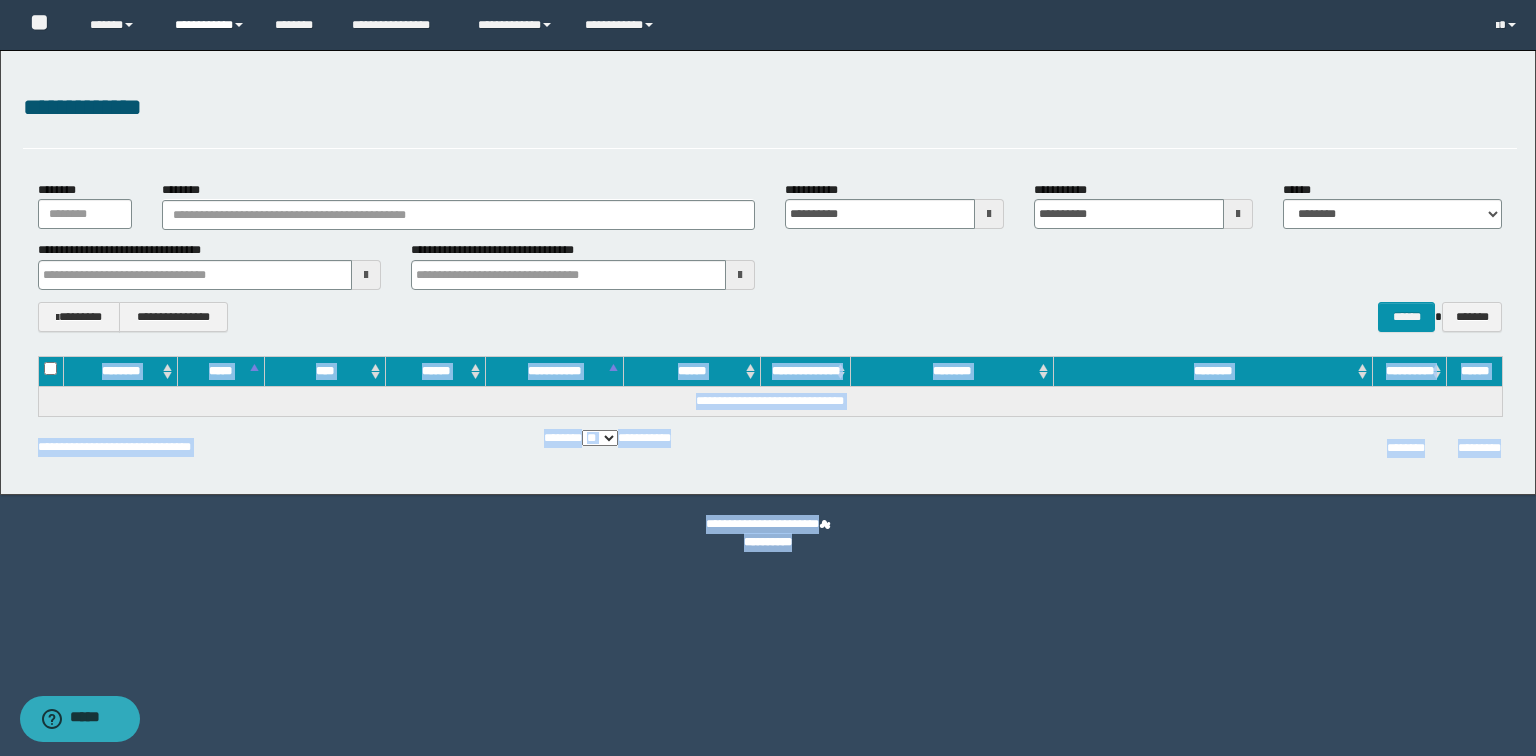 click on "**********" at bounding box center (210, 25) 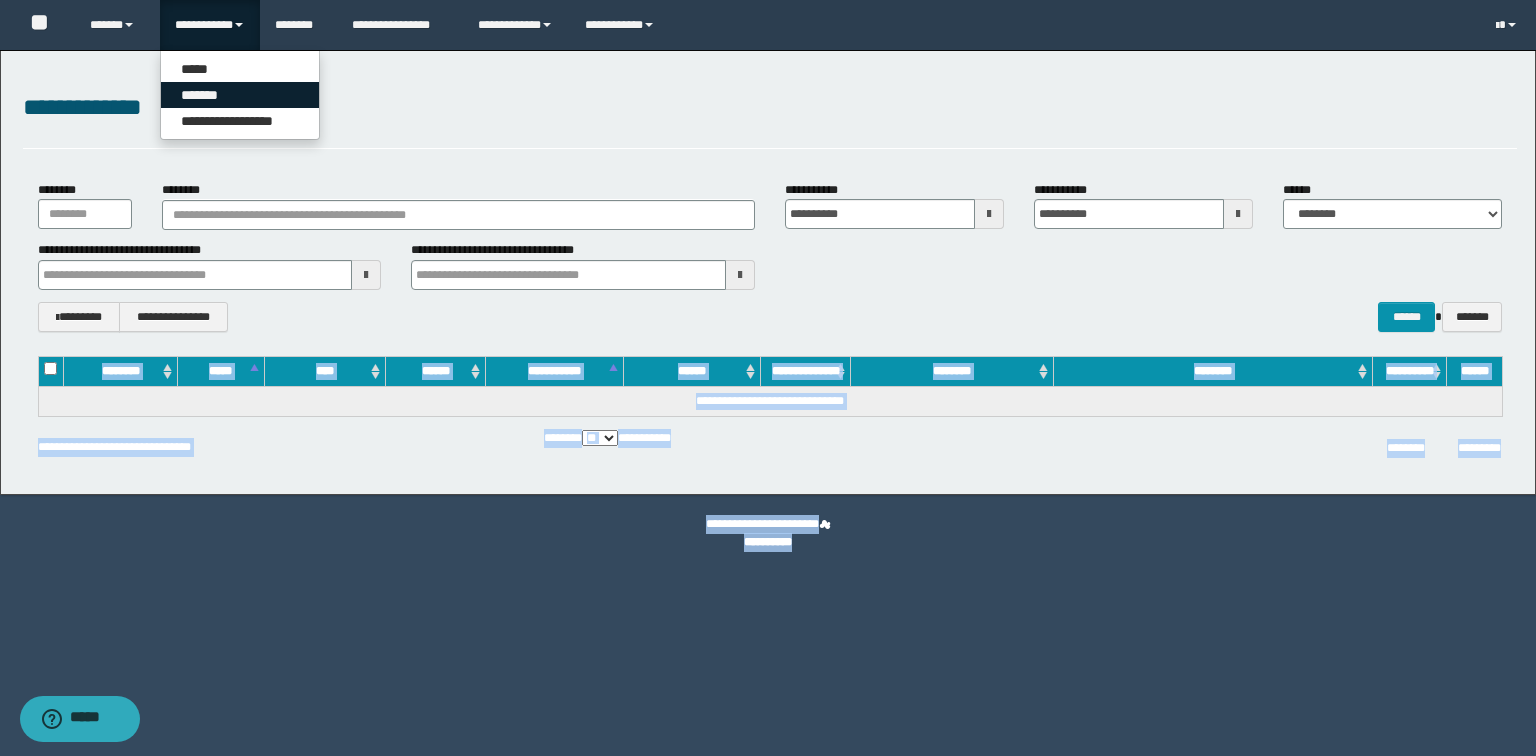 click on "*******" at bounding box center [240, 95] 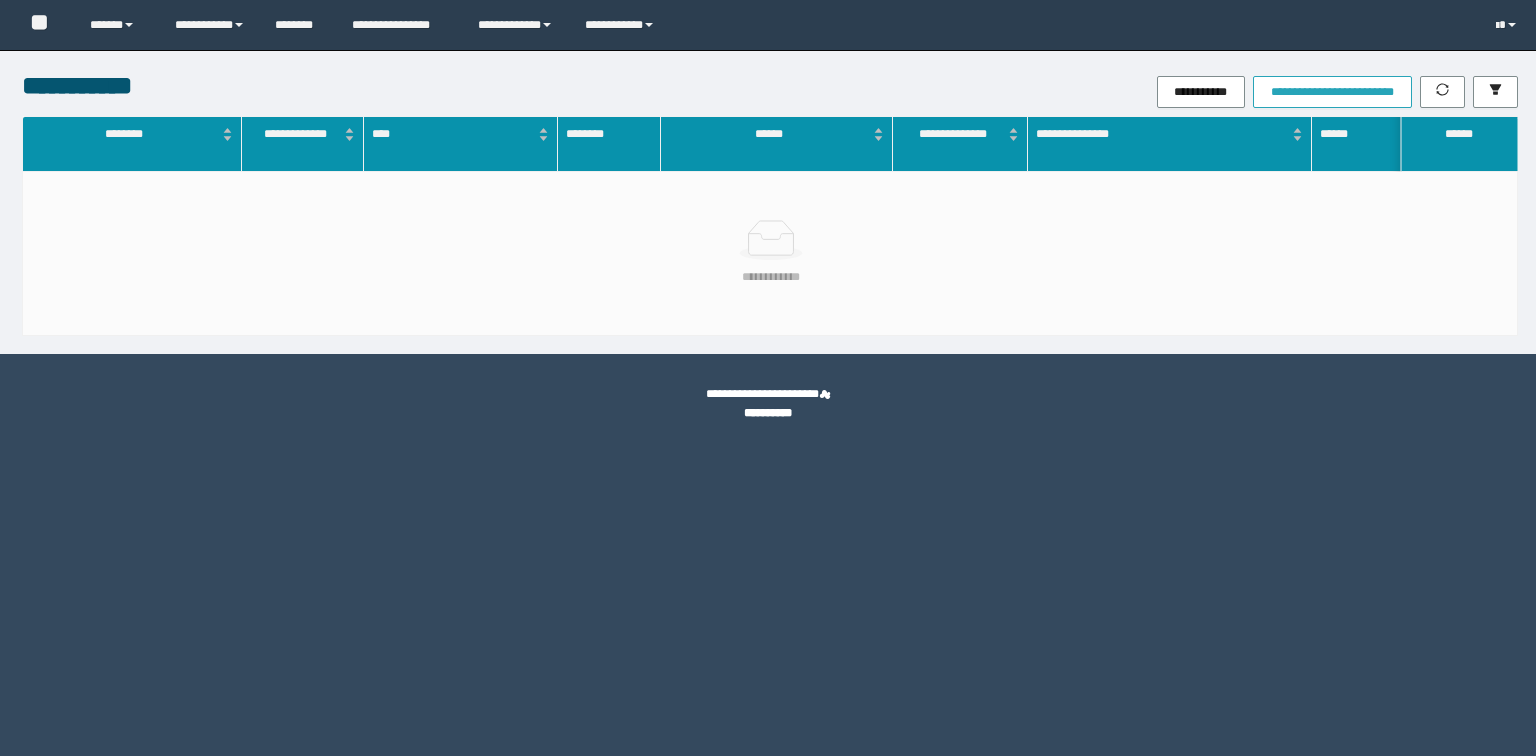 scroll, scrollTop: 0, scrollLeft: 0, axis: both 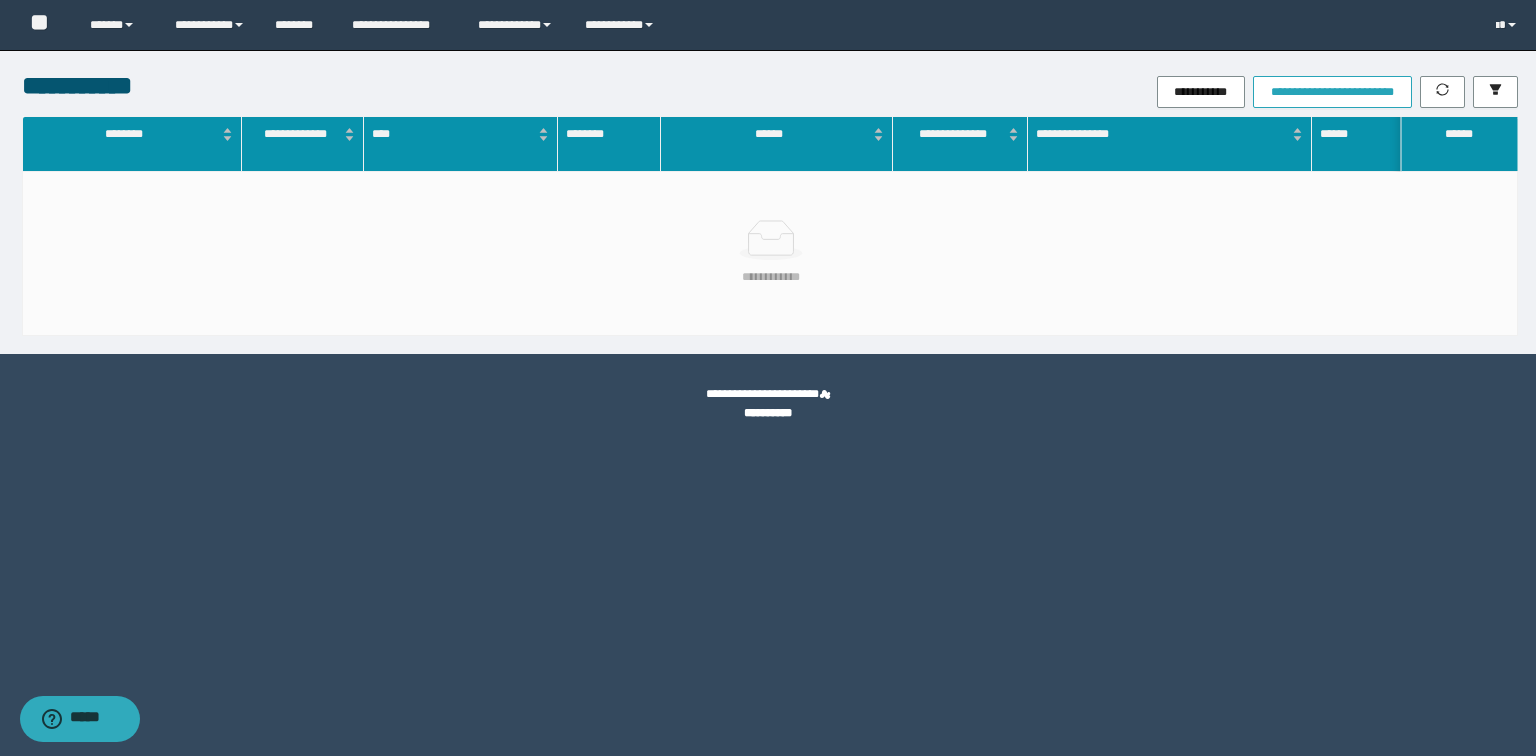 click on "**********" at bounding box center (1332, 92) 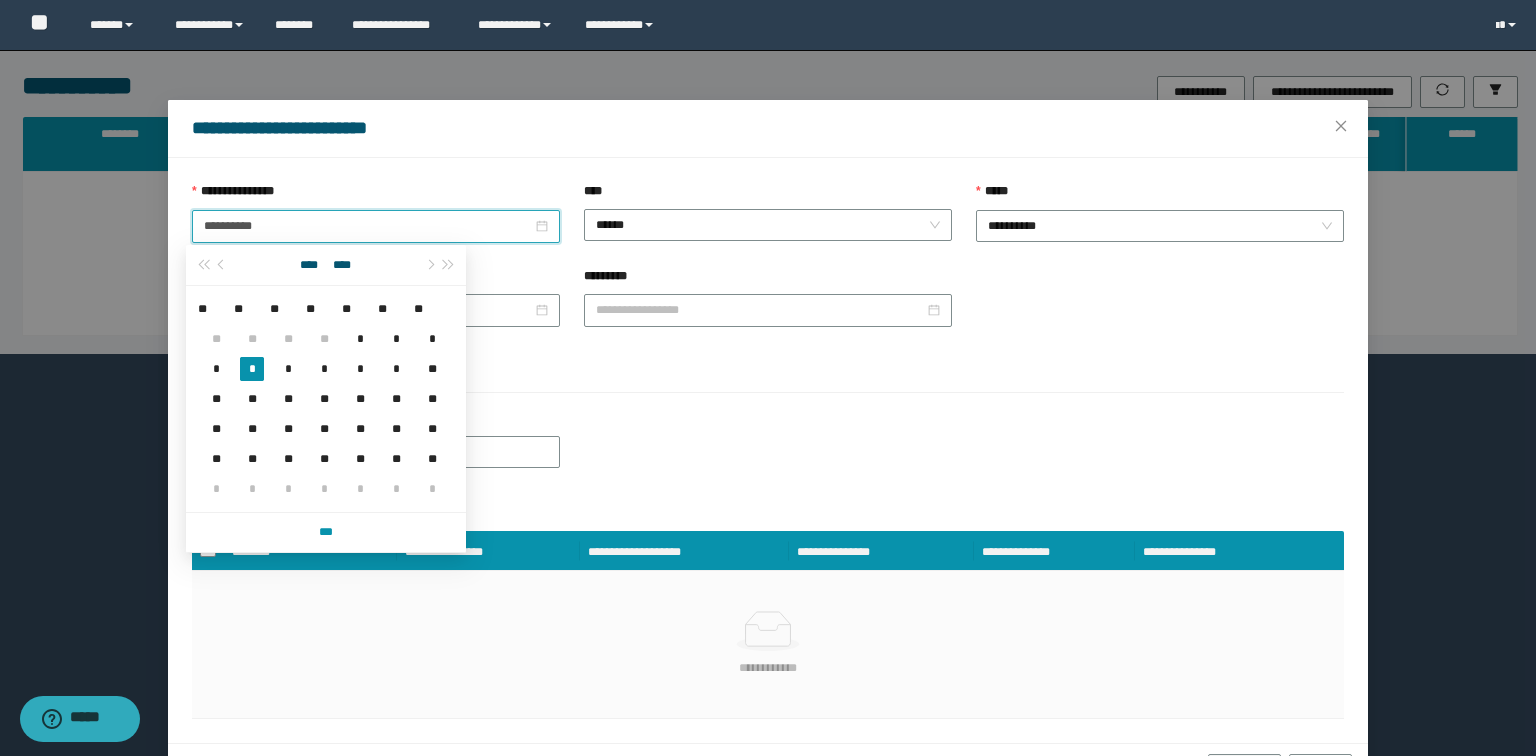 drag, startPoint x: 305, startPoint y: 233, endPoint x: 0, endPoint y: 254, distance: 305.7221 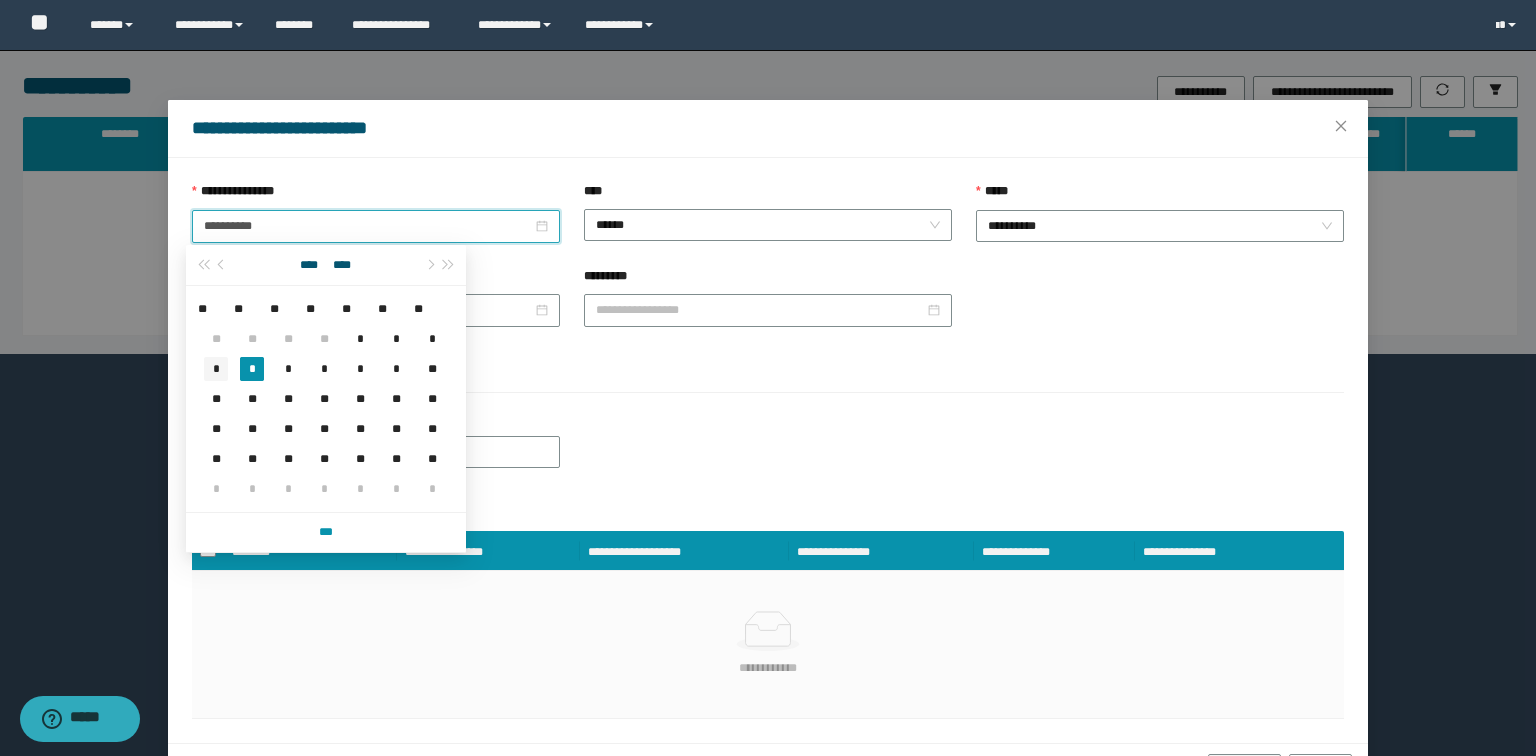 type on "**********" 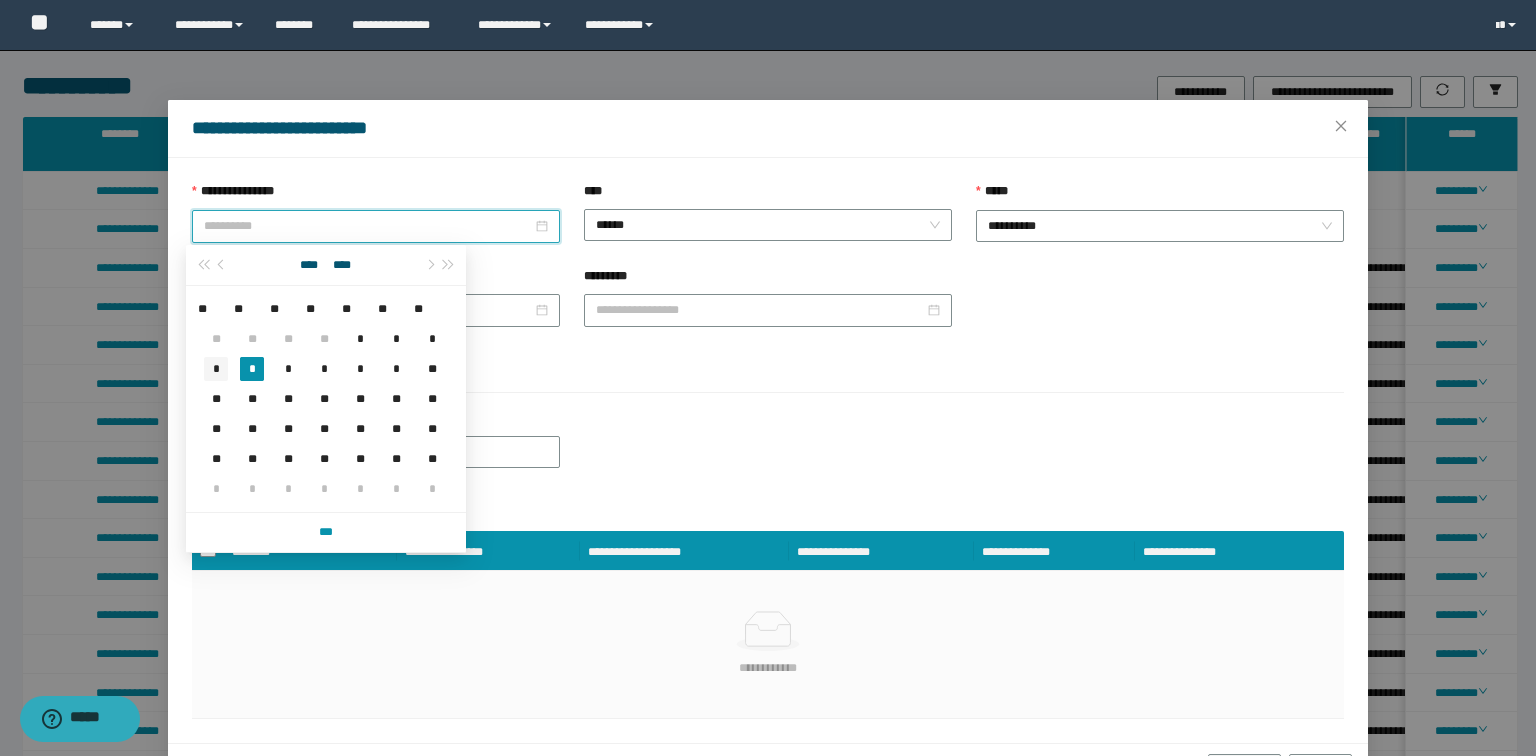 click on "*" at bounding box center [216, 369] 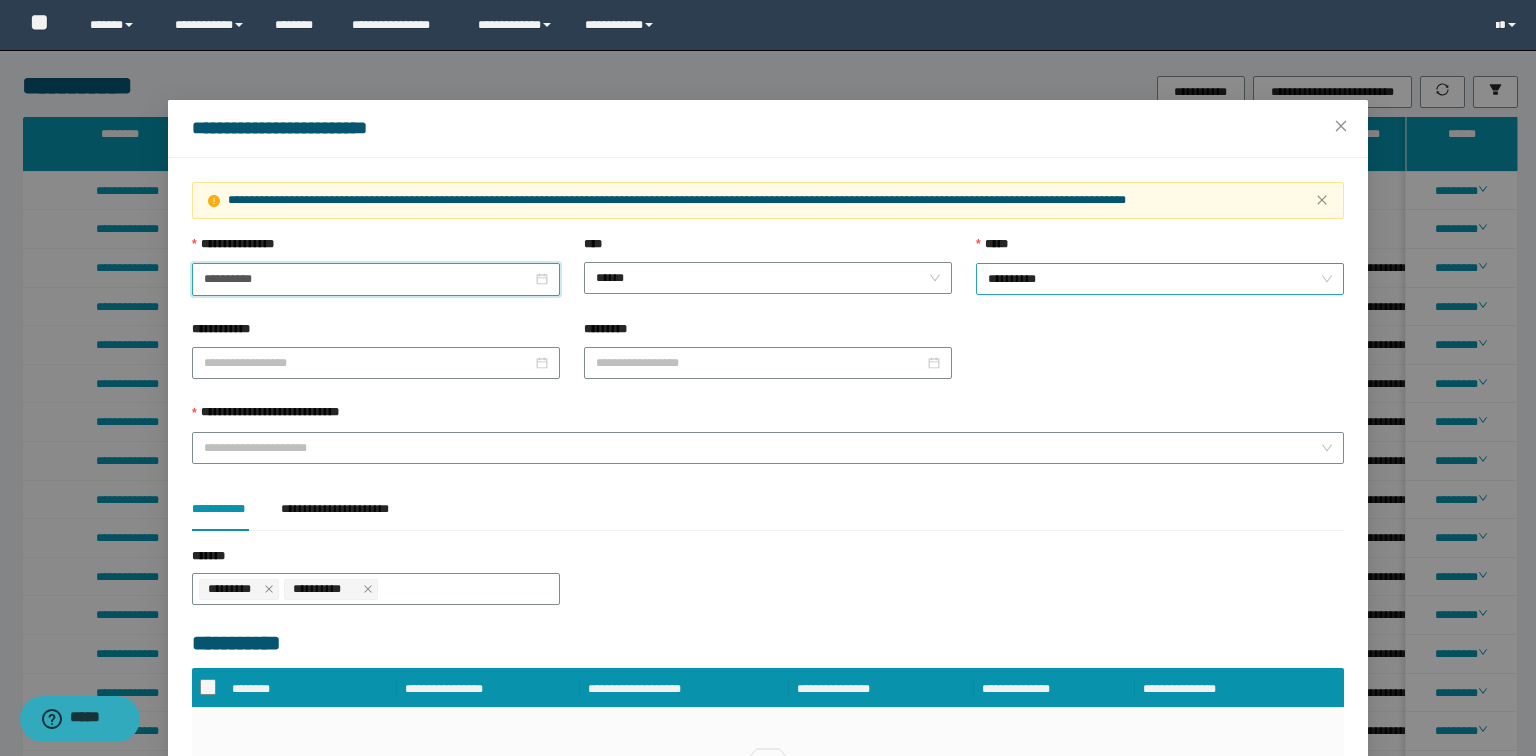 click on "**********" at bounding box center [1160, 279] 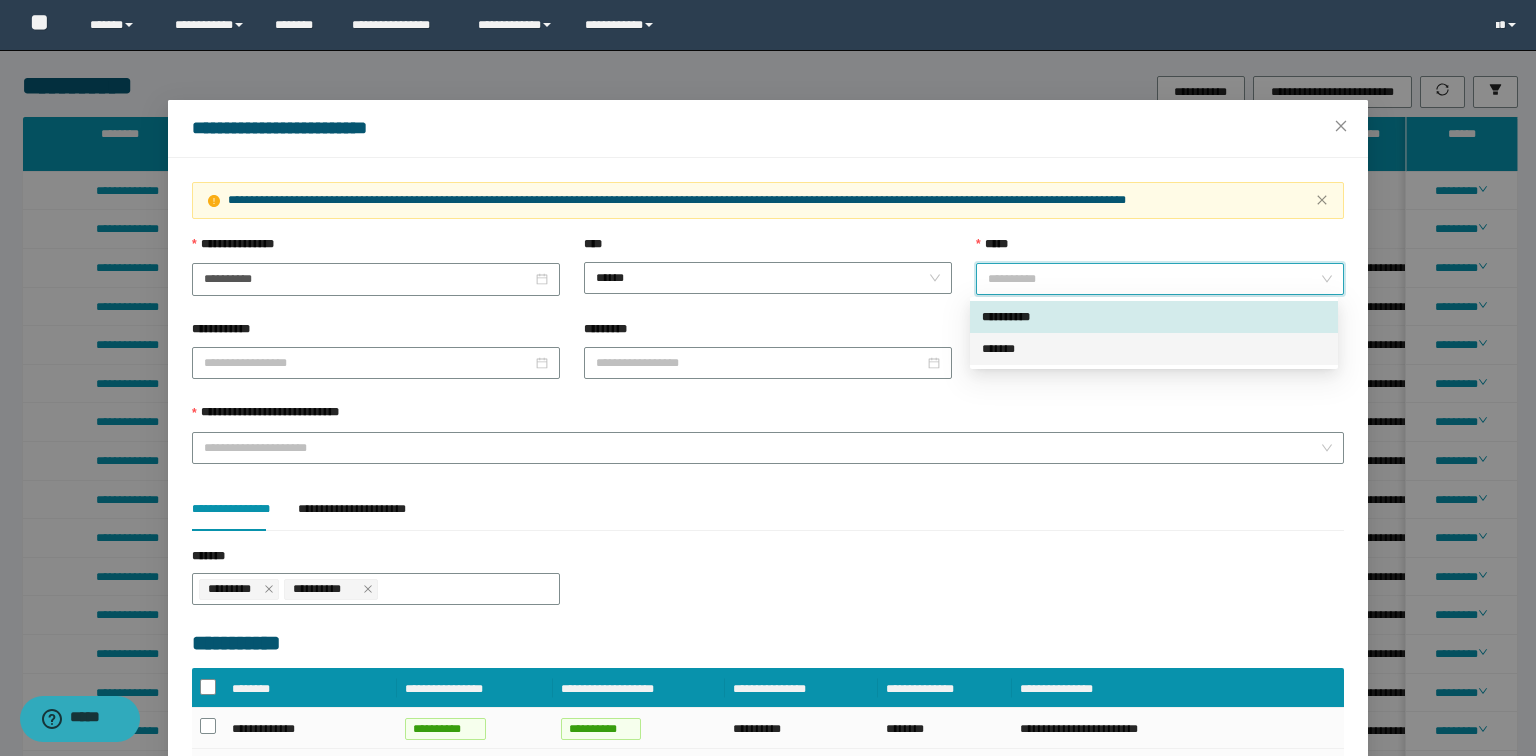 click on "*******" at bounding box center [1154, 349] 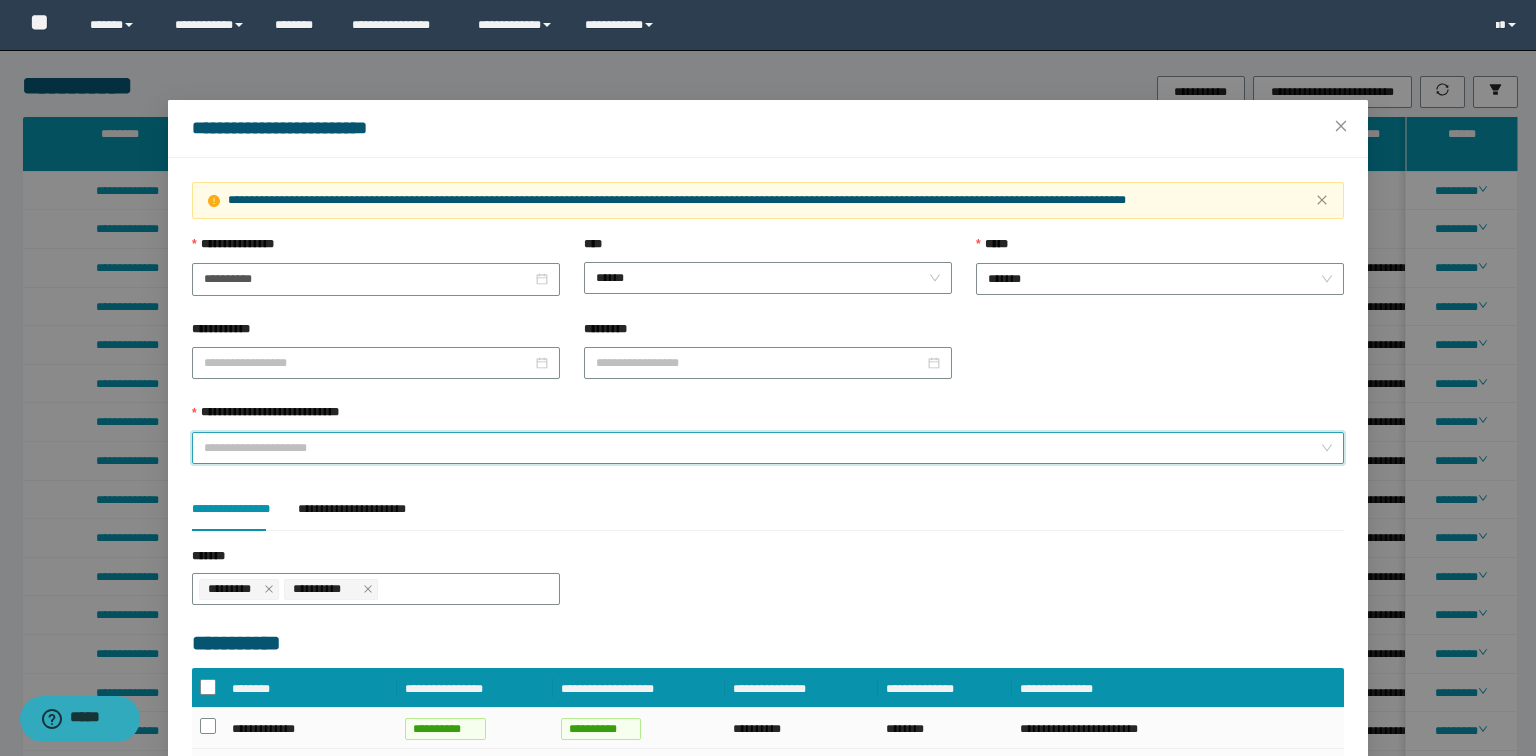 click on "**********" at bounding box center (762, 448) 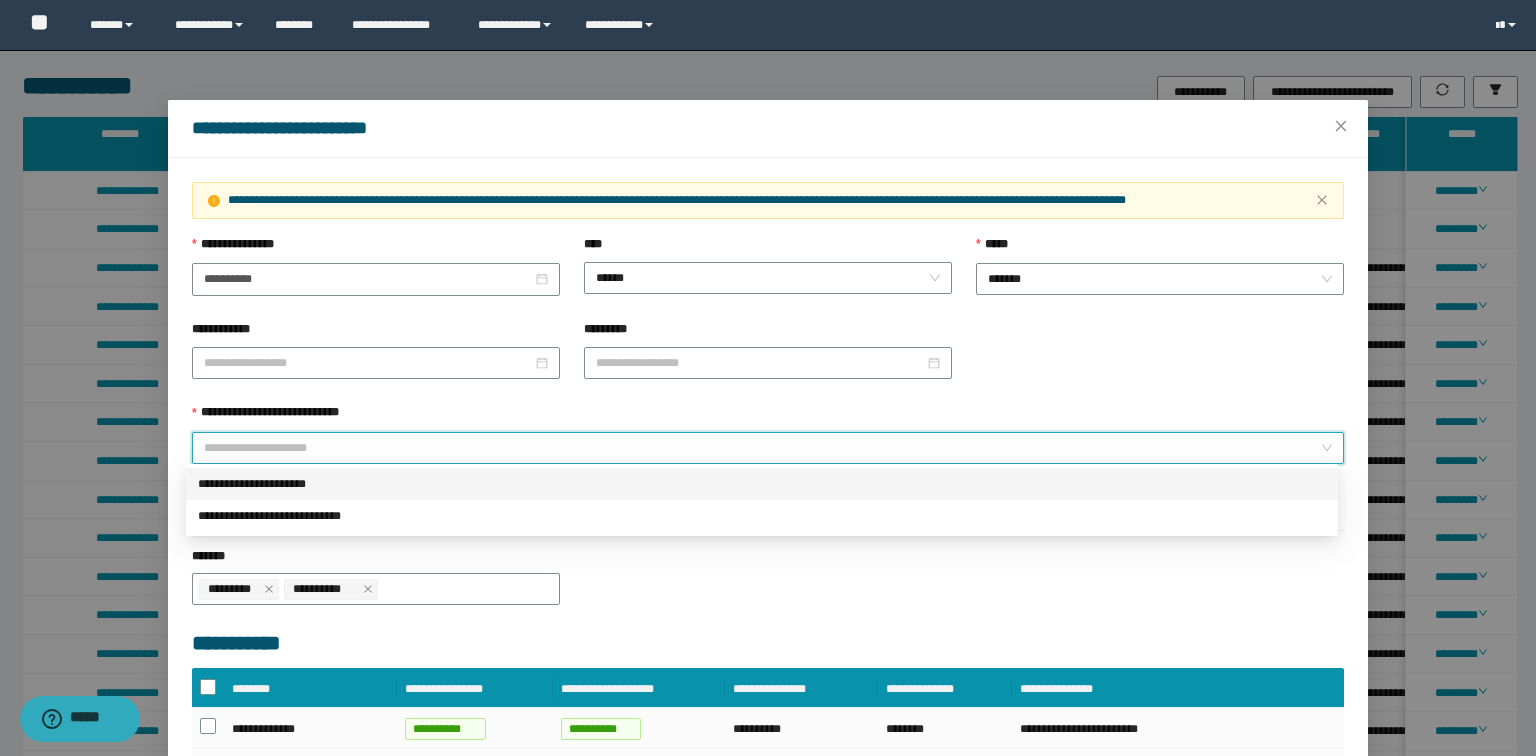 click on "**********" at bounding box center (762, 484) 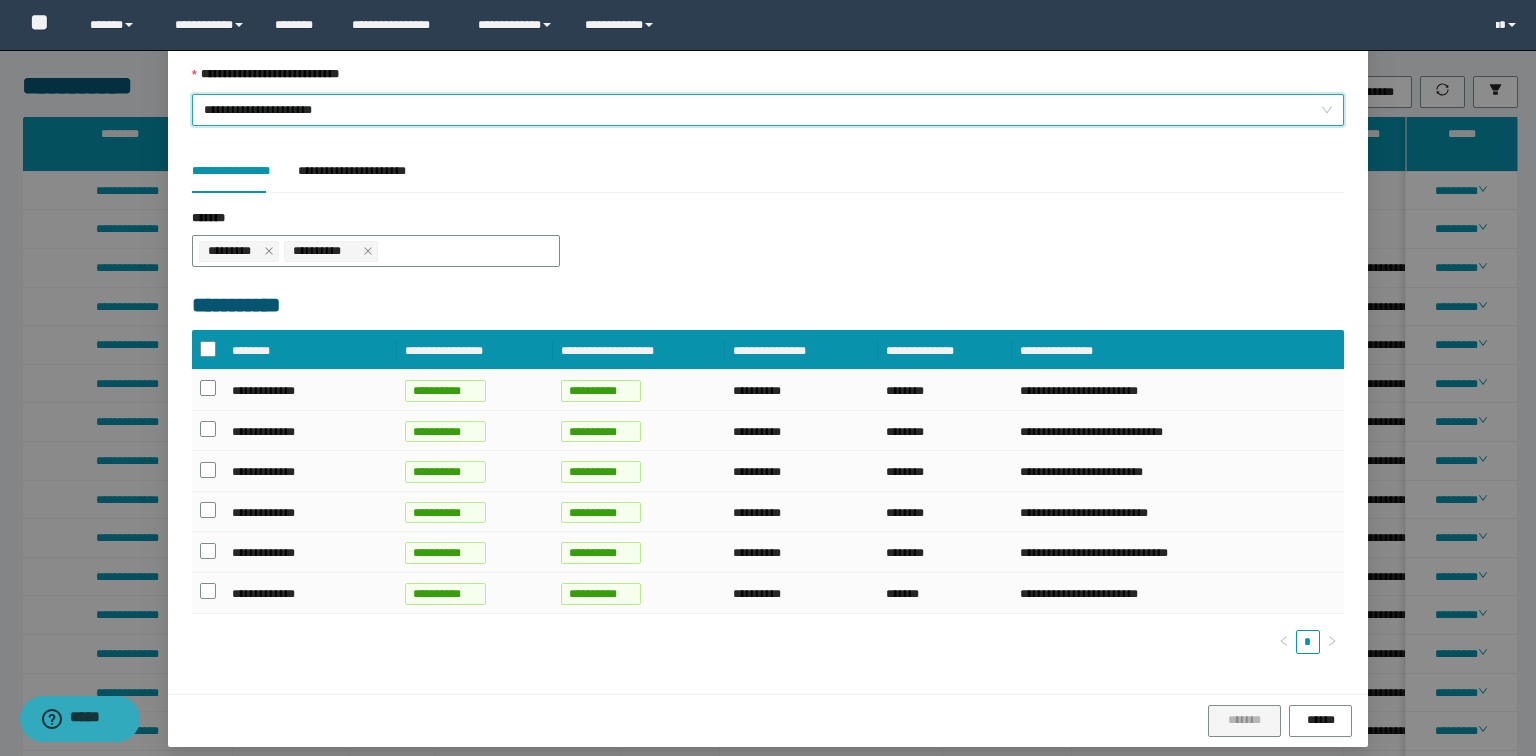 scroll, scrollTop: 339, scrollLeft: 0, axis: vertical 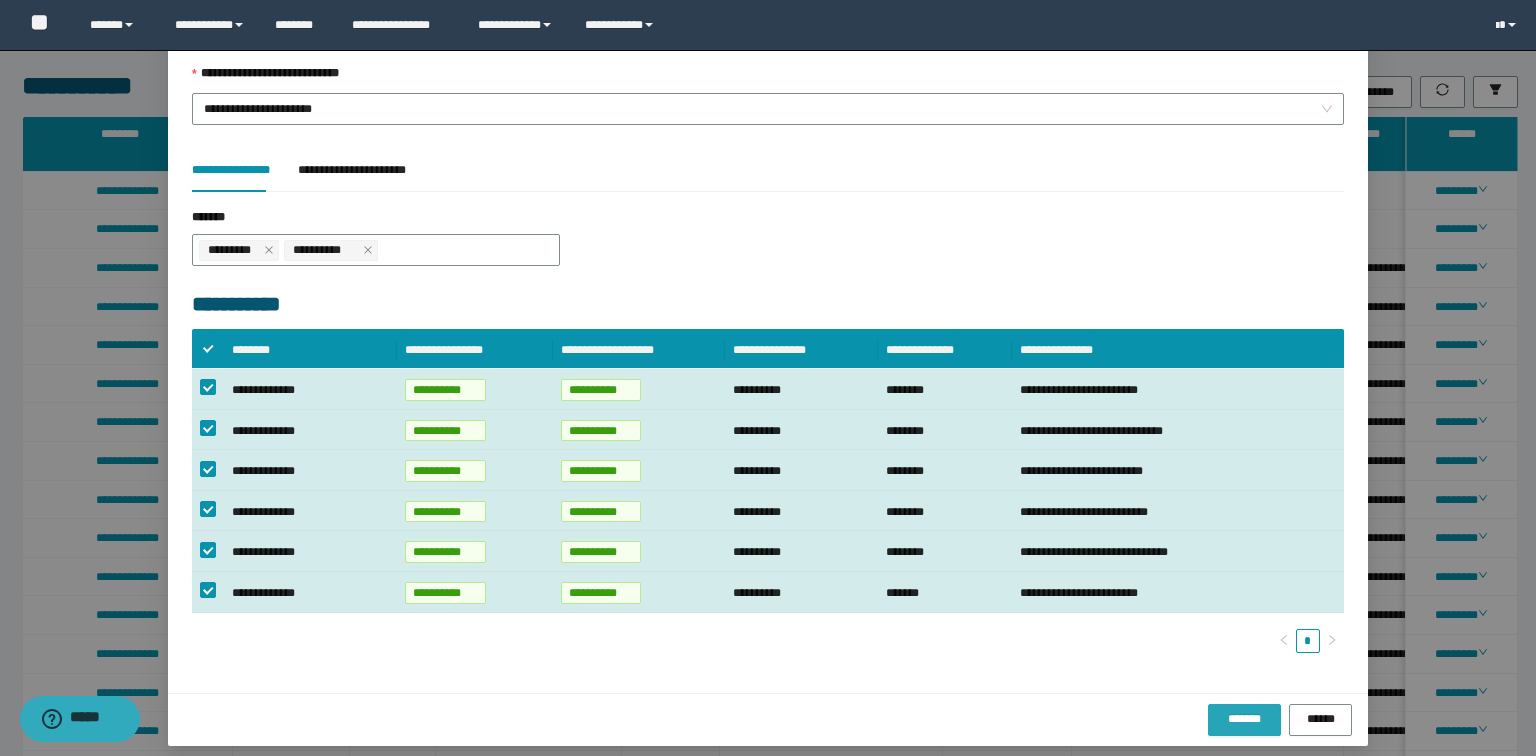 click on "*******" at bounding box center [1244, 719] 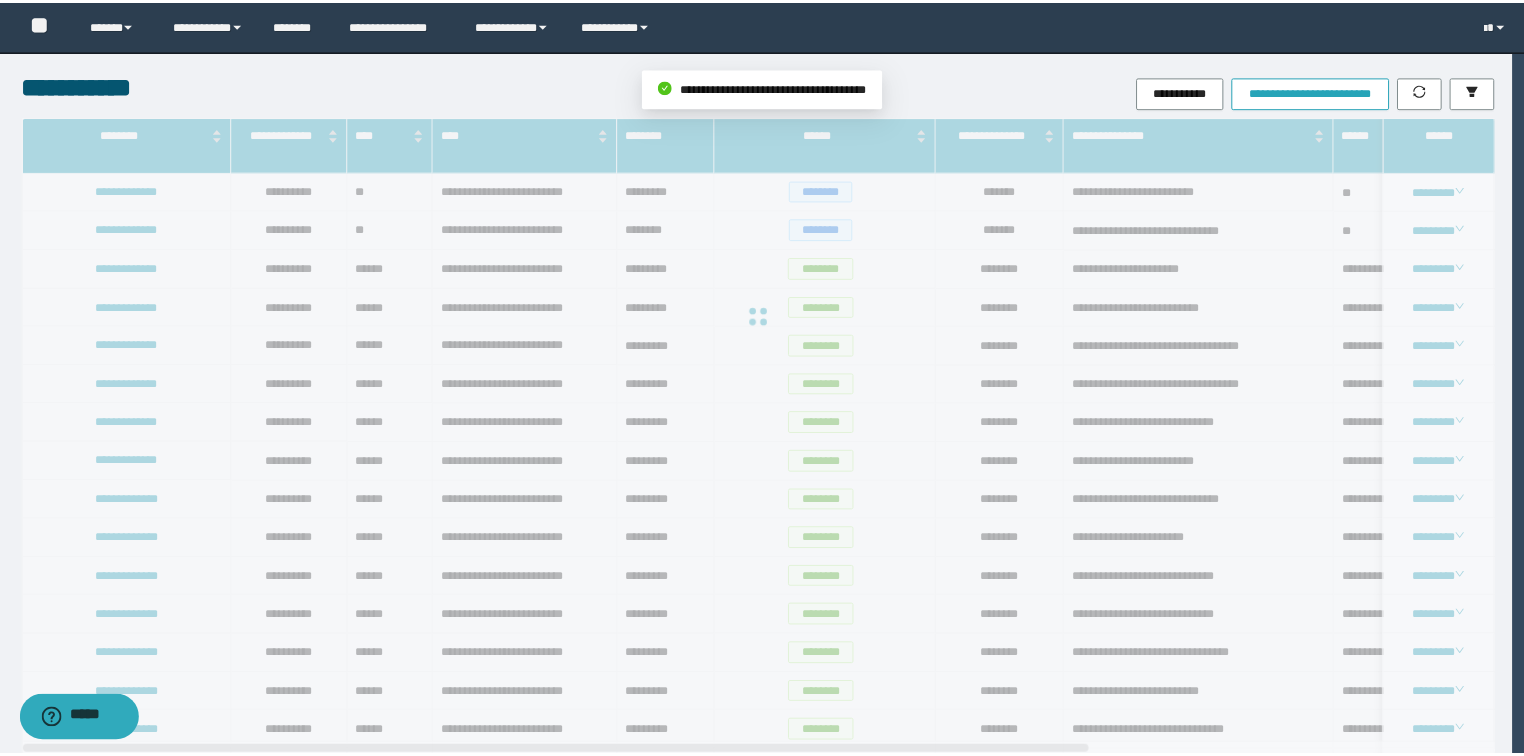 scroll, scrollTop: 0, scrollLeft: 0, axis: both 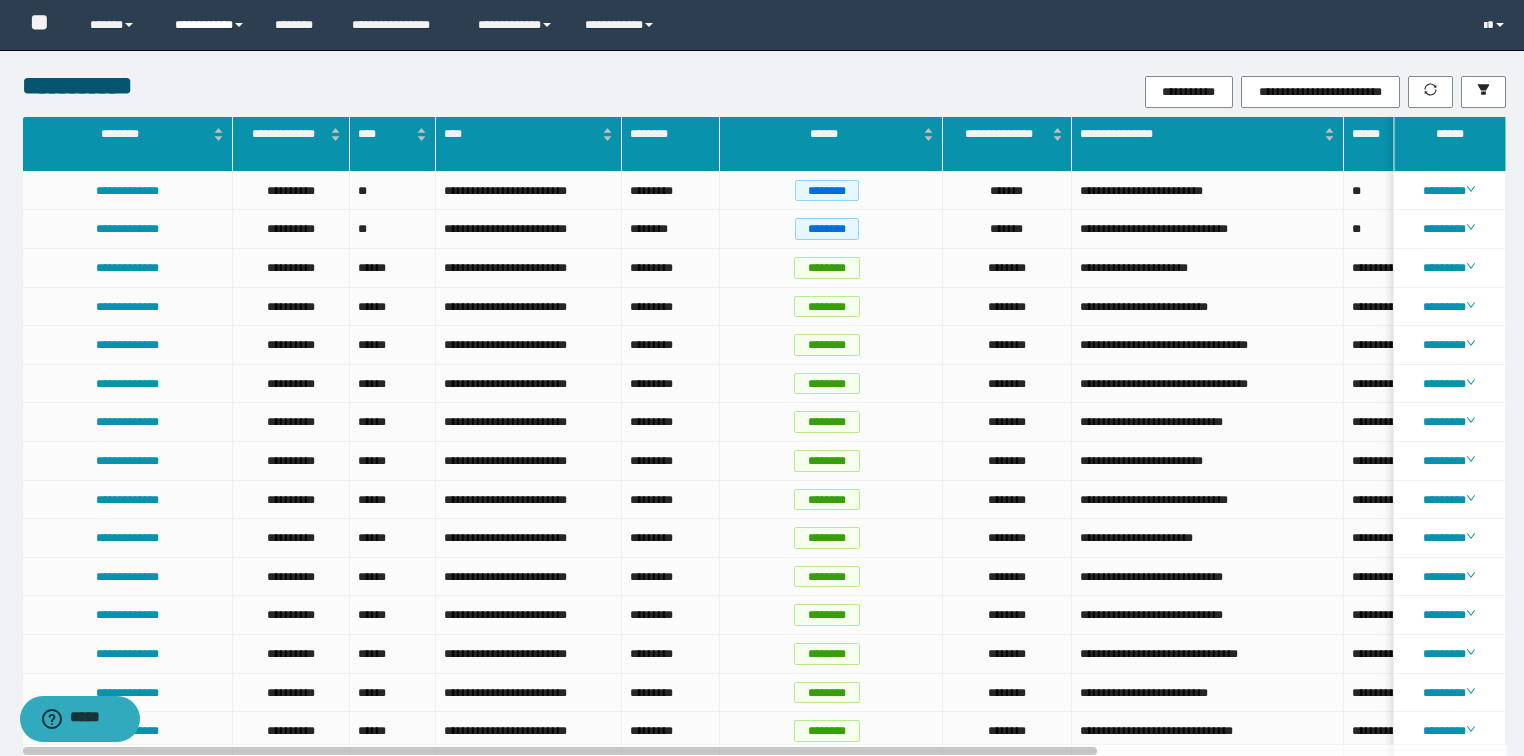 click on "**********" at bounding box center (210, 25) 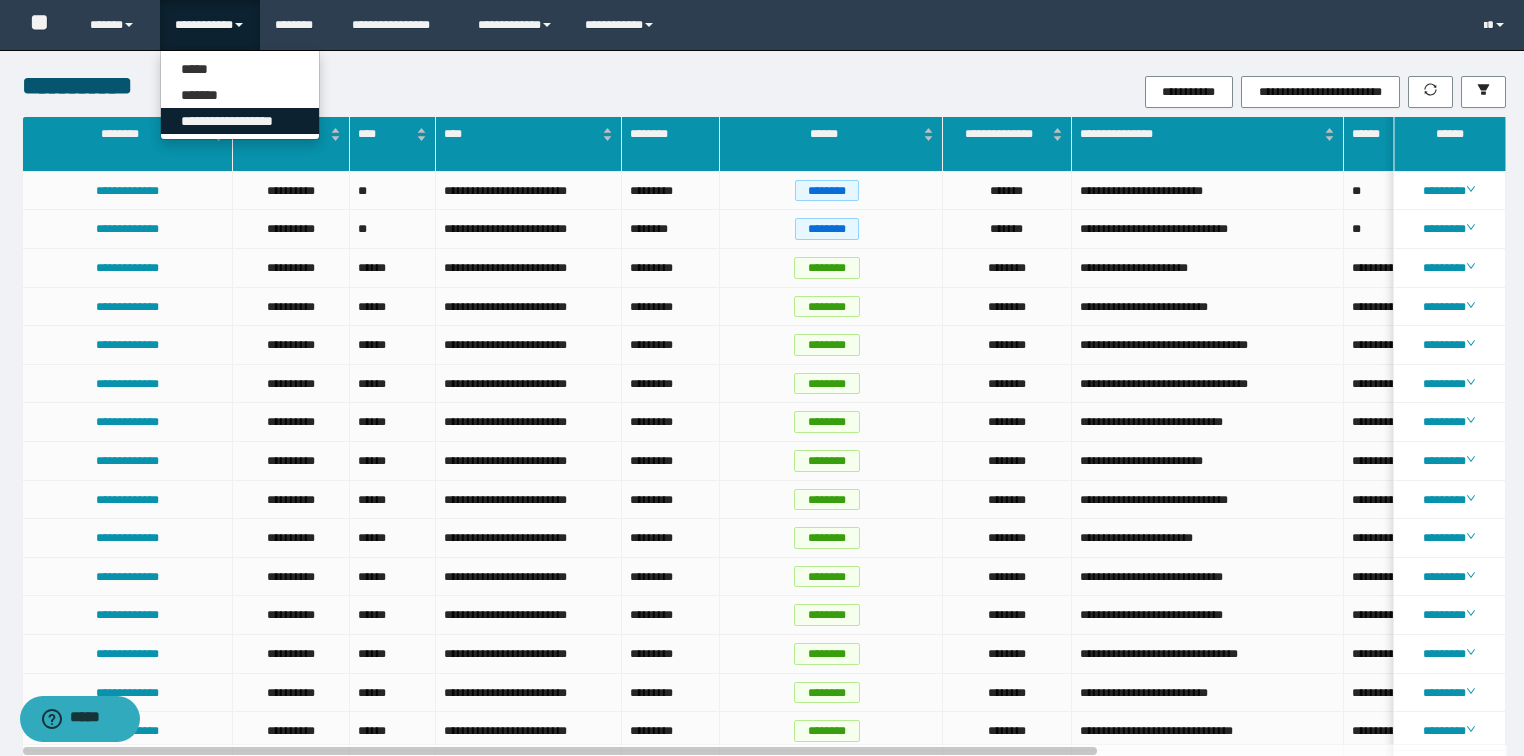 click on "**********" at bounding box center [240, 121] 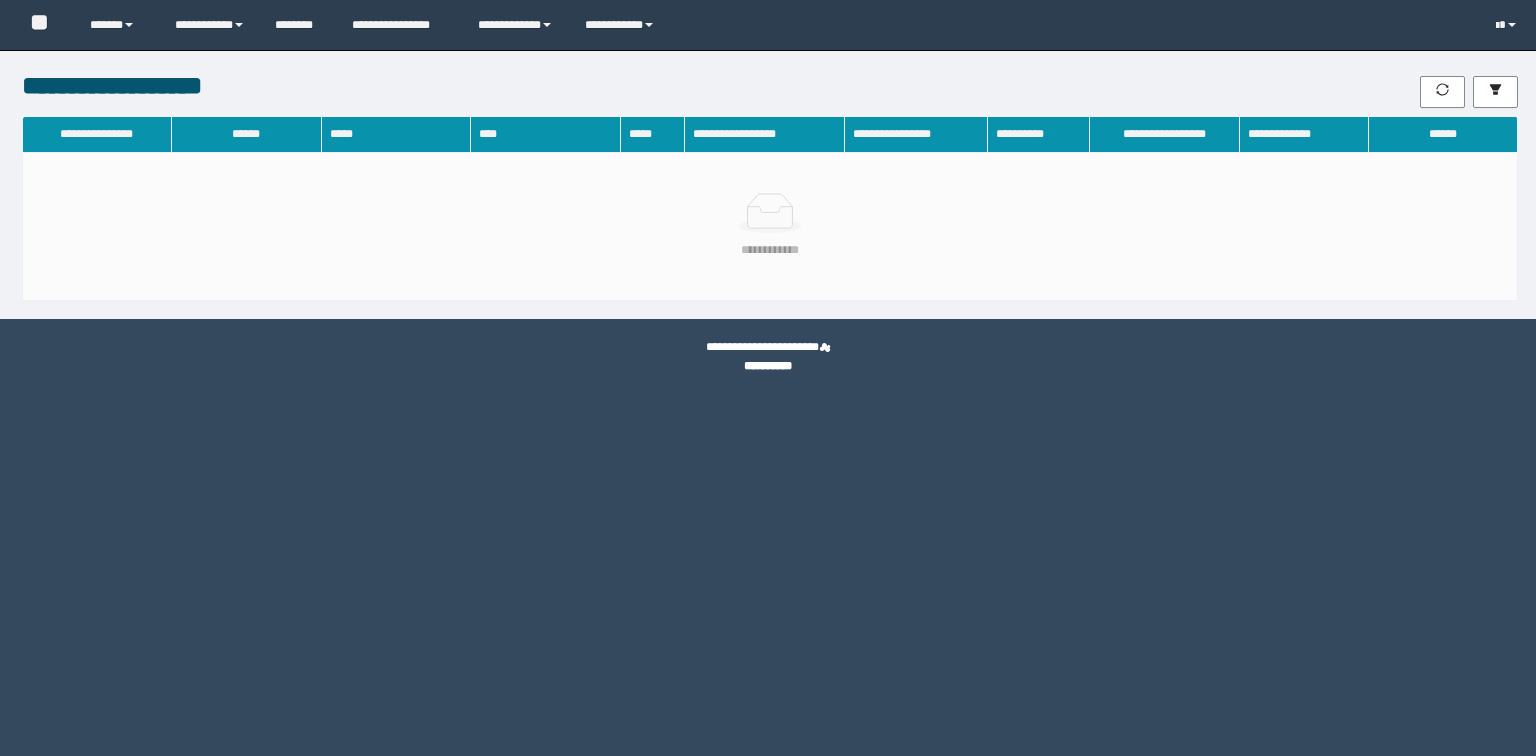 scroll, scrollTop: 0, scrollLeft: 0, axis: both 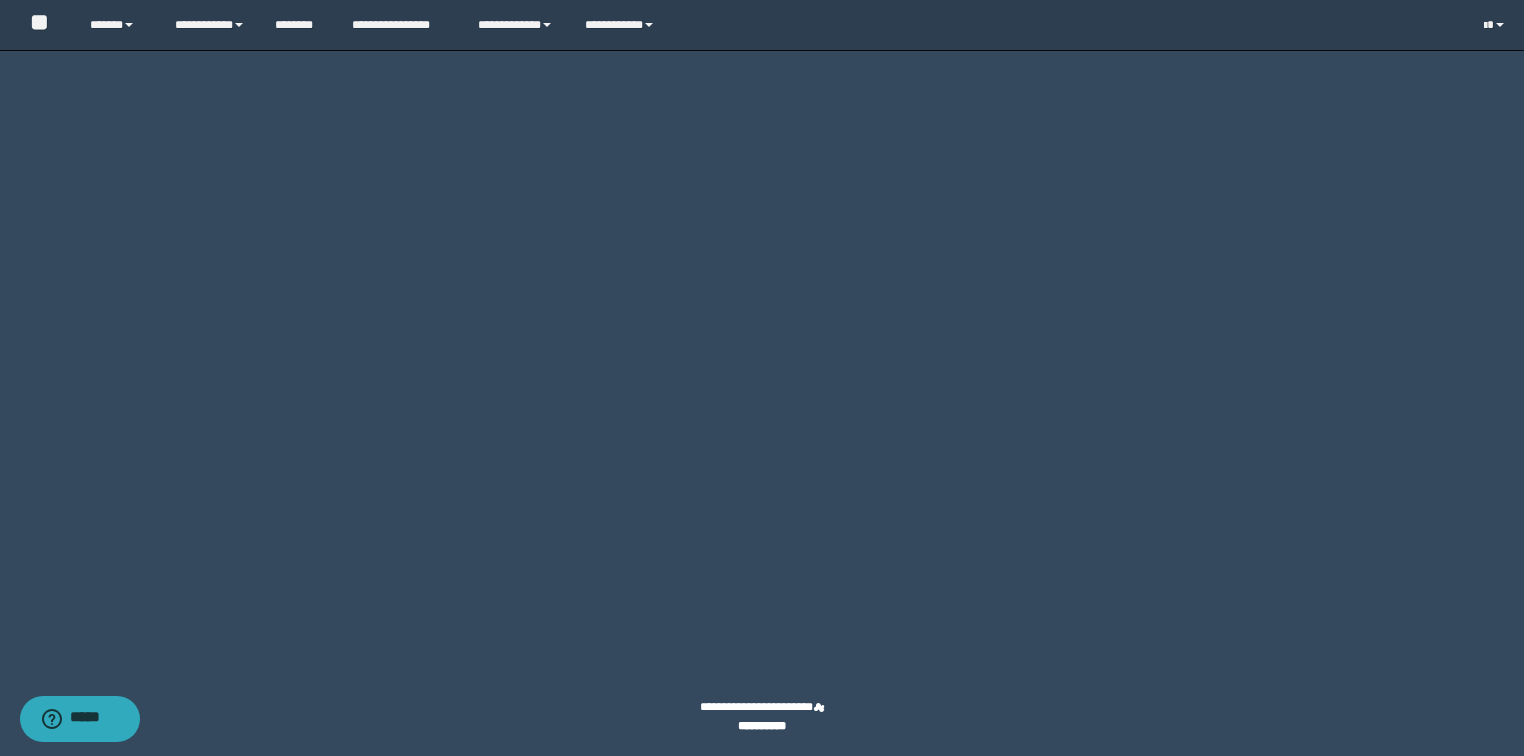 click on "********" at bounding box center [1431, -2273] 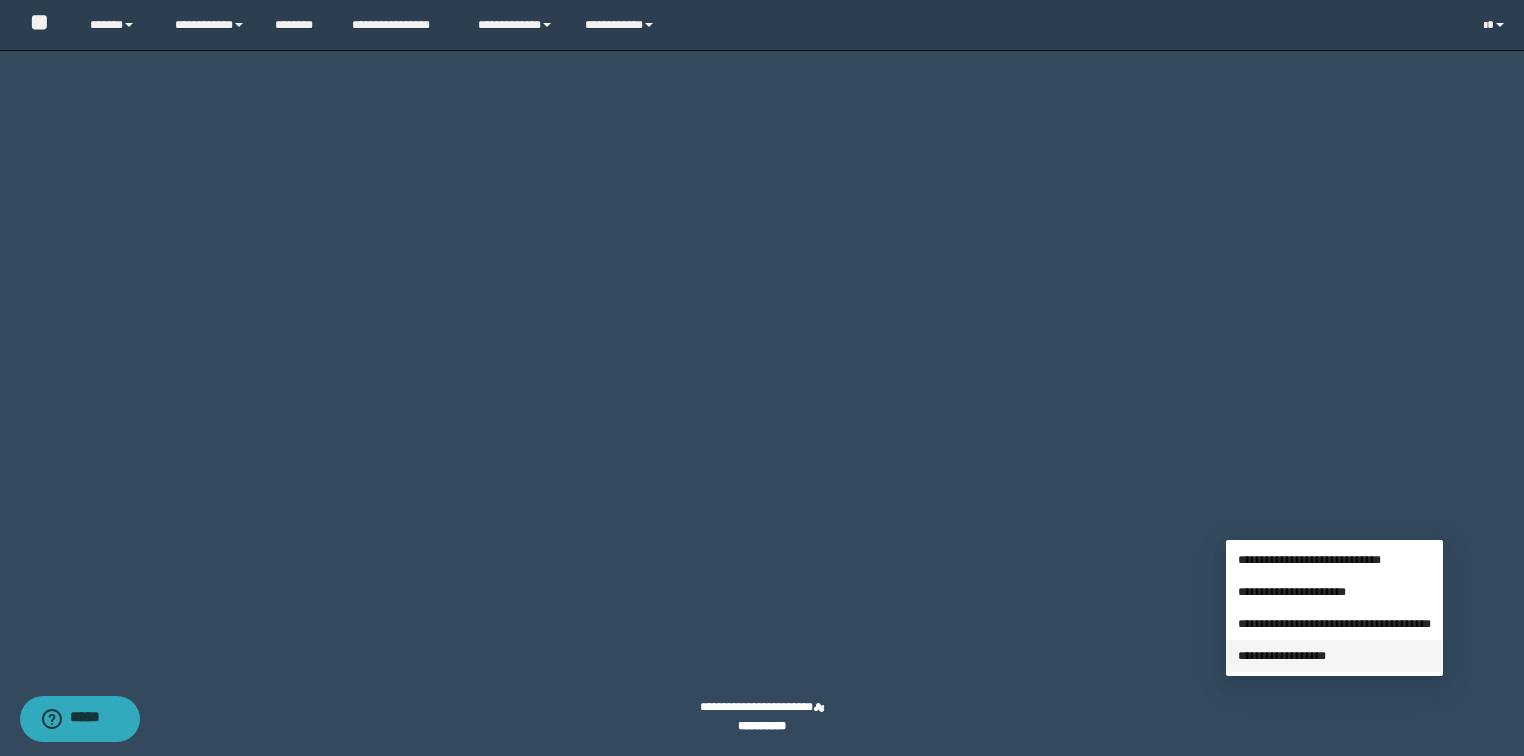 click on "**********" at bounding box center [1282, 656] 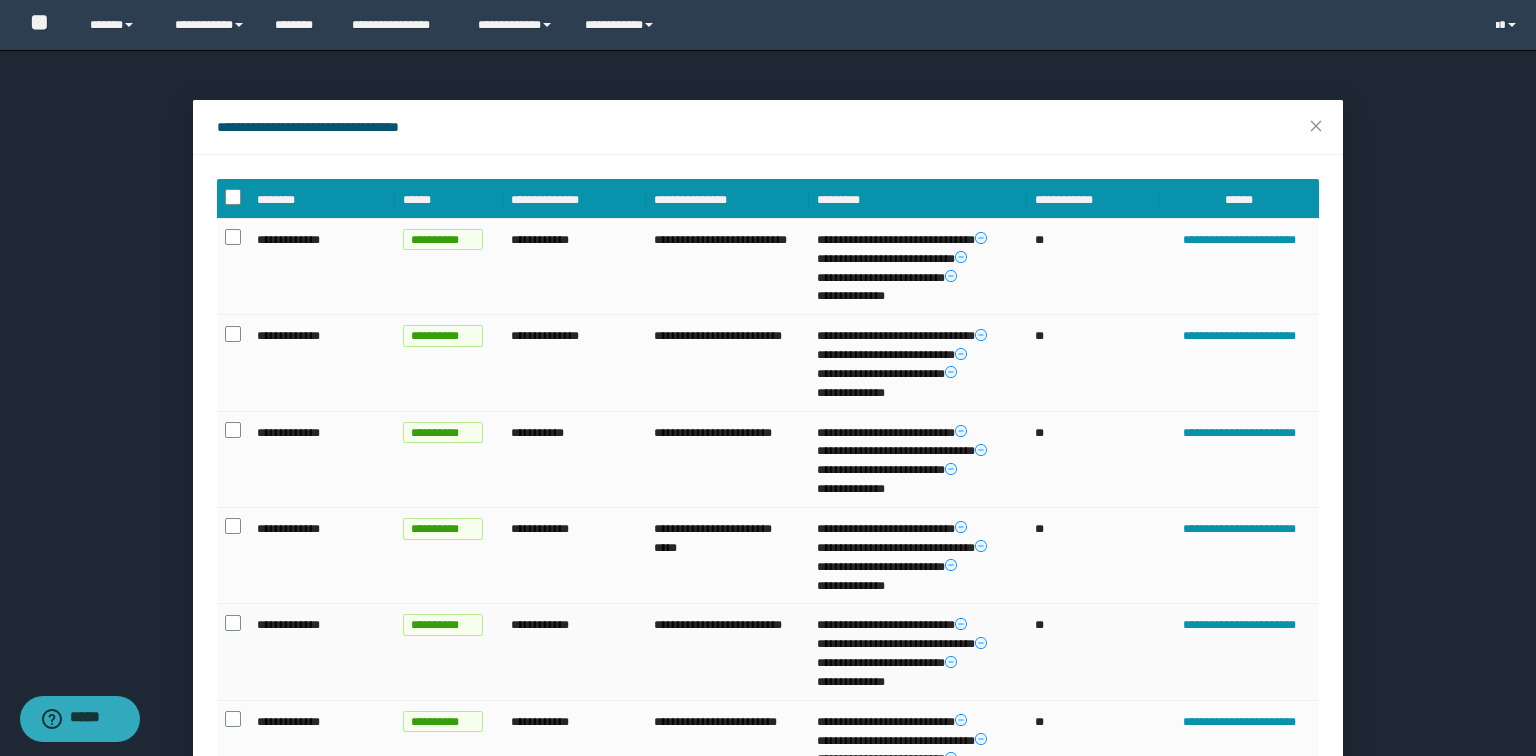 scroll, scrollTop: 376, scrollLeft: 0, axis: vertical 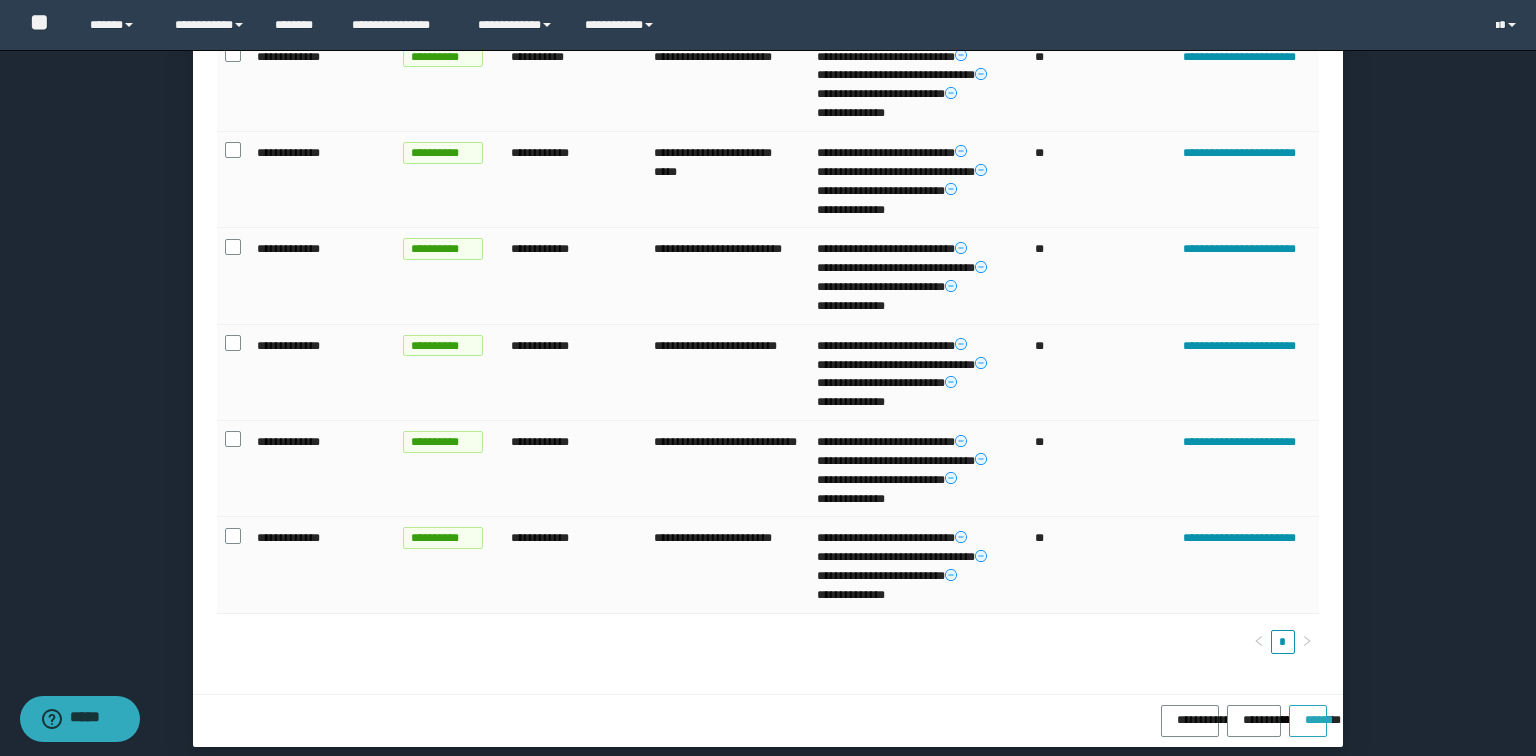 click on "******" at bounding box center [1308, 713] 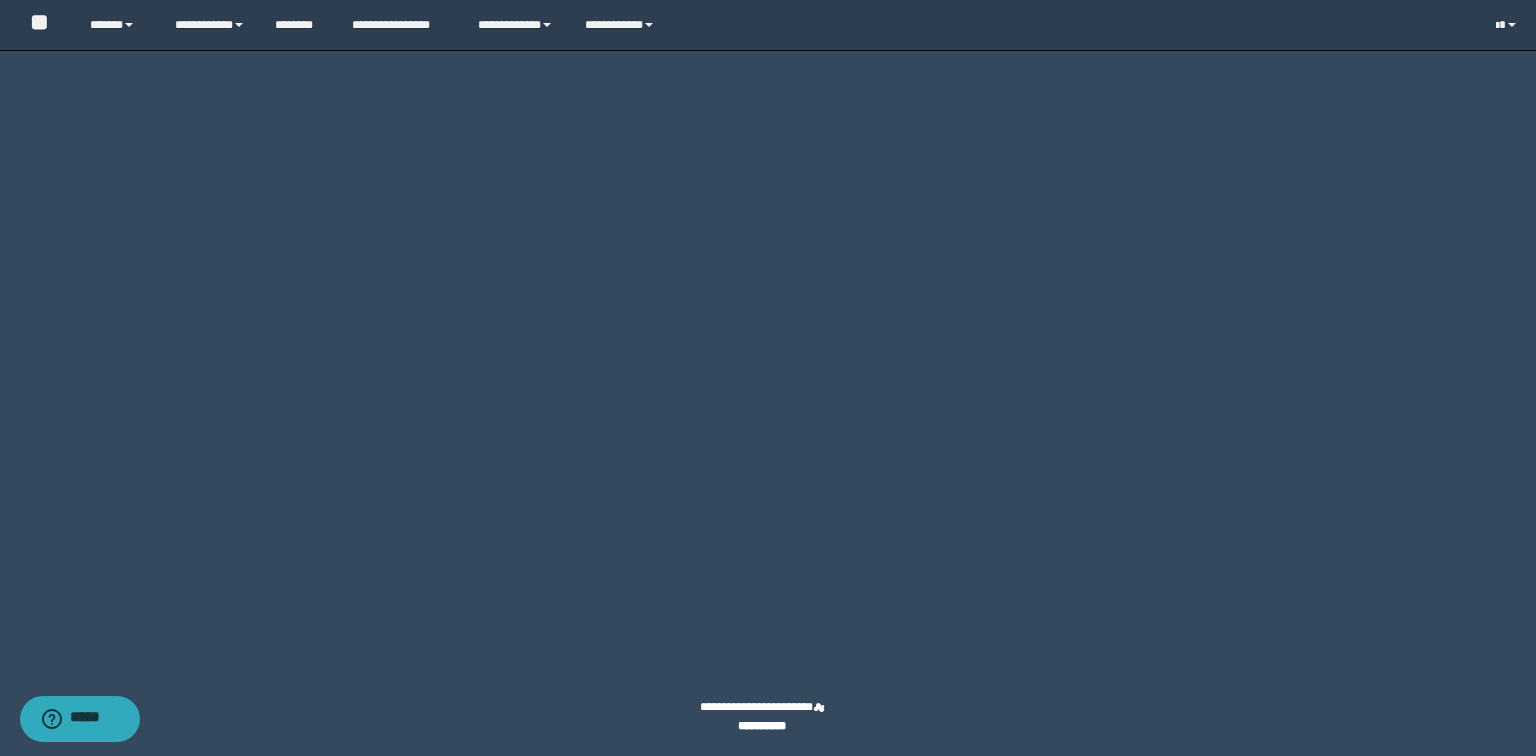 scroll, scrollTop: 276, scrollLeft: 0, axis: vertical 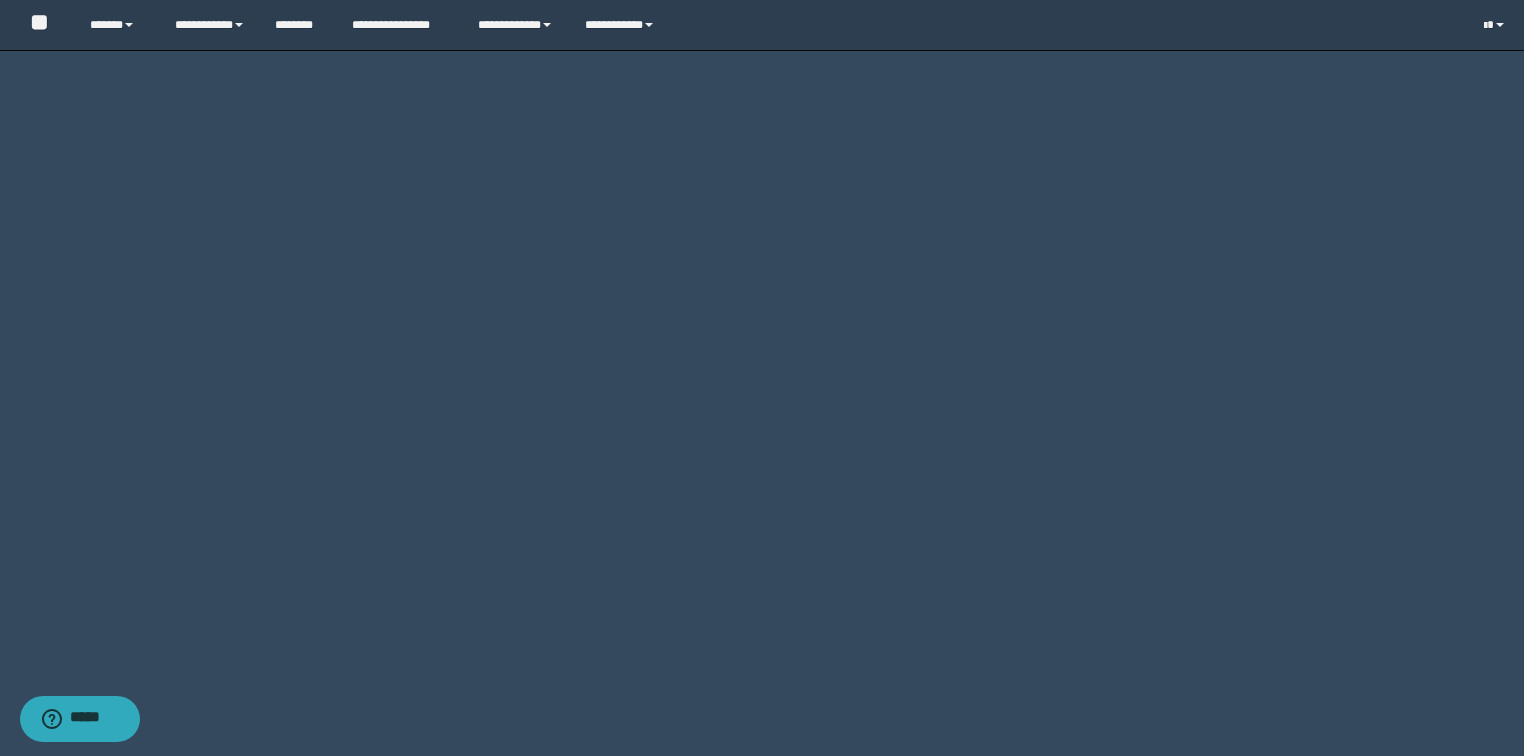click on "********" at bounding box center [1431, -2178] 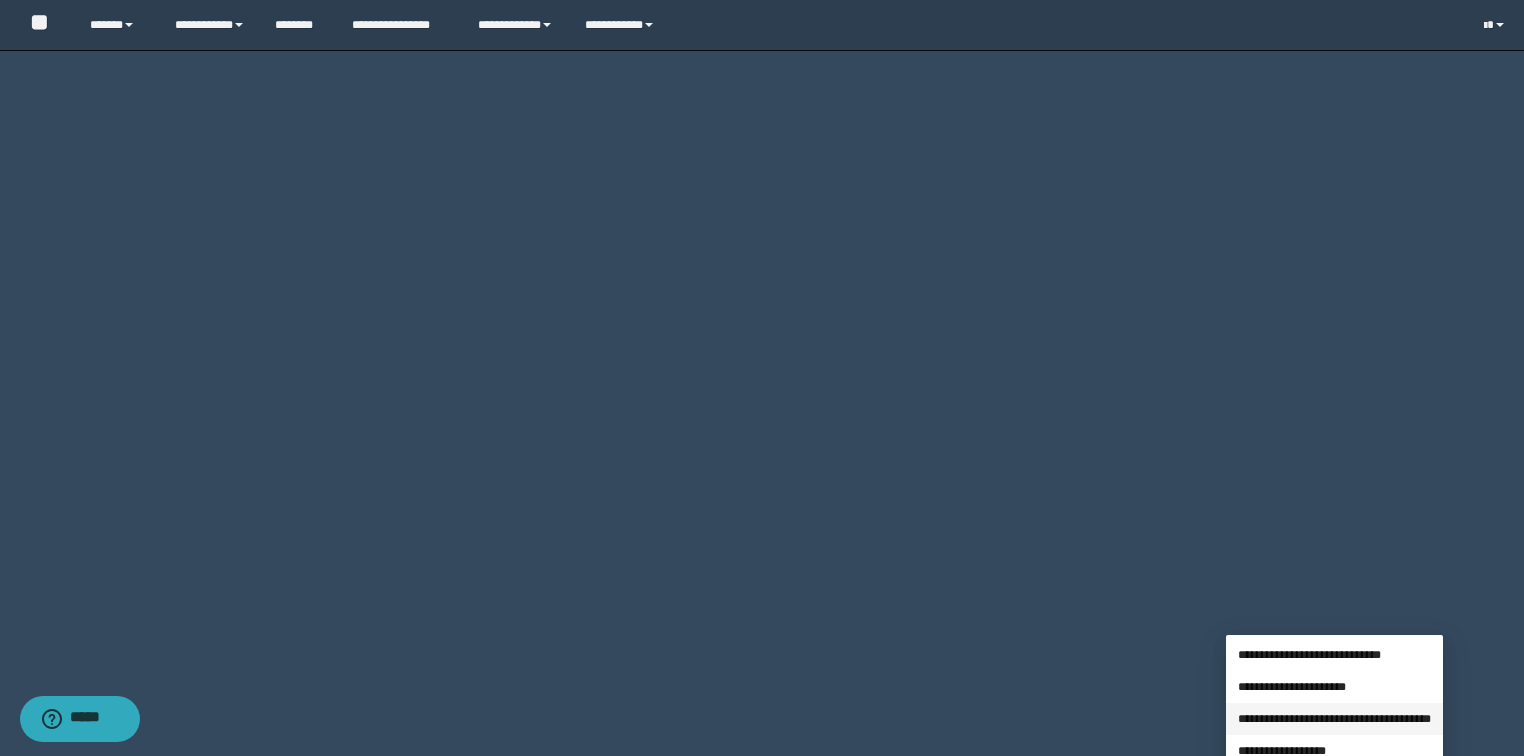click on "**********" at bounding box center [1334, 719] 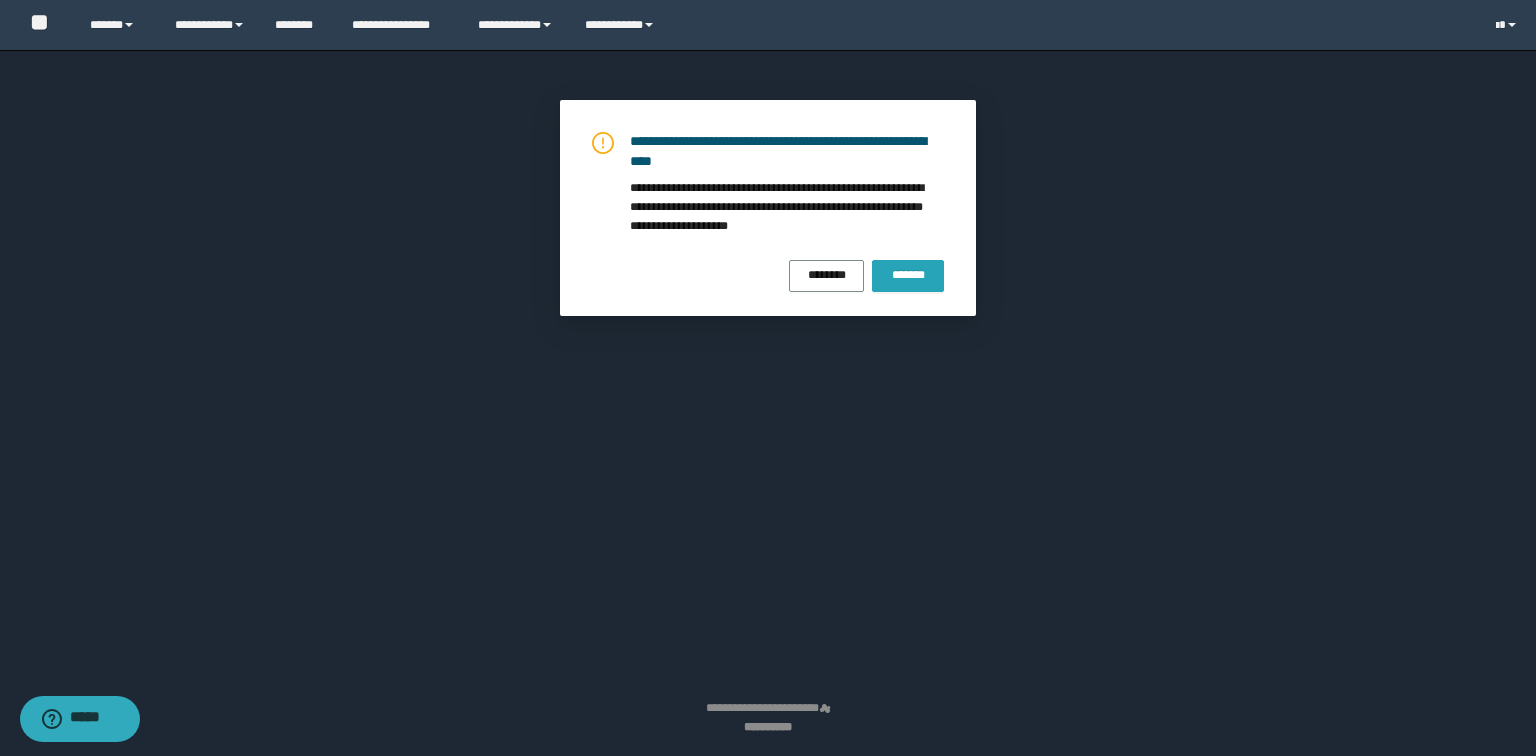 click on "*******" at bounding box center (908, 275) 